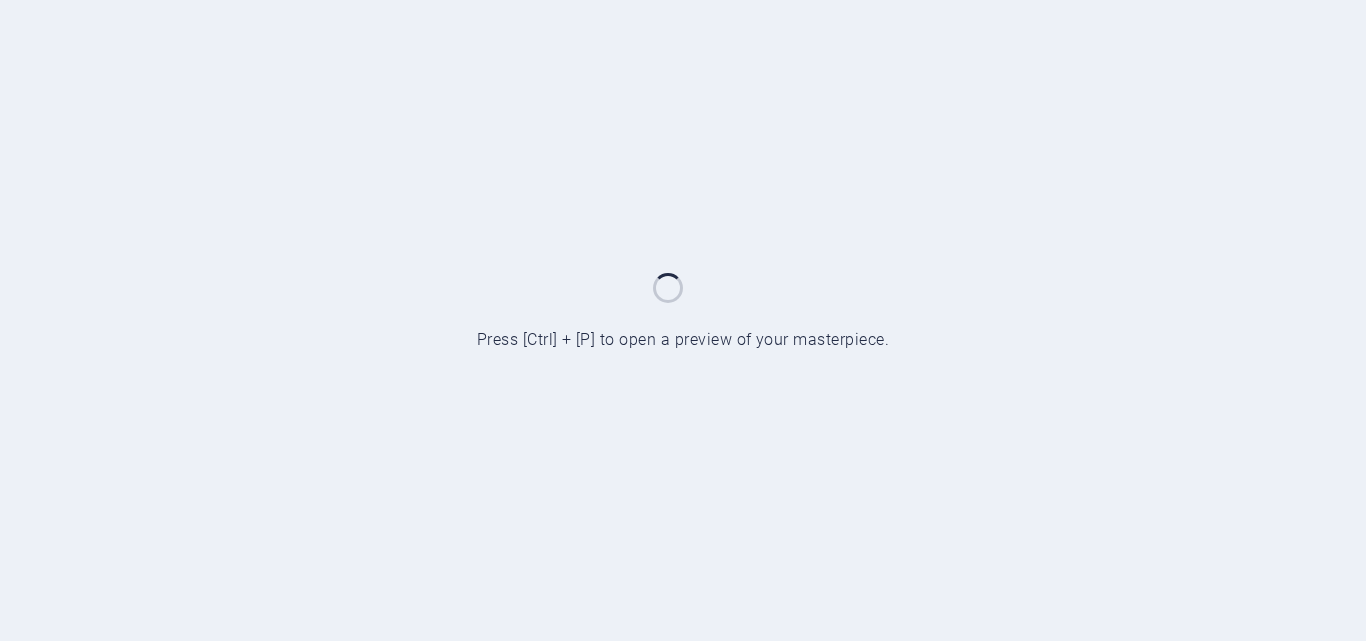 scroll, scrollTop: 0, scrollLeft: 0, axis: both 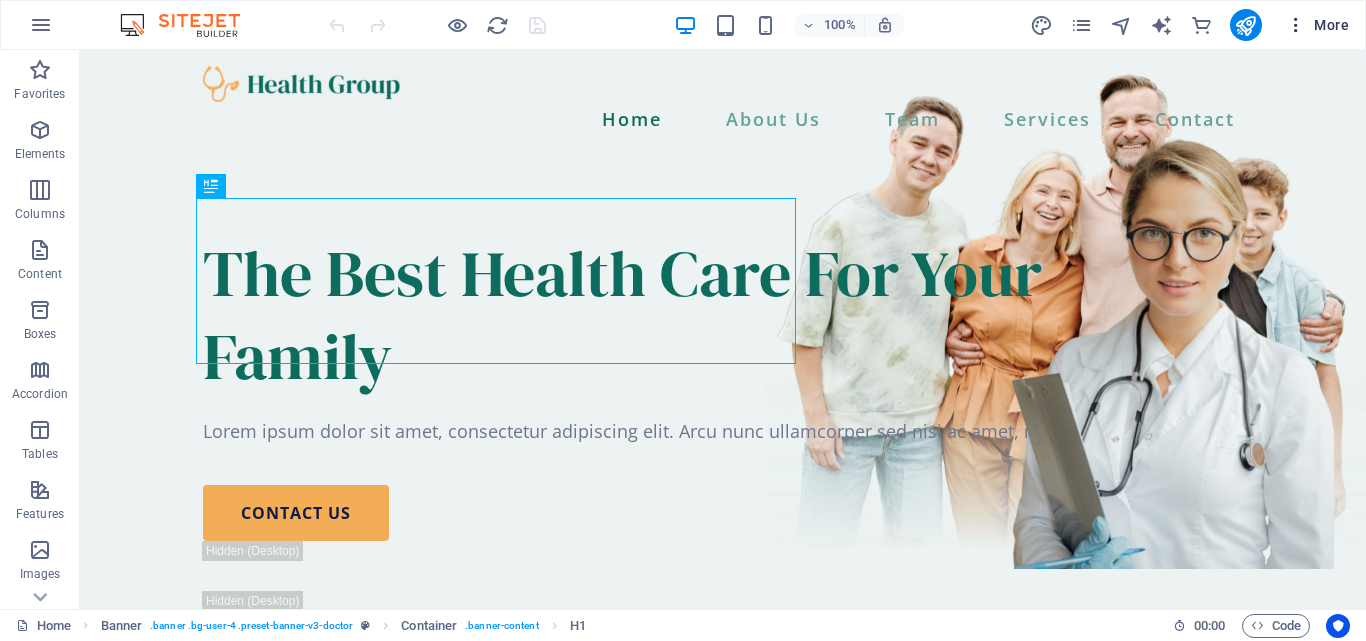 click on "More" at bounding box center (1317, 25) 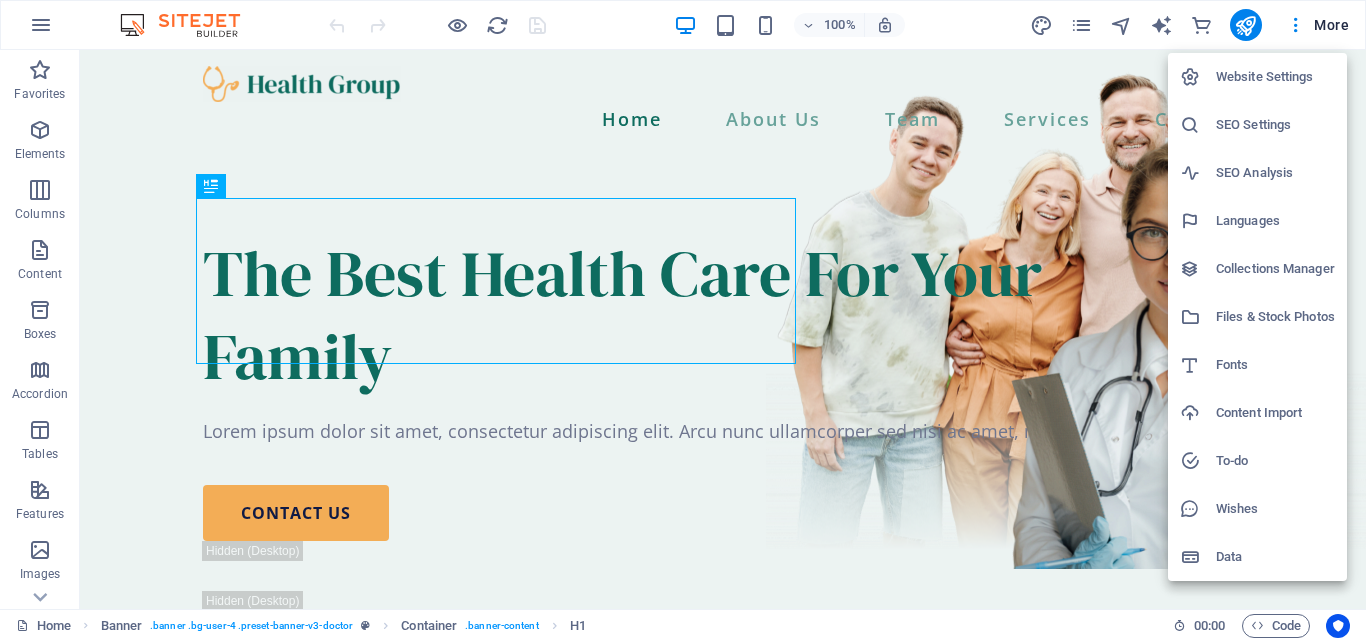 click at bounding box center [683, 320] 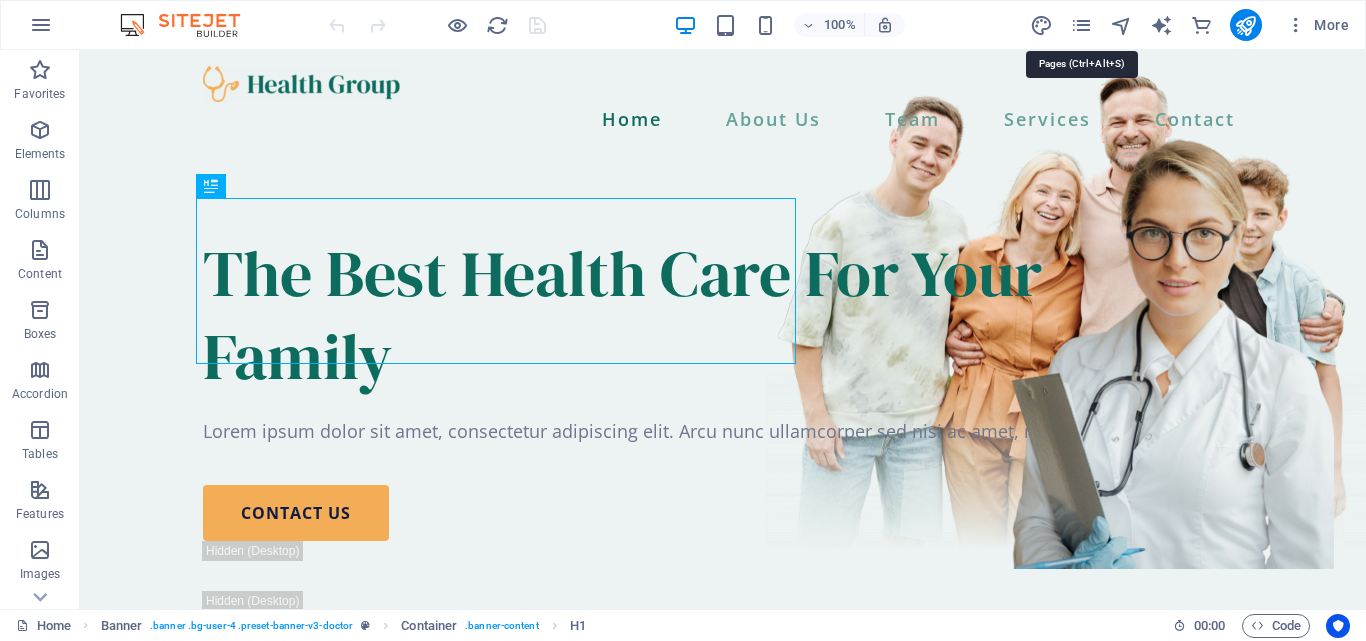 click at bounding box center (1081, 25) 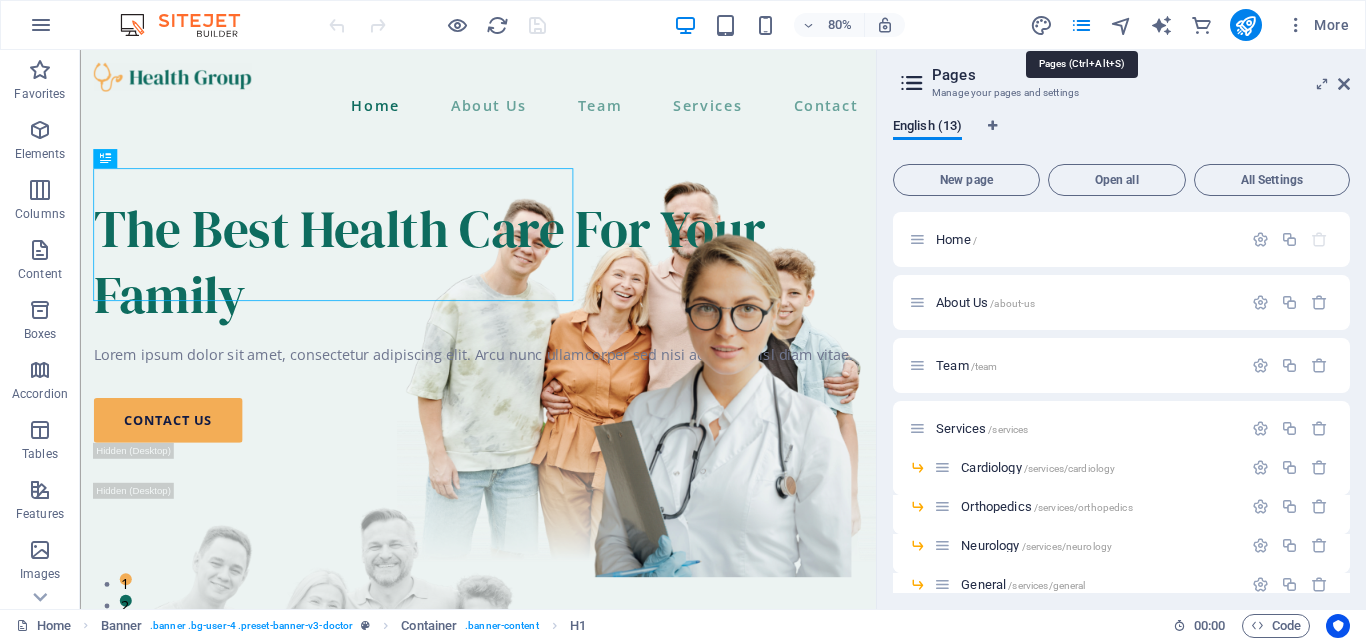 click at bounding box center [1081, 25] 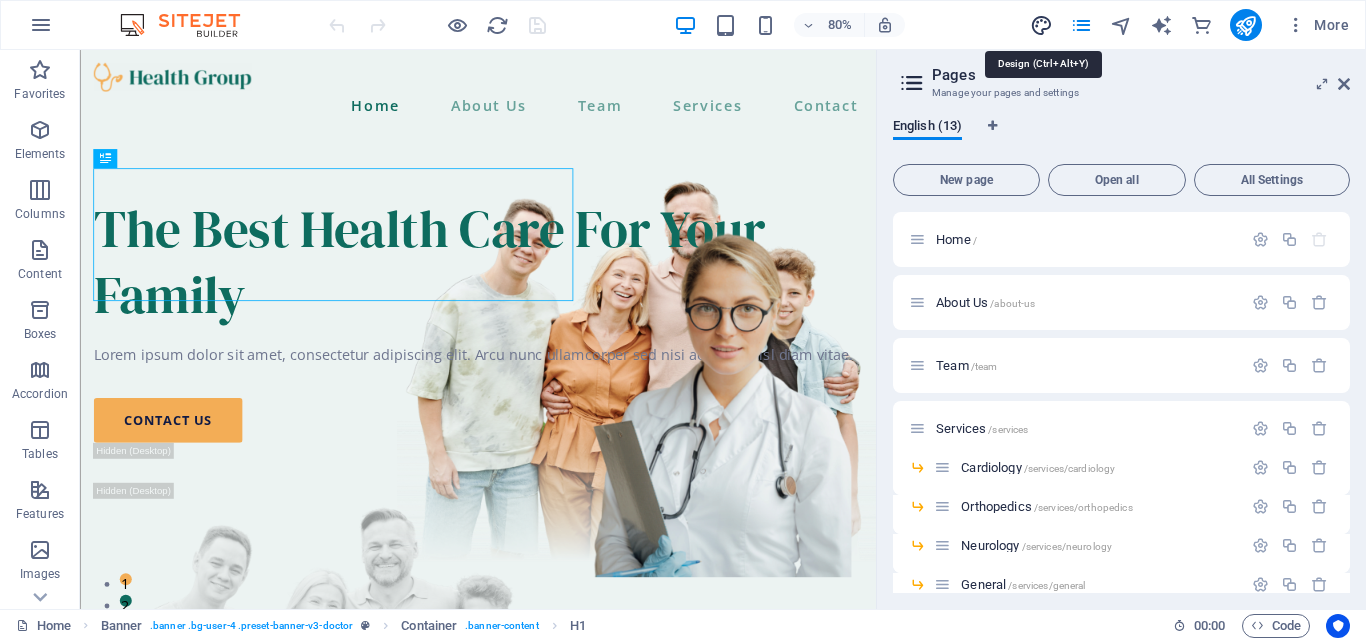 click at bounding box center (1041, 25) 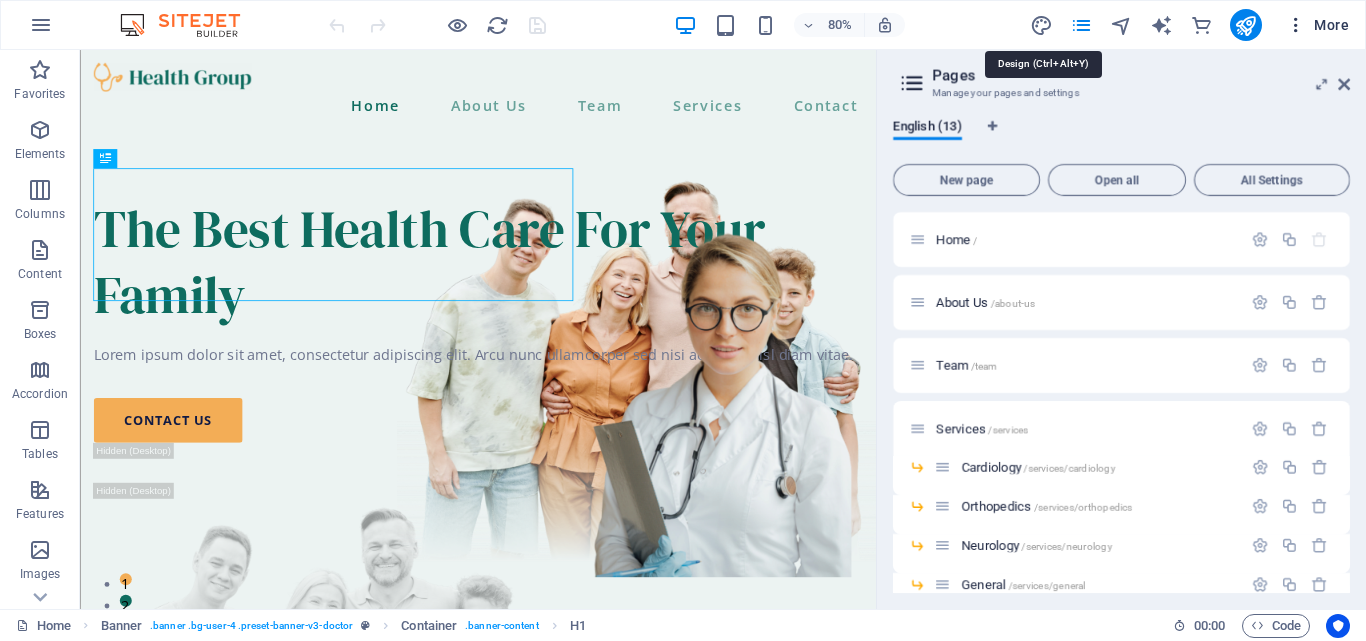 click on "More" at bounding box center (1317, 25) 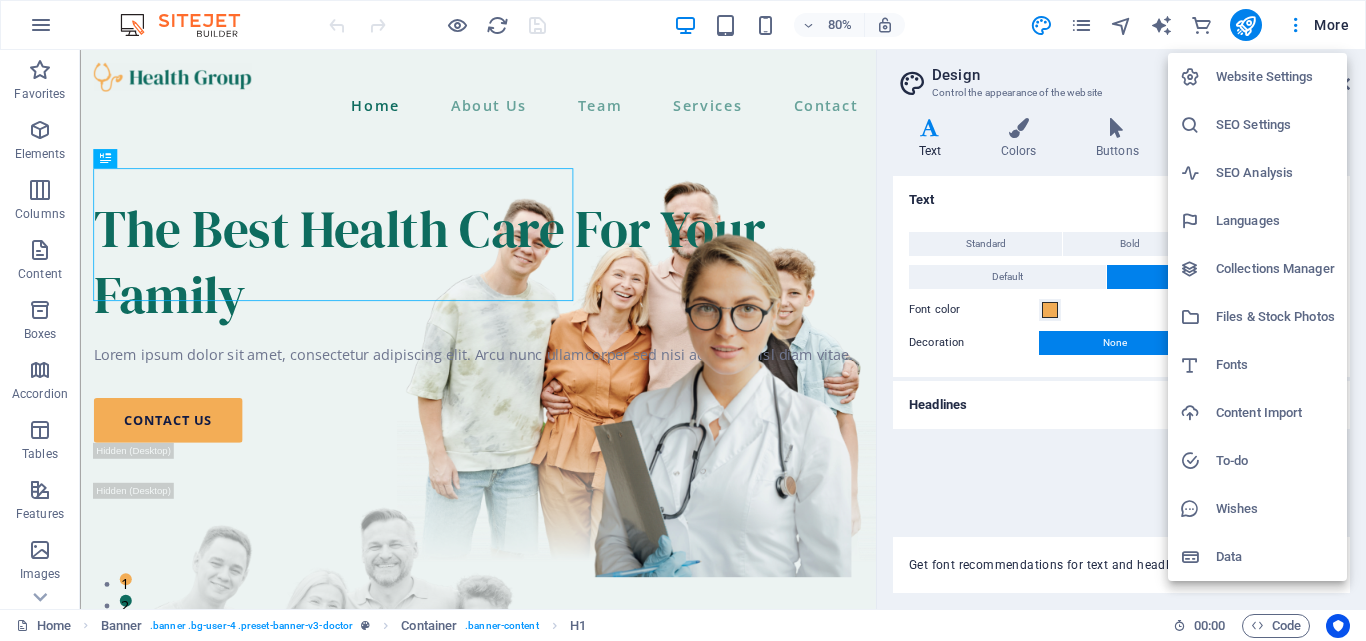 click at bounding box center (683, 320) 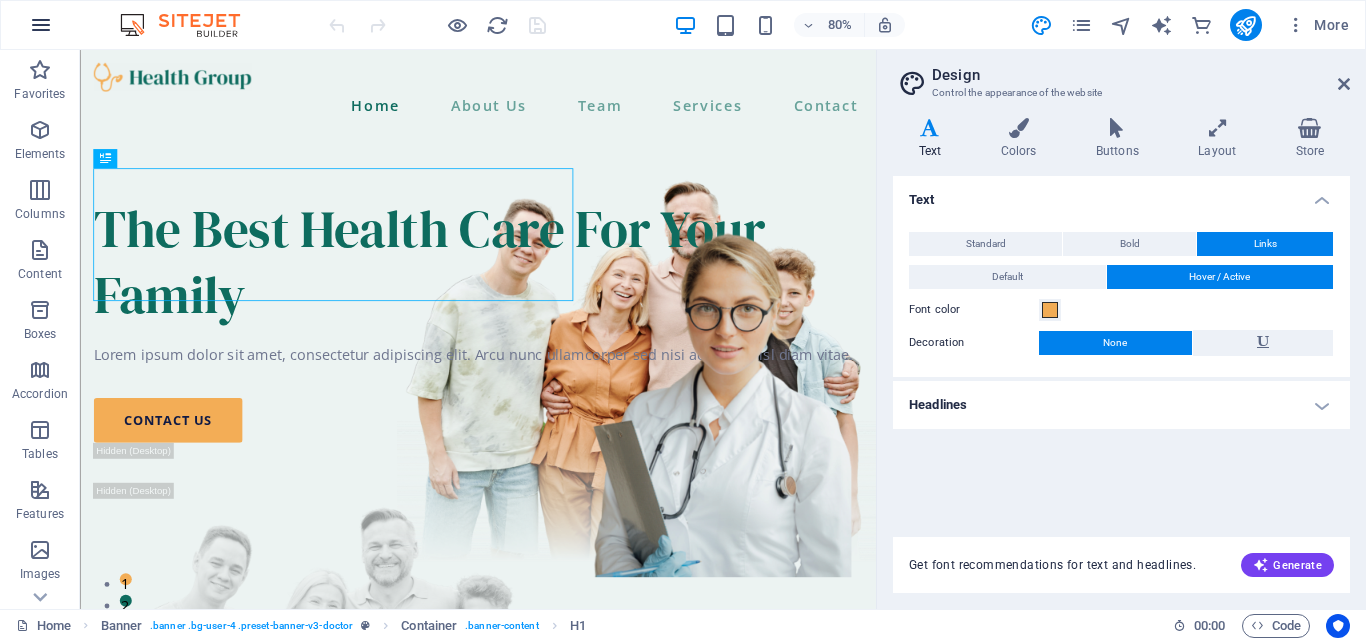 click at bounding box center [41, 25] 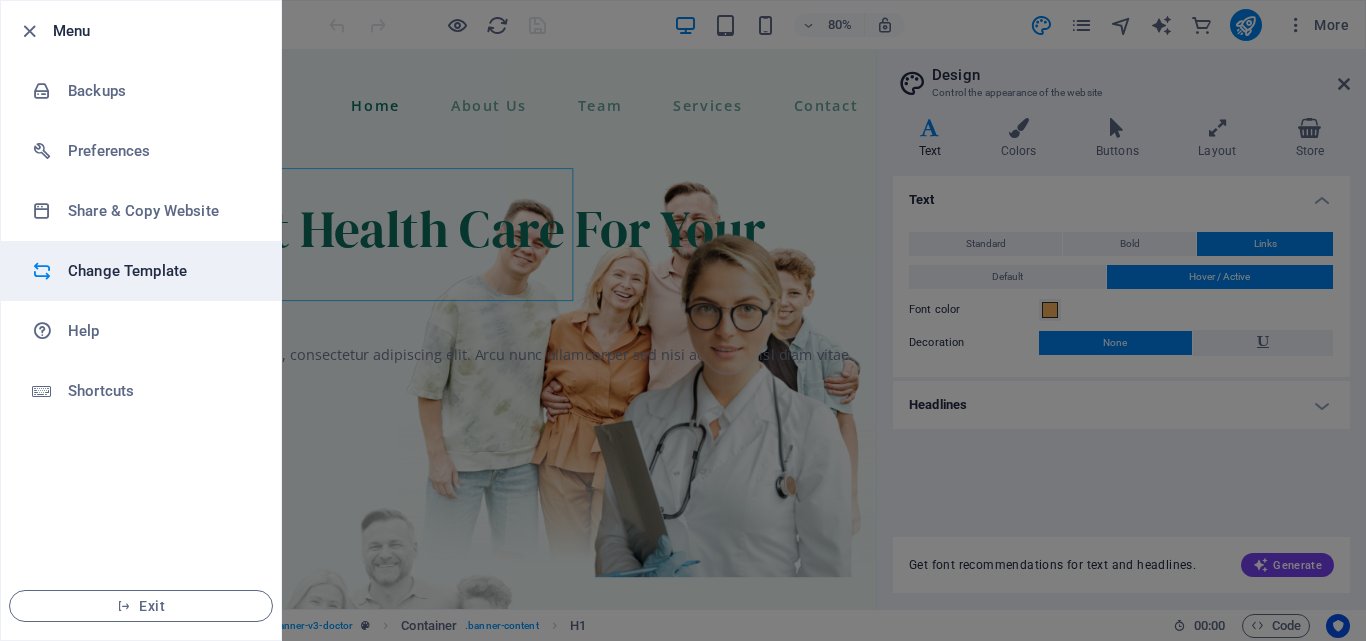 click on "Change Template" at bounding box center [141, 271] 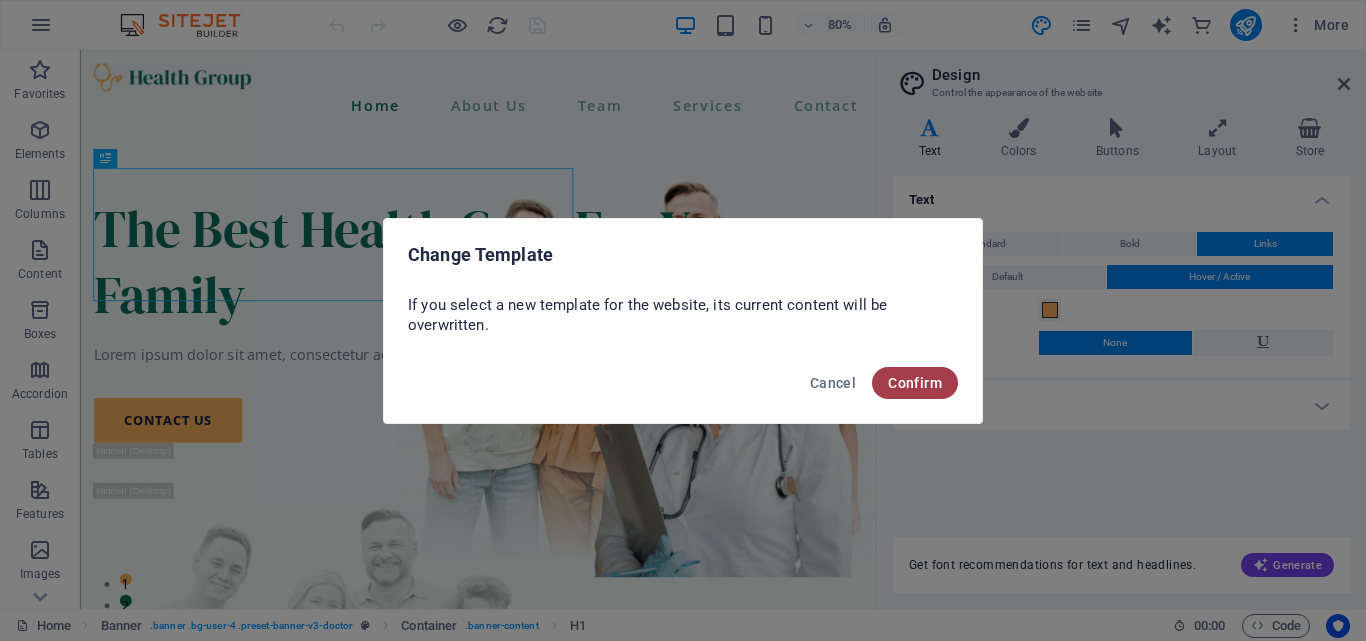 click on "Confirm" at bounding box center (915, 383) 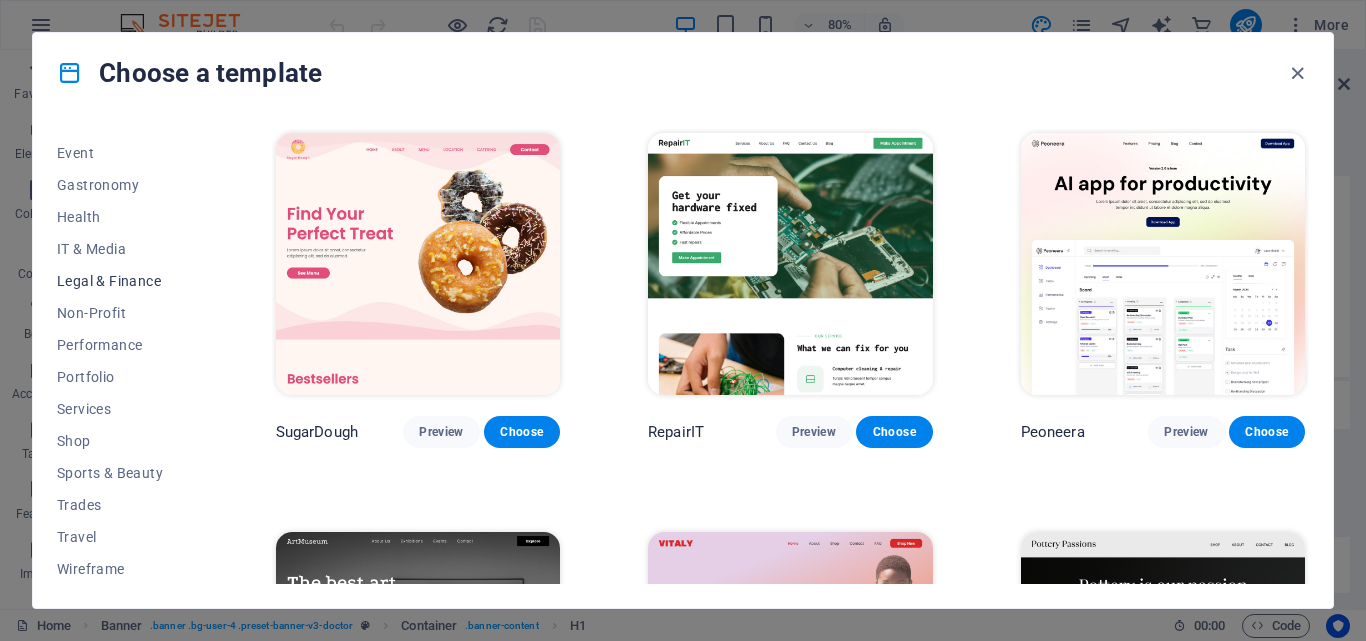 scroll, scrollTop: 377, scrollLeft: 0, axis: vertical 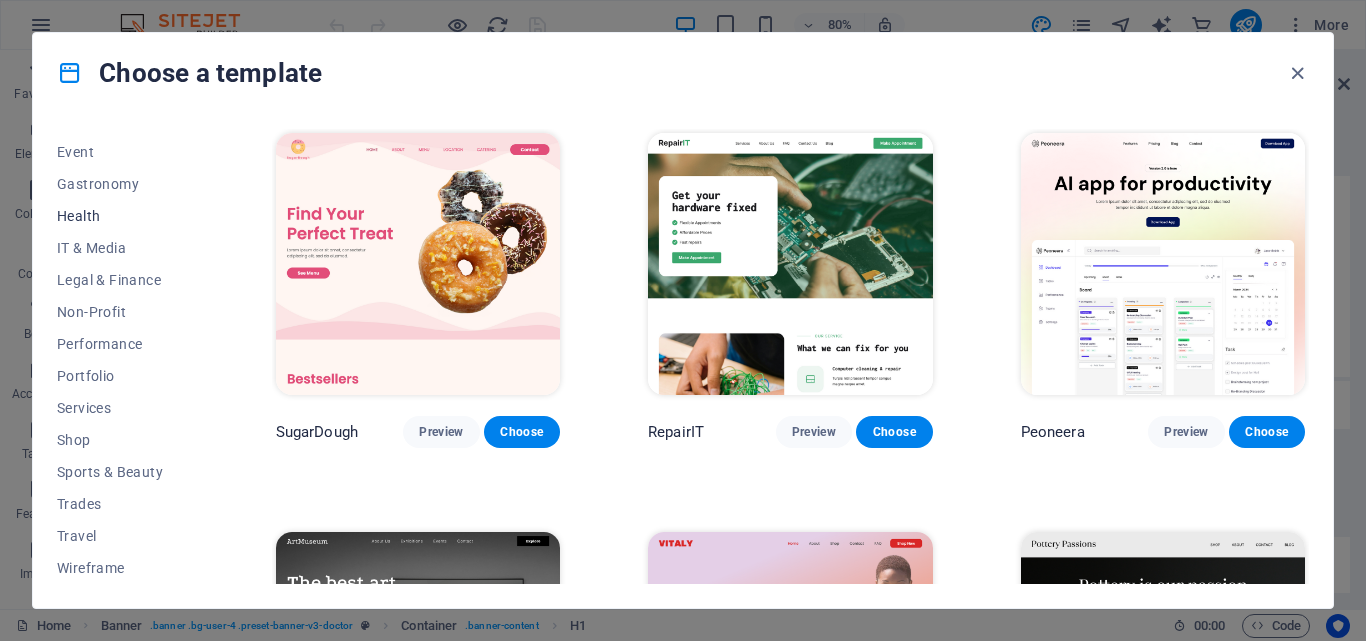 click on "Health" at bounding box center (122, 216) 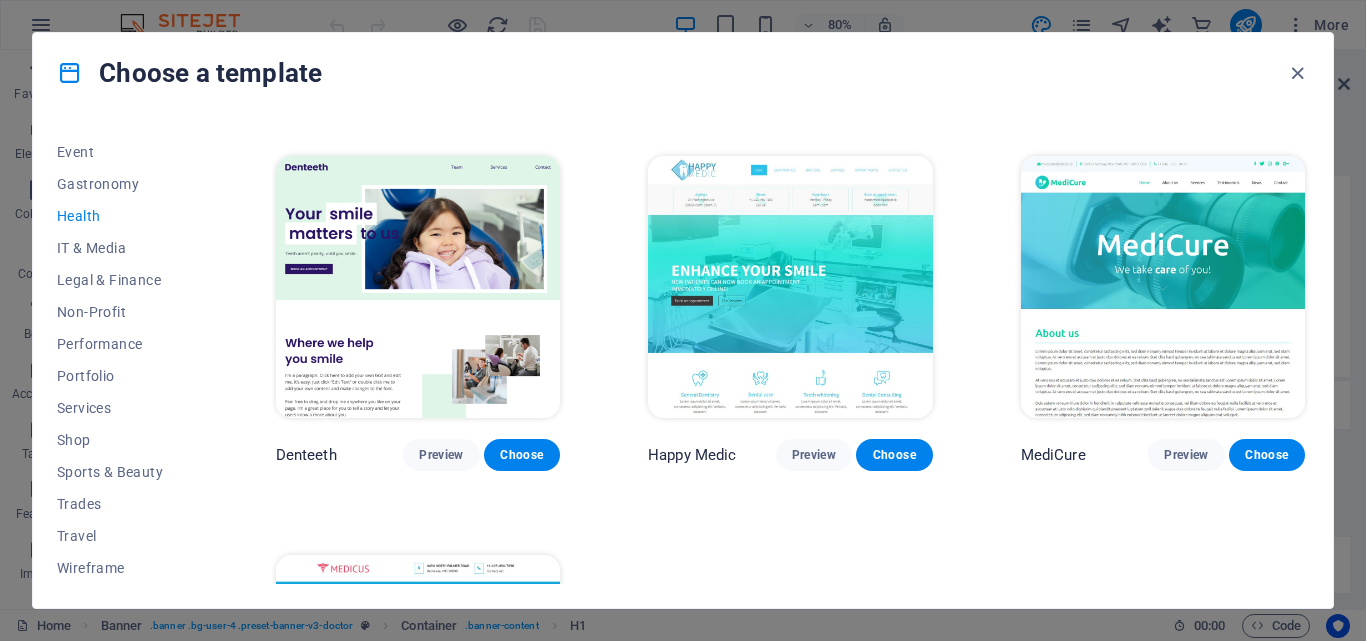 scroll, scrollTop: 400, scrollLeft: 0, axis: vertical 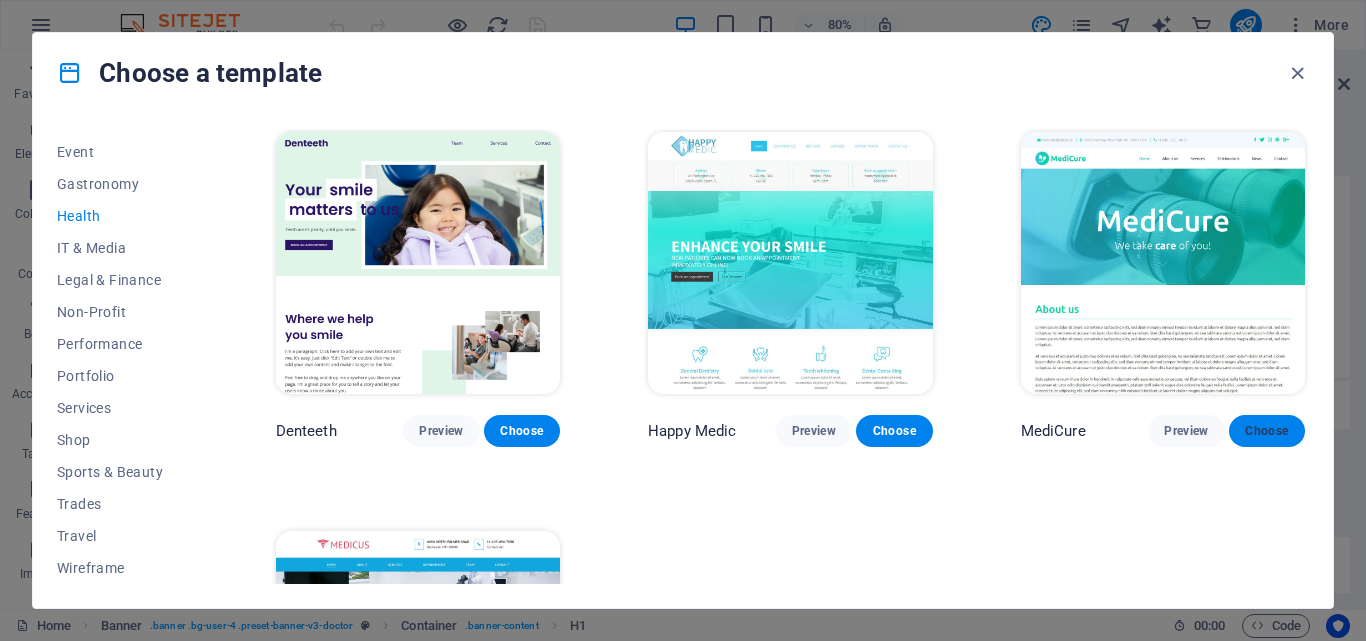 click on "Choose" at bounding box center [1267, 431] 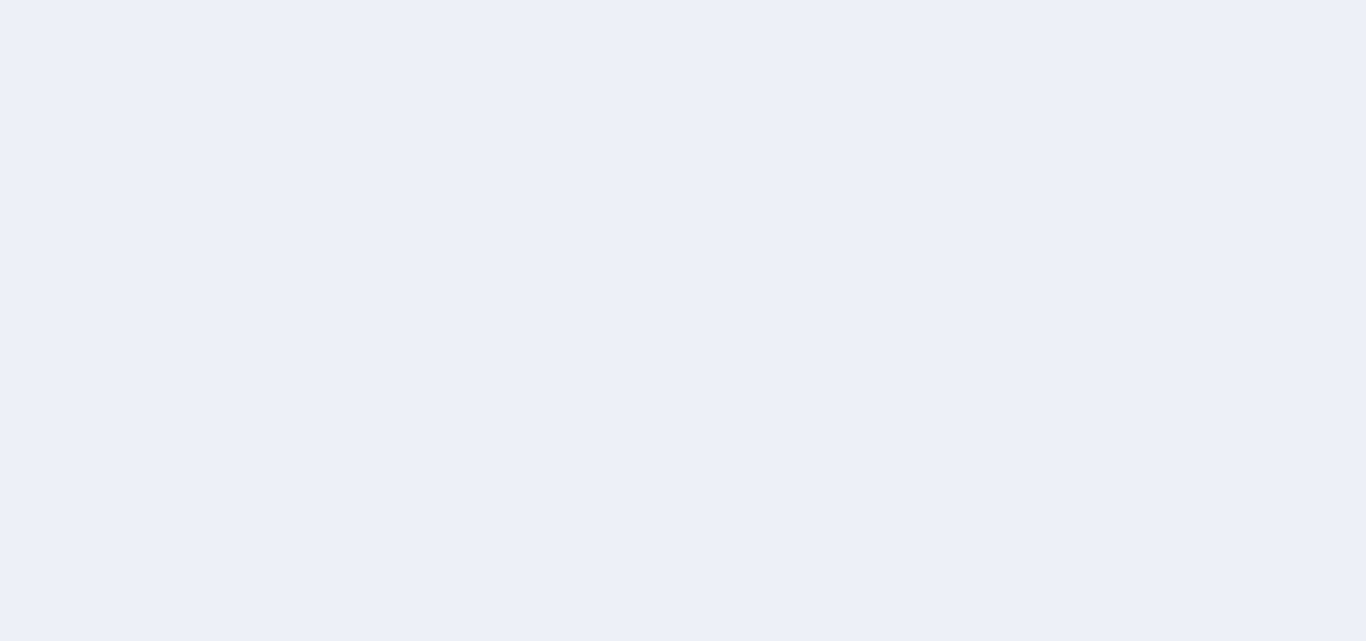 scroll, scrollTop: 0, scrollLeft: 0, axis: both 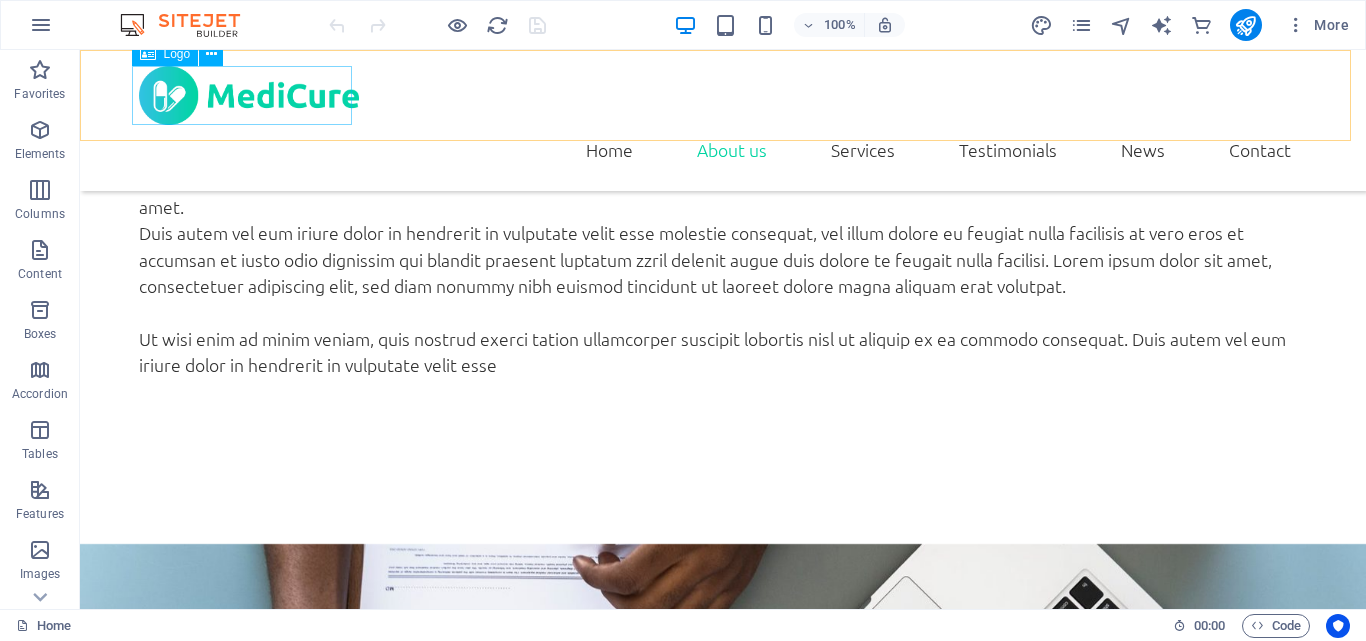 click at bounding box center (723, 95) 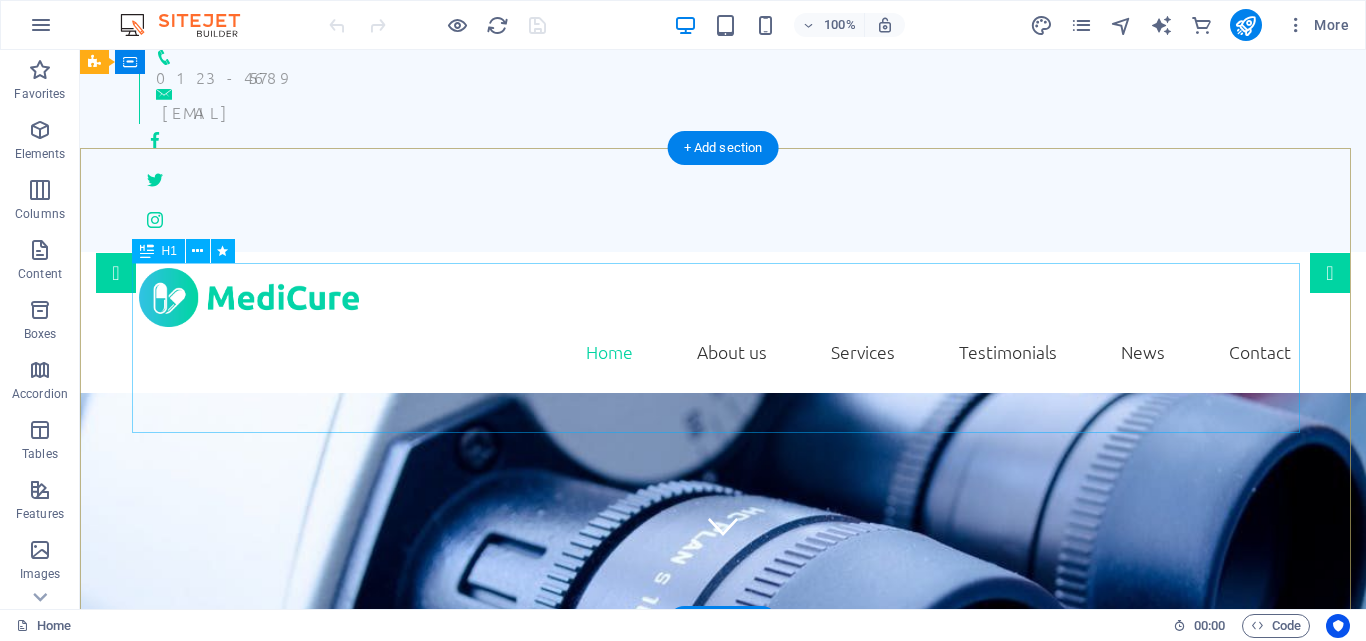 scroll, scrollTop: 0, scrollLeft: 0, axis: both 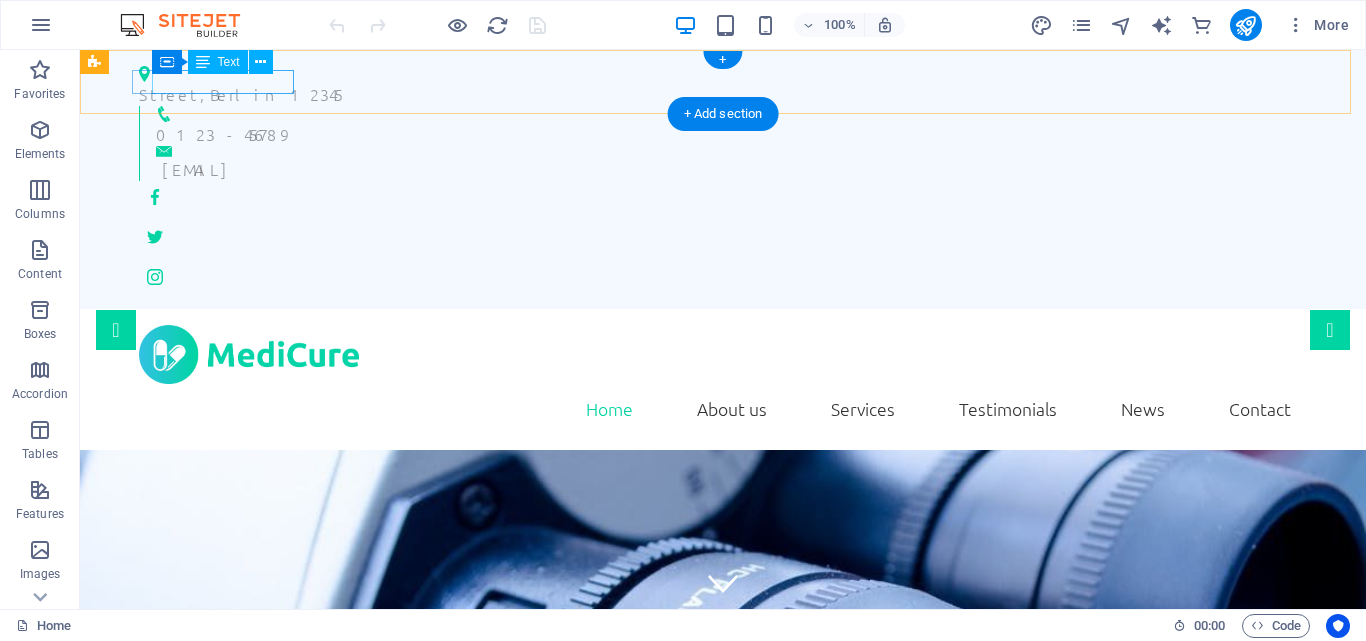 click on "[STREET] , [CITY] [POSTAL_CODE]" at bounding box center (715, 94) 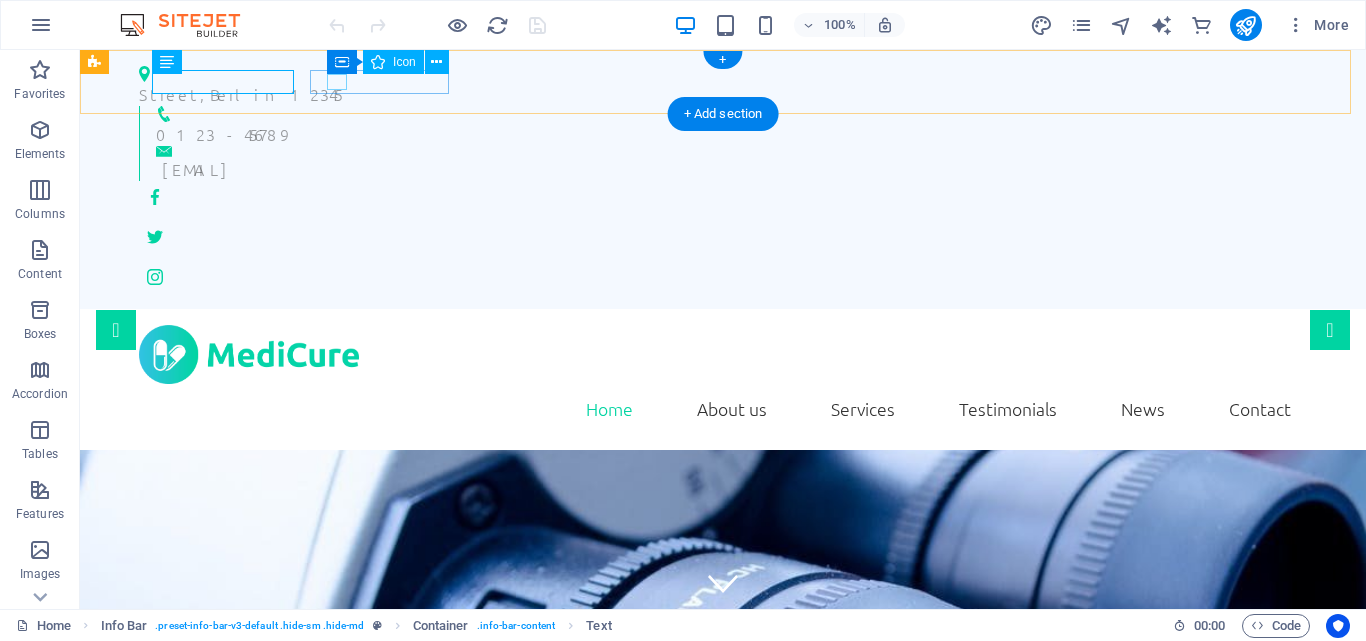 click at bounding box center [723, 114] 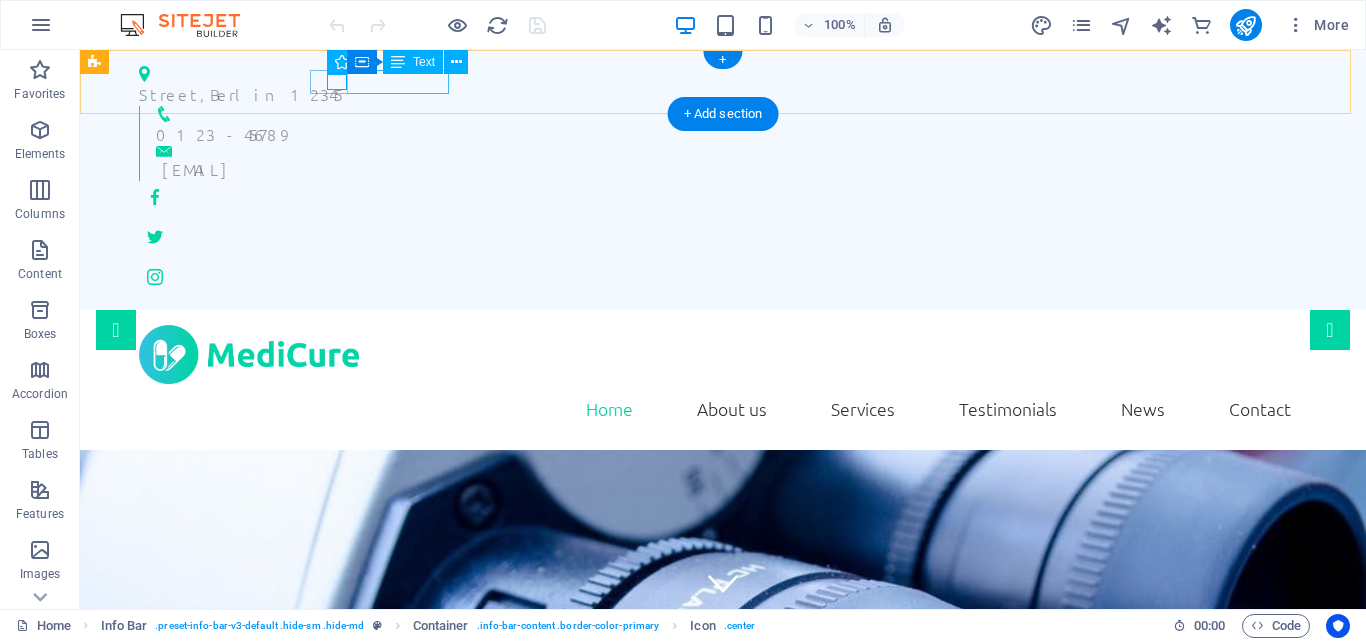click on "0123 - 456789" at bounding box center [723, 134] 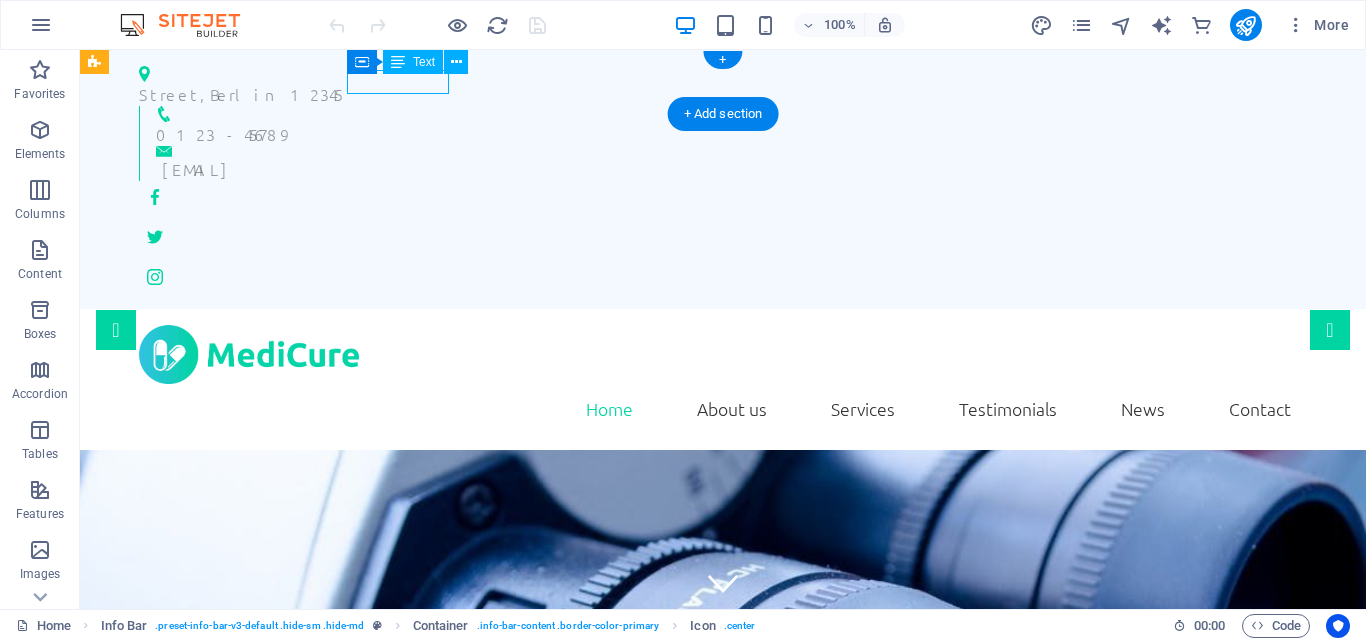 click on "0123 - 456789" at bounding box center [723, 134] 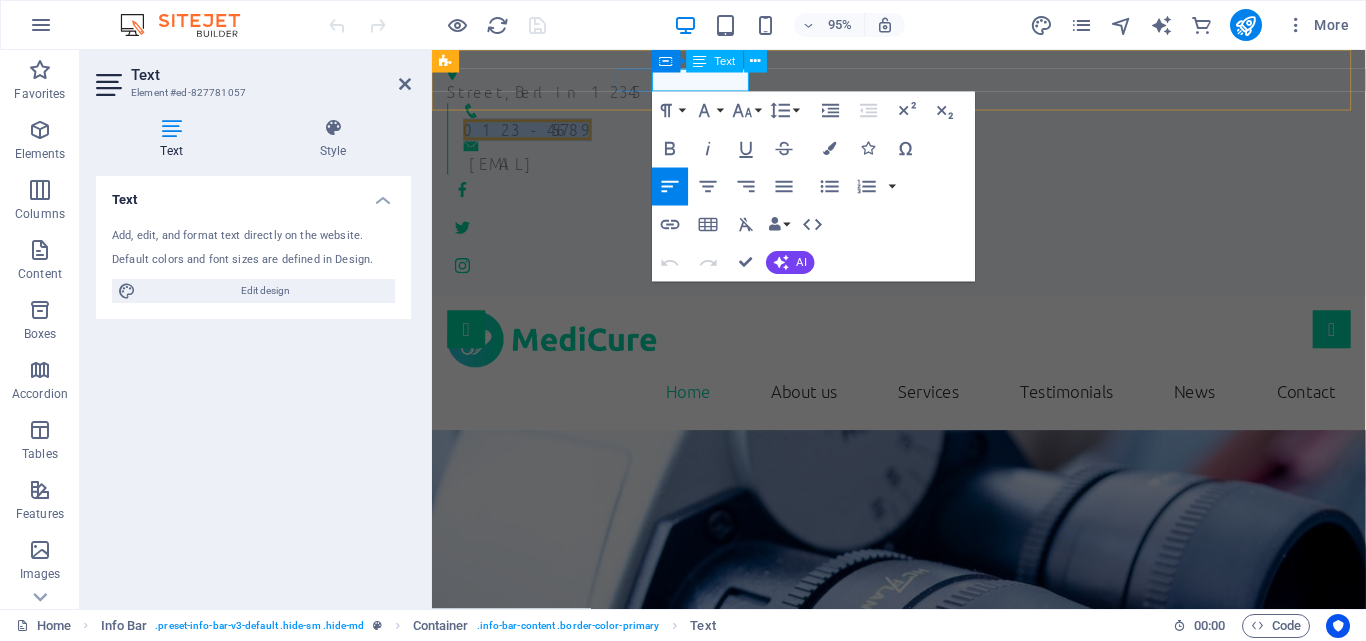 drag, startPoint x: 763, startPoint y: 81, endPoint x: 1087, endPoint y: 132, distance: 327.98932 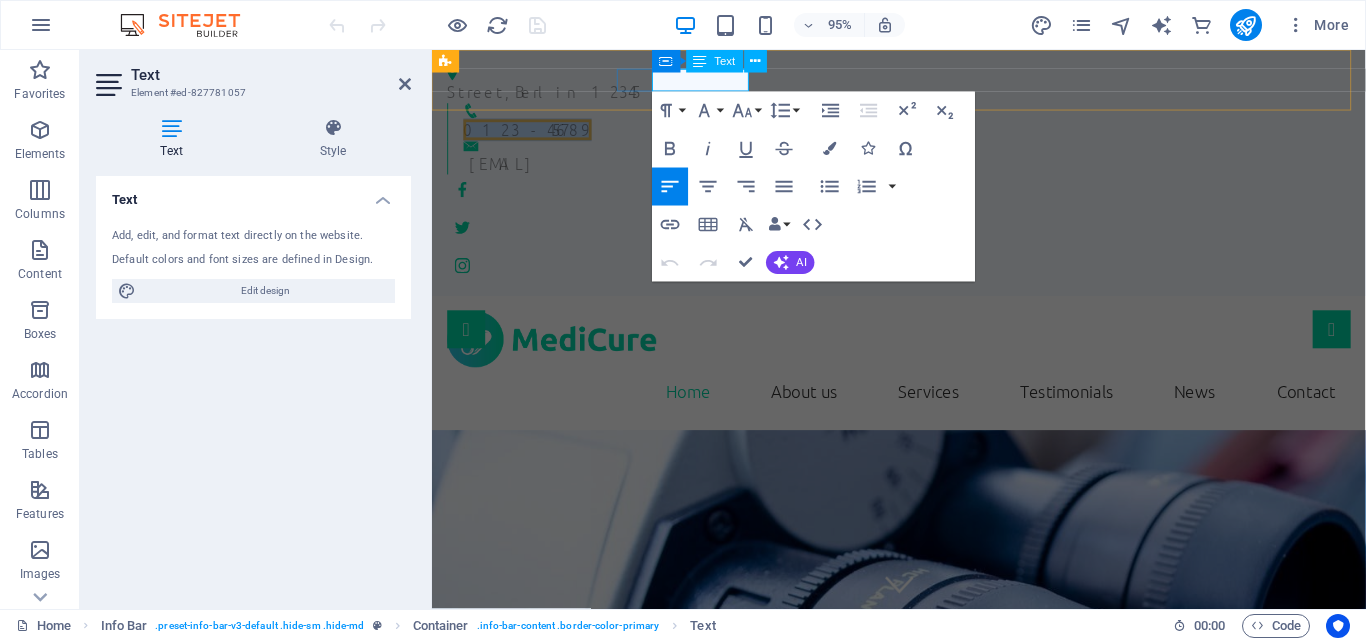 click on "0123 - 456789" at bounding box center (532, 134) 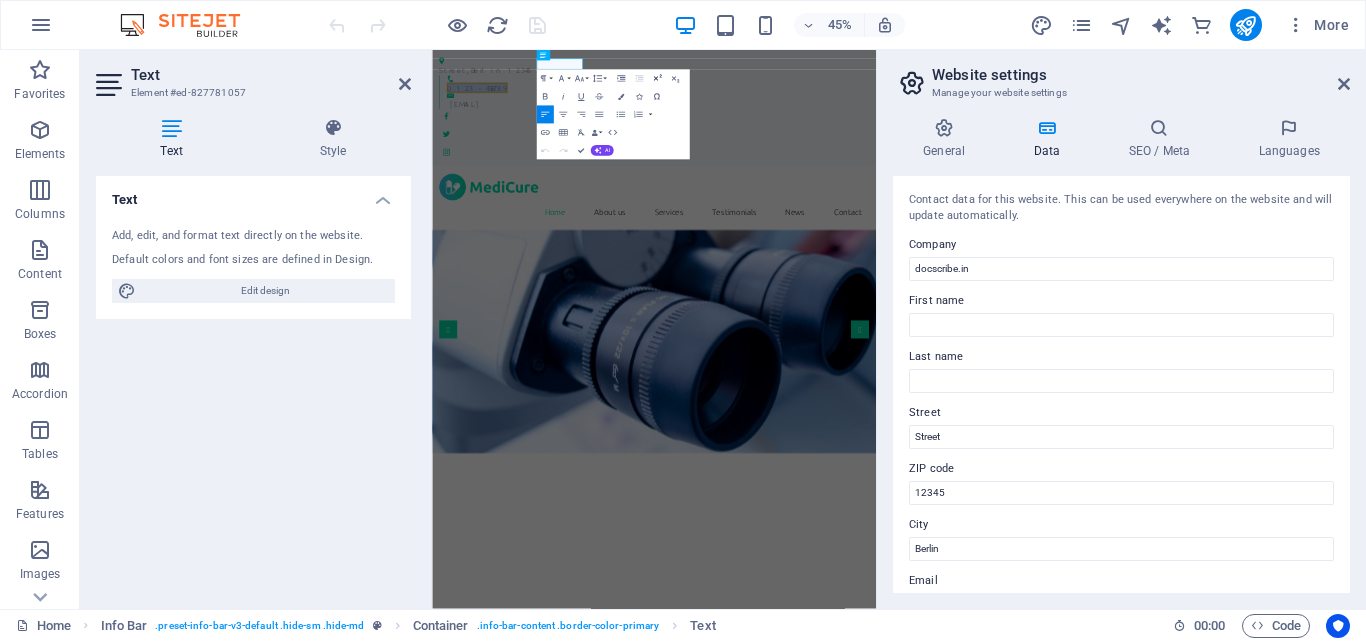 type 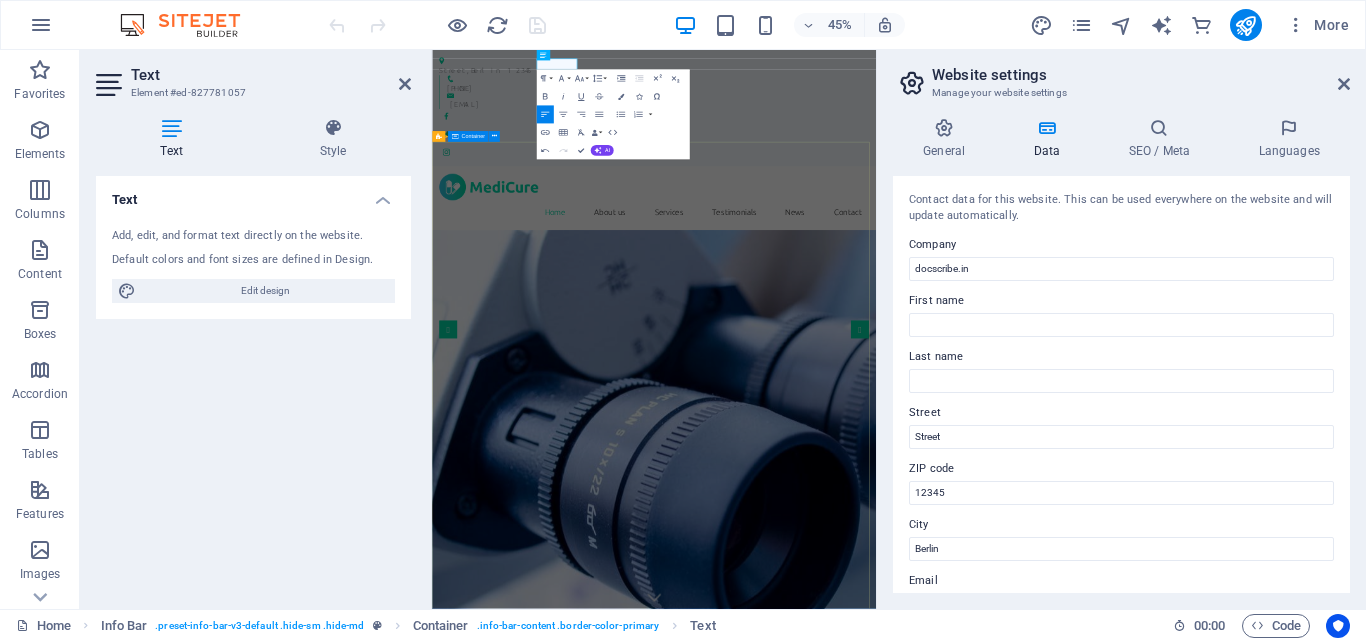 click on "docscribe.in We take care of you!" at bounding box center [925, 1709] 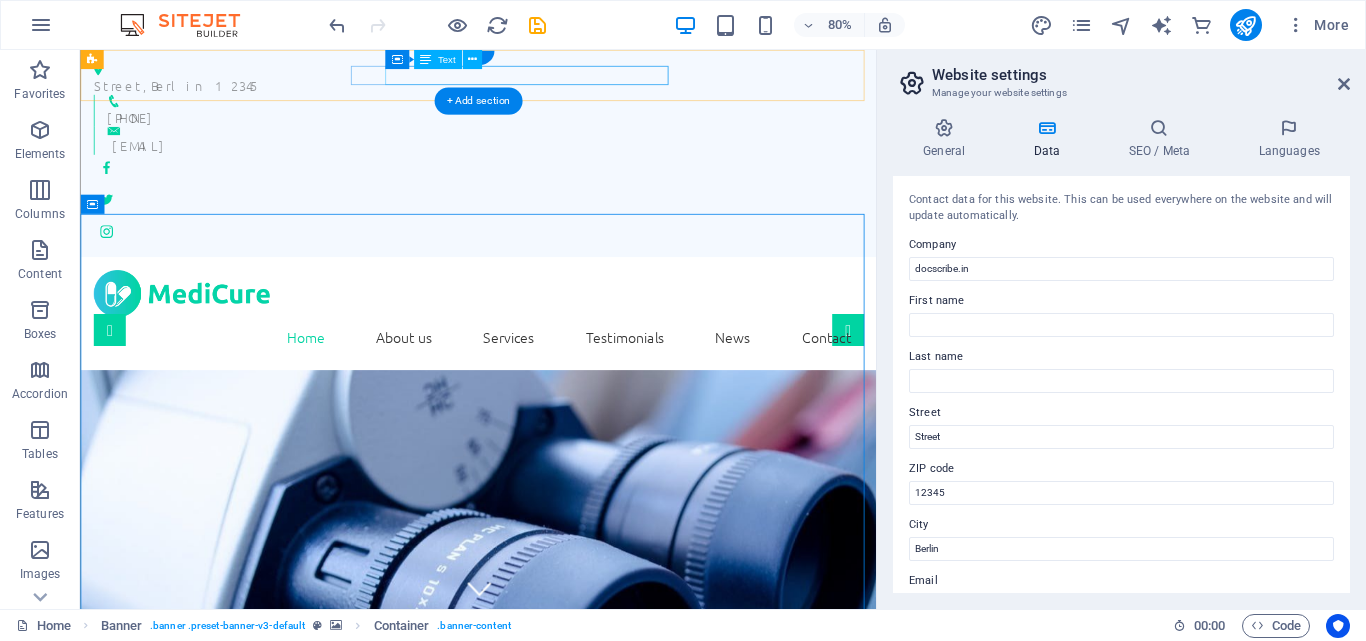click on "[EMAIL]" at bounding box center [581, 169] 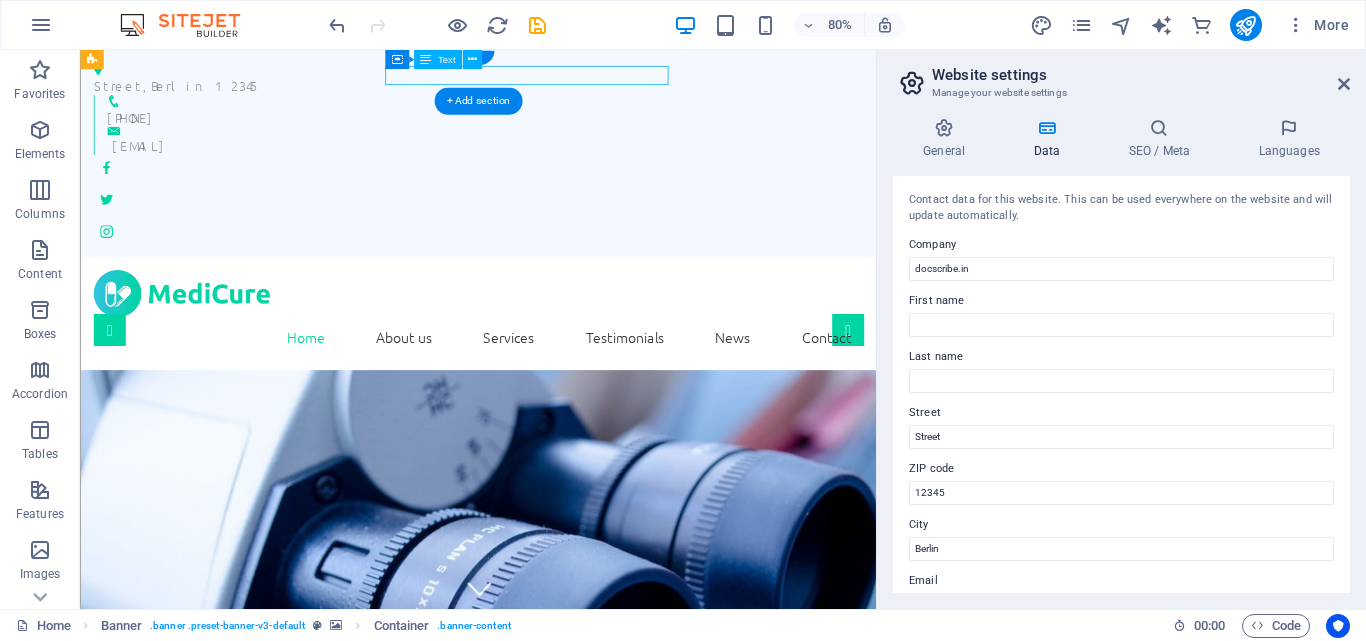click on "[EMAIL]" at bounding box center [581, 169] 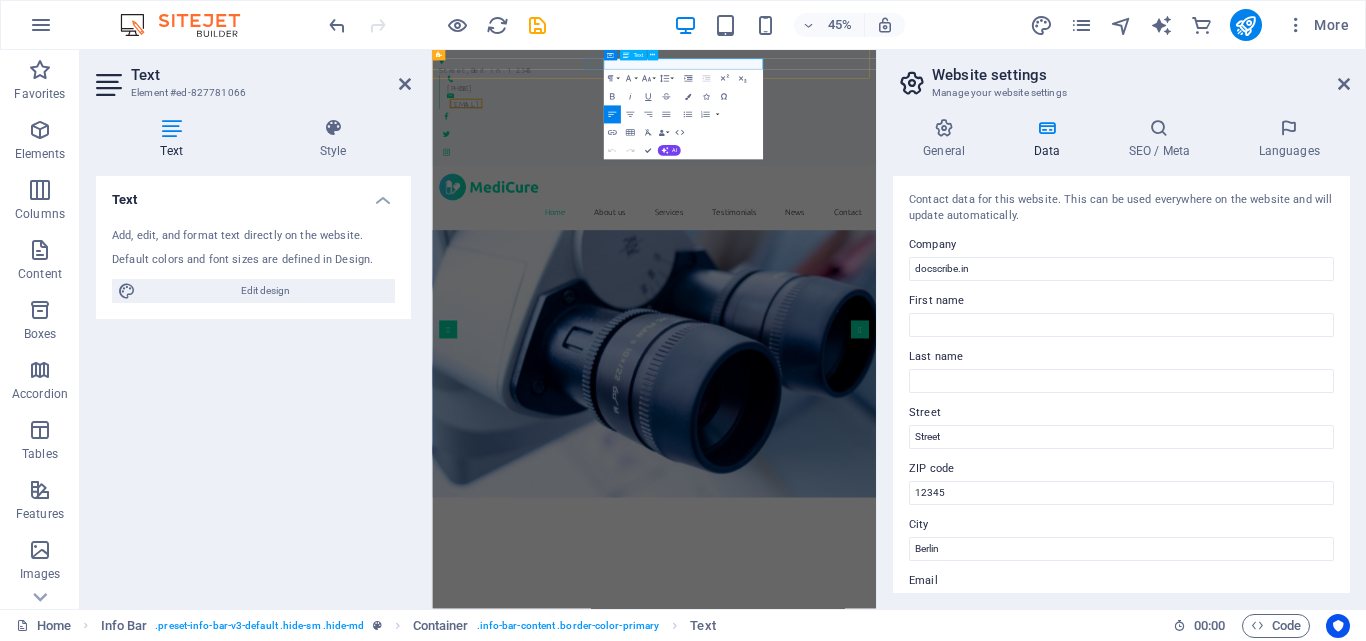 click on "[EMAIL]" at bounding box center (507, 169) 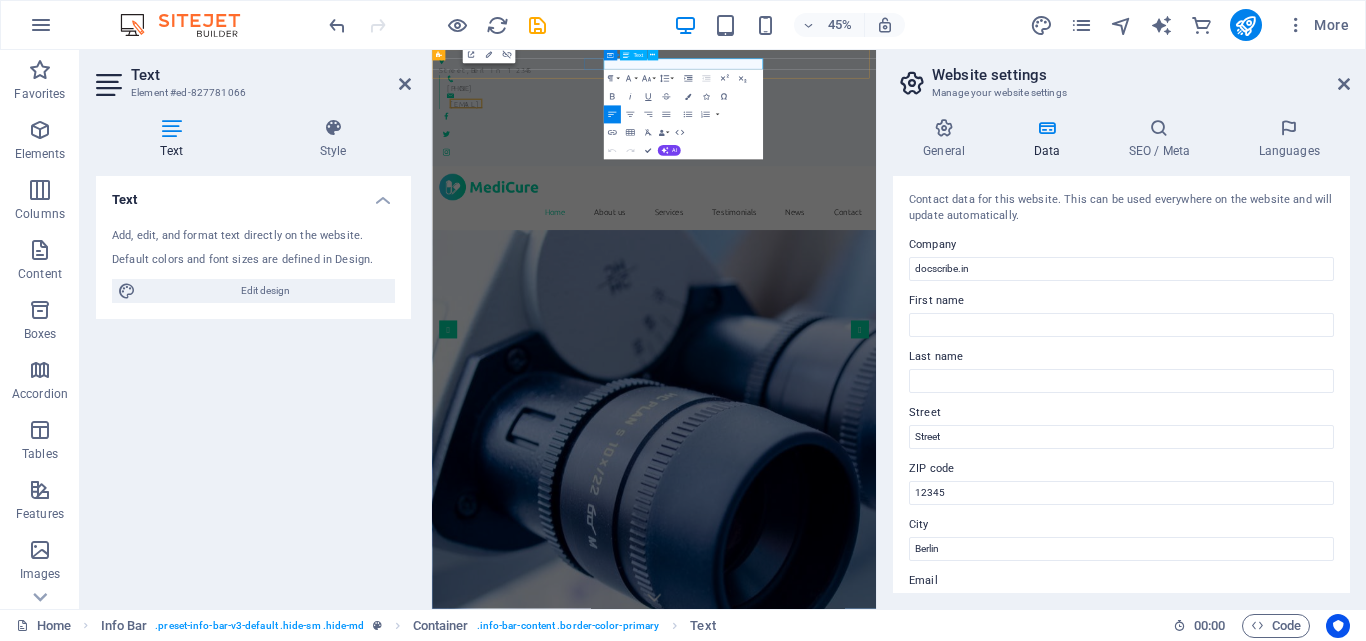 type 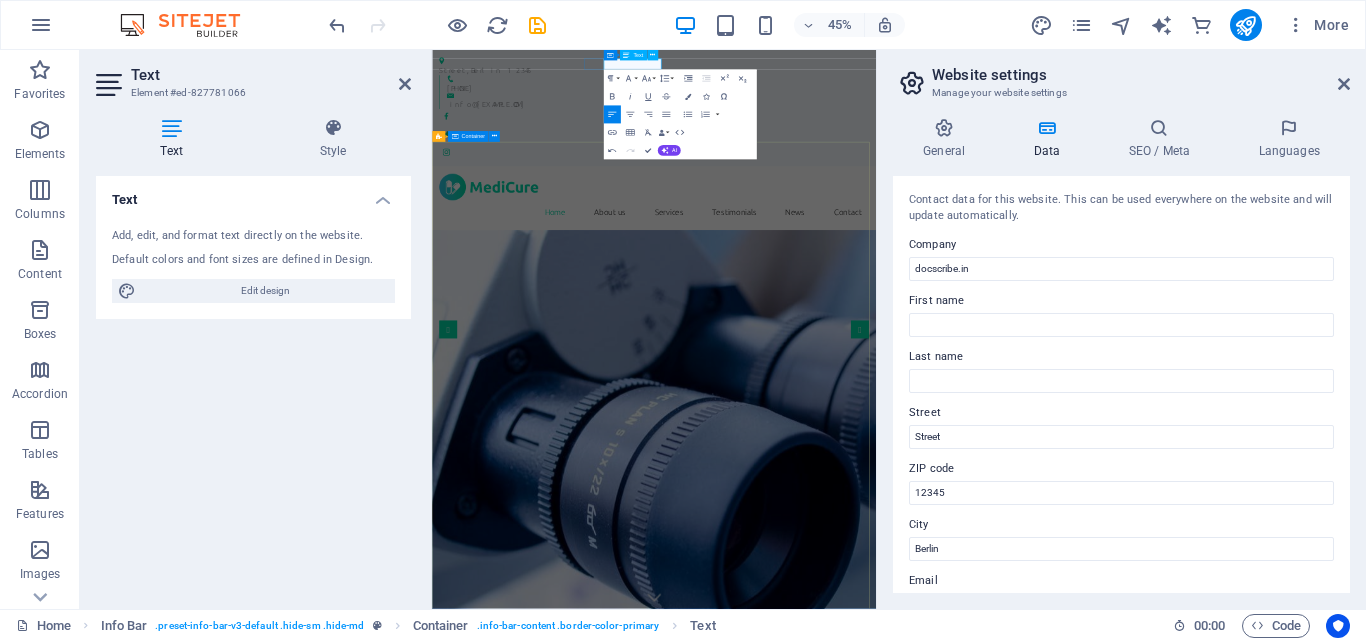 click on "docscribe.in We take care of you!" at bounding box center [925, 1709] 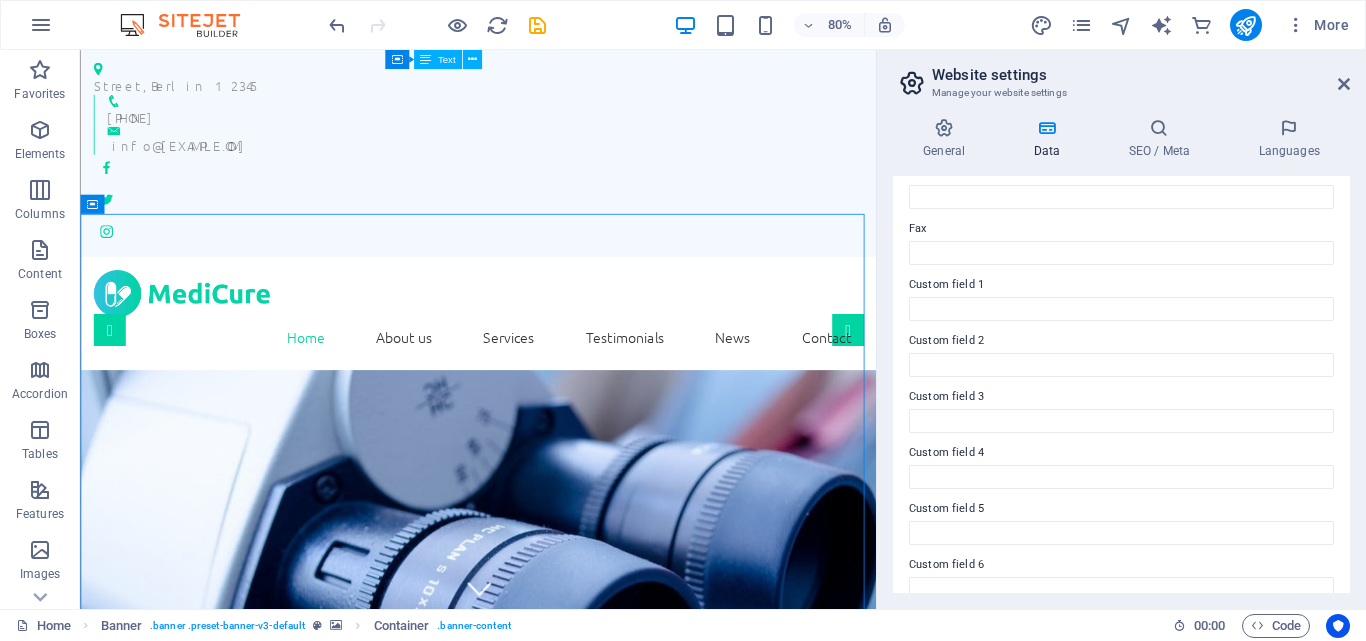 scroll, scrollTop: 544, scrollLeft: 0, axis: vertical 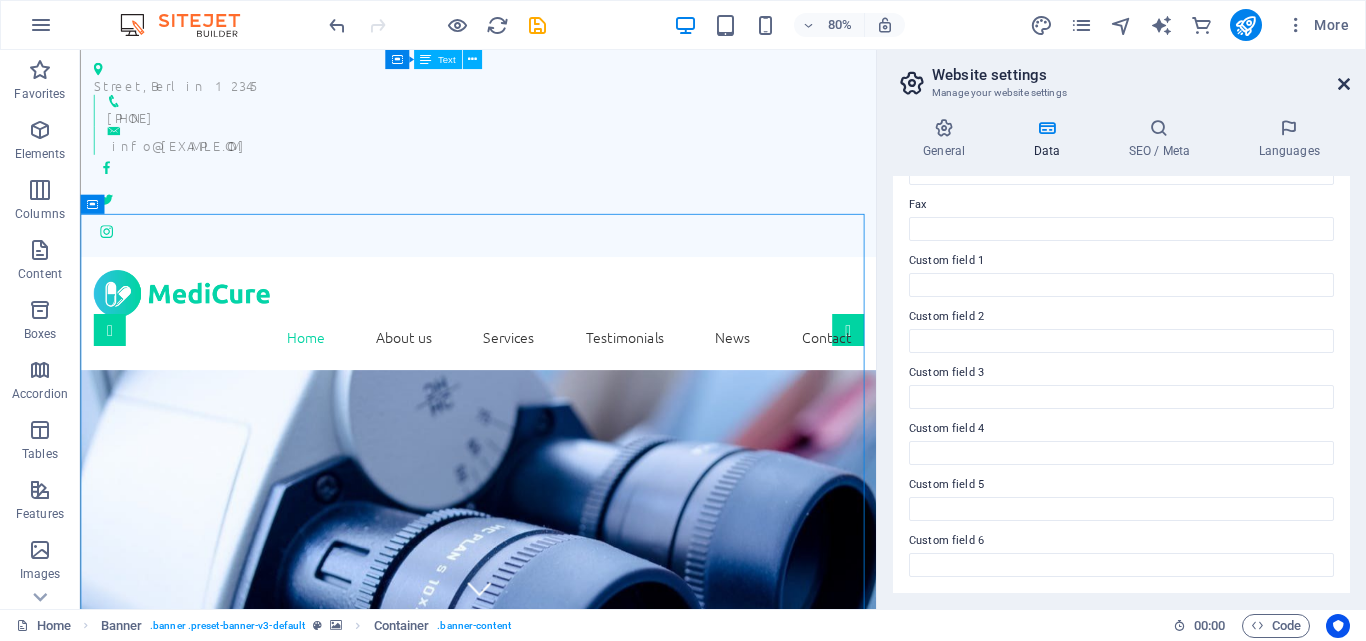click at bounding box center [1344, 84] 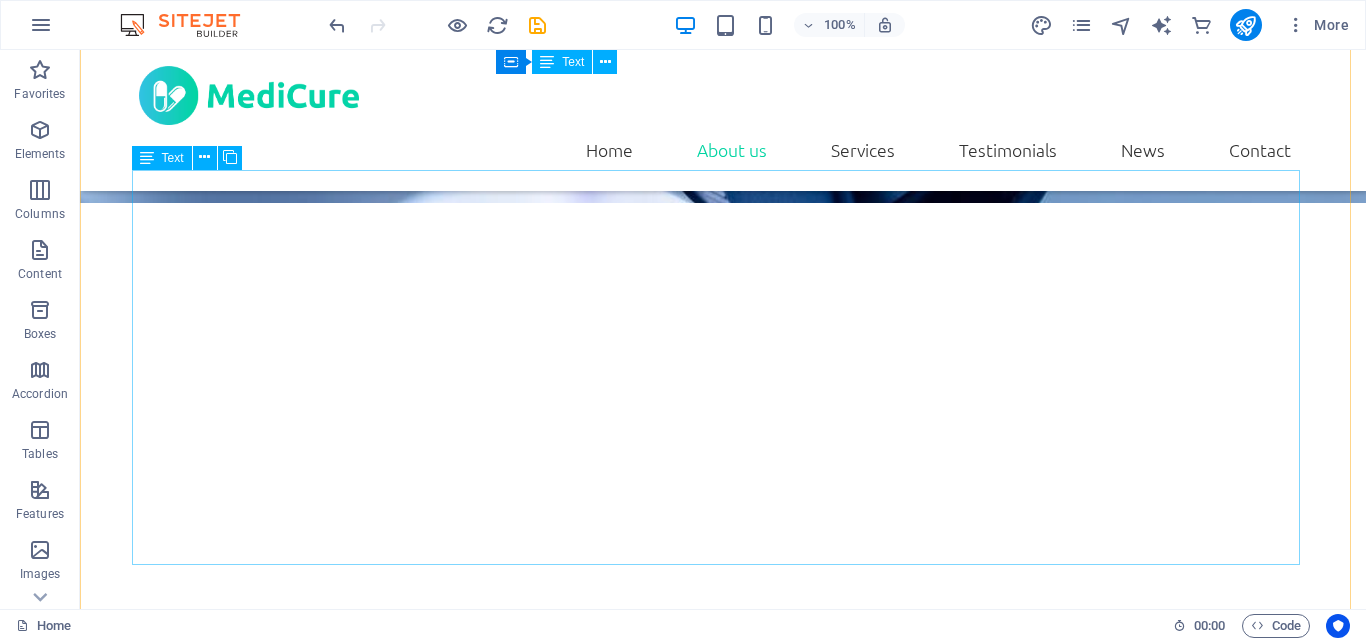 scroll, scrollTop: 700, scrollLeft: 0, axis: vertical 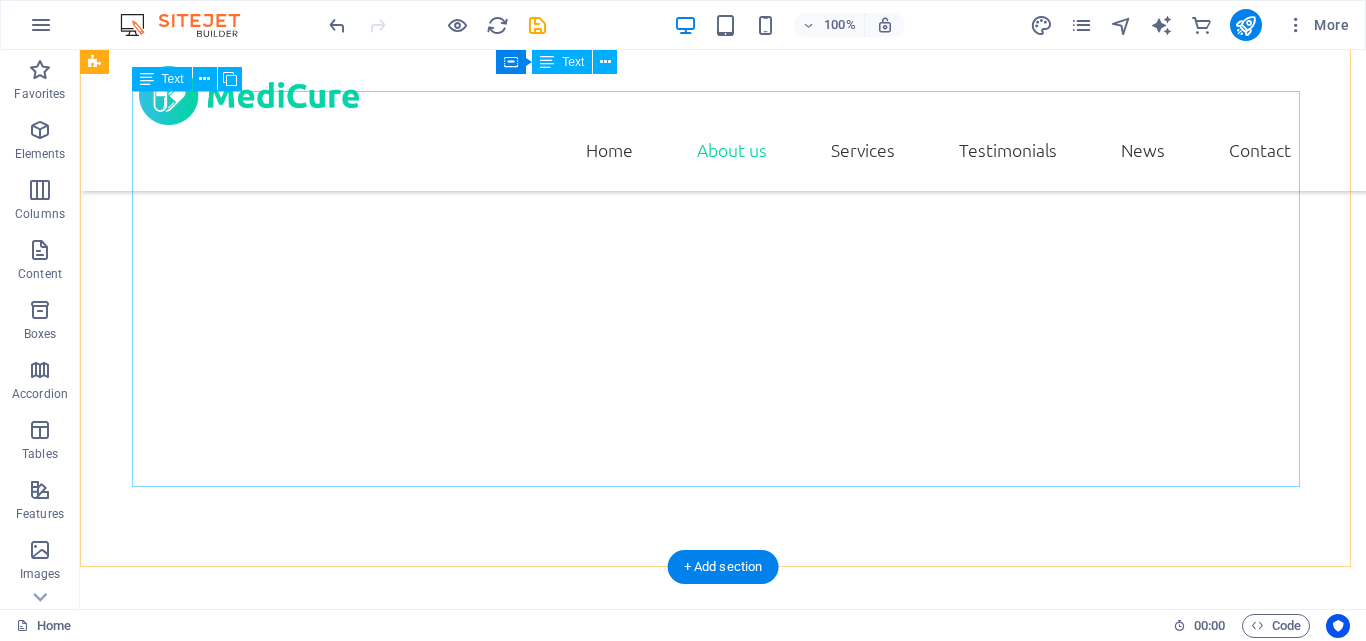 click on "Lorem ipsum dolor sit amet, consetetur sadipscing elitr, sed diam nonumy eirmod tempor invidunt ut labore et dolore magna aliquyam erat, sed diam voluptua. At vero eos et accusam et justo duo dolores et ea rebum. Stet clita kasd gubergren, no sea takimata sanctus est Lorem ipsum dolor sit amet. Lorem ipsum dolor sit amet, consetetur sadipscing elitr, sed diam nonumy eirmod tempor invidunt ut labore et dolore magna aliquyam erat, sed diam voluptua.  At vero eos et accusam et justo duo dolores et ea rebum. Stet clita kasd gubergren, no sea takimata sanctus est Lorem ipsum dolor sit amet. Lorem ipsum dolor sit amet, consetetur sadipscing elitr, sed diam nonumy eirmod tempor invidunt ut labore et dolore magna aliquyam erat, sed diam voluptua. At vero eos et accusam et justo duo dolores et ea rebum. Stet clita kasd gubergren, no sea takimata sanctus est Lorem ipsum dolor sit amet." at bounding box center (723, 960) 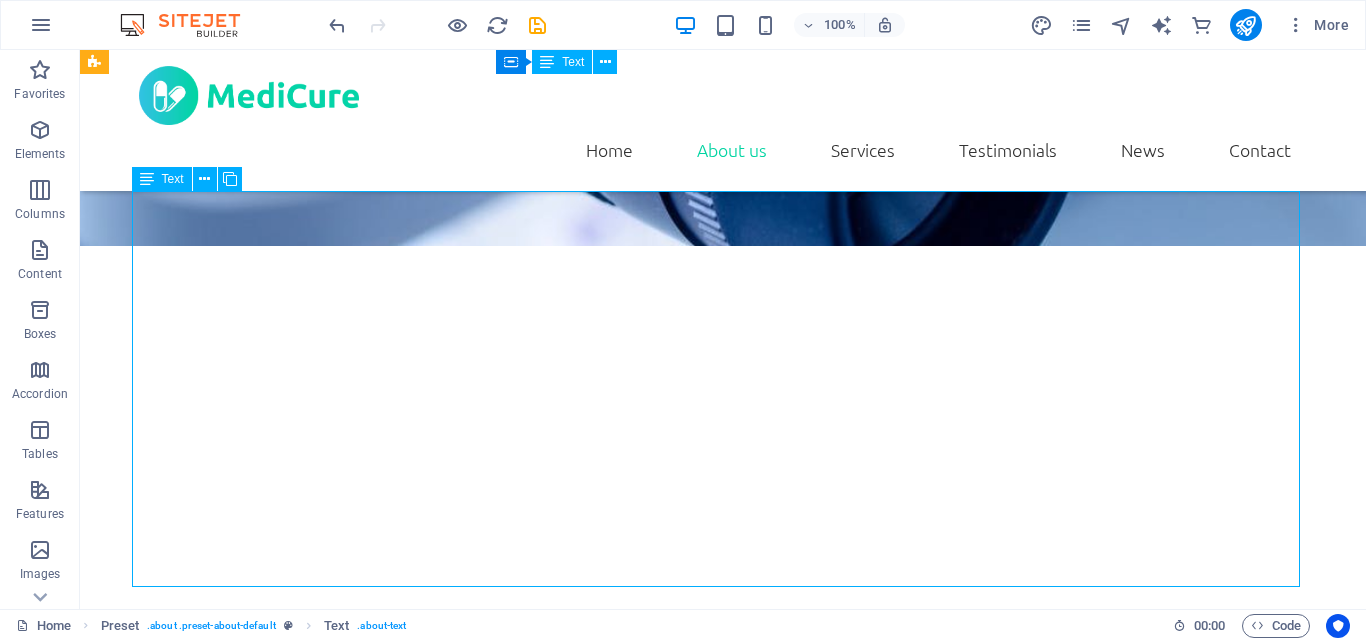 scroll, scrollTop: 600, scrollLeft: 0, axis: vertical 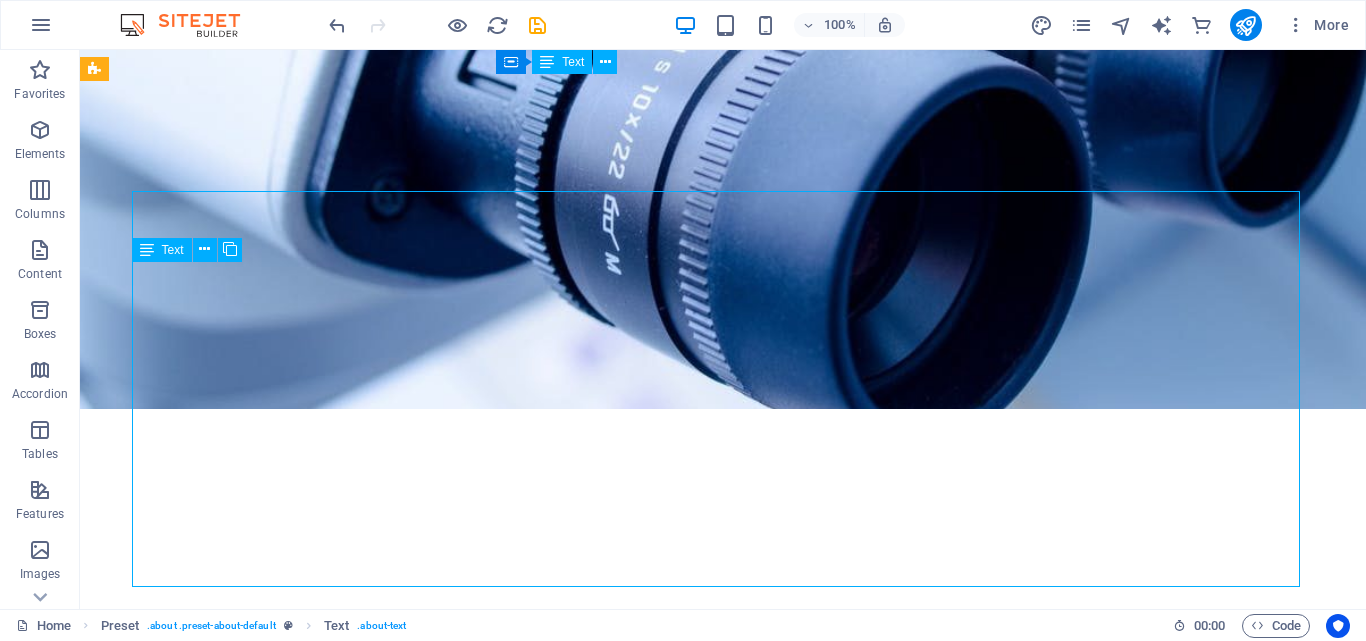 click on "Lorem ipsum dolor sit amet, consetetur sadipscing elitr, sed diam nonumy eirmod tempor invidunt ut labore et dolore magna aliquyam erat, sed diam voluptua. At vero eos et accusam et justo duo dolores et ea rebum. Stet clita kasd gubergren, no sea takimata sanctus est Lorem ipsum dolor sit amet. Lorem ipsum dolor sit amet, consetetur sadipscing elitr, sed diam nonumy eirmod tempor invidunt ut labore et dolore magna aliquyam erat, sed diam voluptua.  At vero eos et accusam et justo duo dolores et ea rebum. Stet clita kasd gubergren, no sea takimata sanctus est Lorem ipsum dolor sit amet. Lorem ipsum dolor sit amet, consetetur sadipscing elitr, sed diam nonumy eirmod tempor invidunt ut labore et dolore magna aliquyam erat, sed diam voluptua. At vero eos et accusam et justo duo dolores et ea rebum. Stet clita kasd gubergren, no sea takimata sanctus est Lorem ipsum dolor sit amet." at bounding box center (723, 1131) 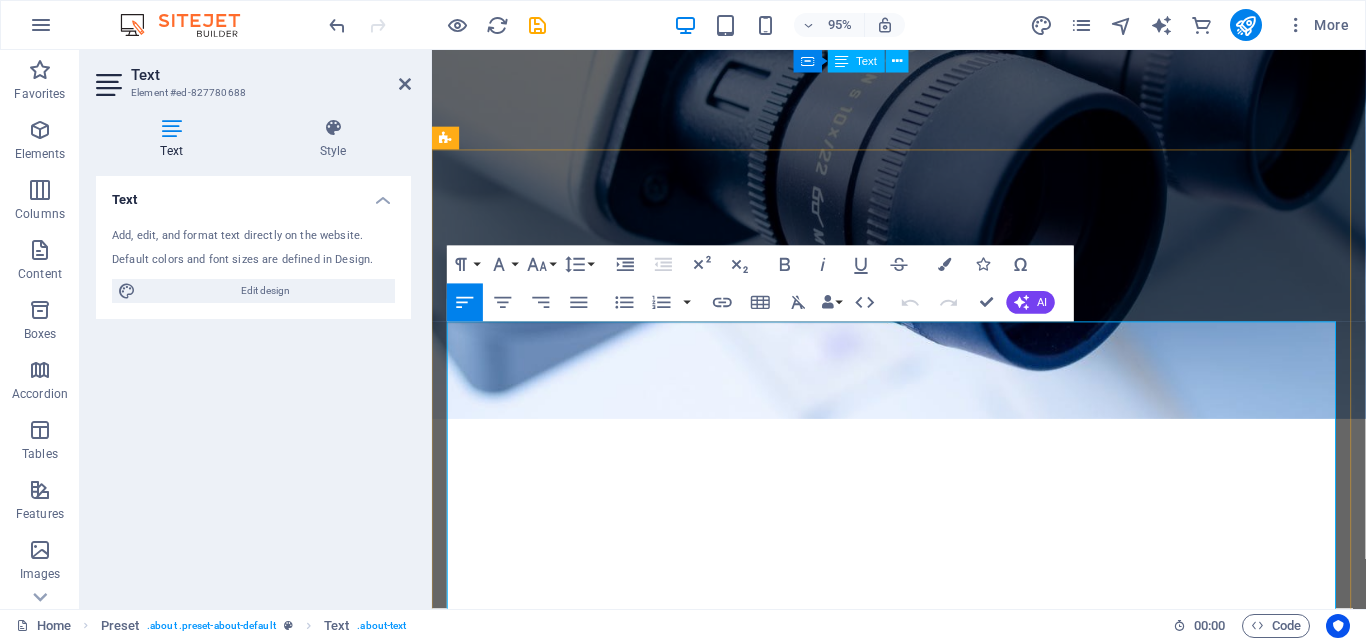 click on "At vero eos et accusam et justo duo dolores et ea rebum. Stet clita kasd gubergren, no sea takimata sanctus est Lorem ipsum dolor sit amet. Lorem ipsum dolor sit amet, consetetur sadipscing elitr, sed diam nonumy eirmod tempor invidunt ut labore et dolore magna aliquyam erat, sed diam voluptua. At vero eos et accusam et justo duo dolores et ea rebum. Stet clita kasd gubergren, no sea takimata sanctus est Lorem ipsum dolor sit amet." at bounding box center [923, 1118] 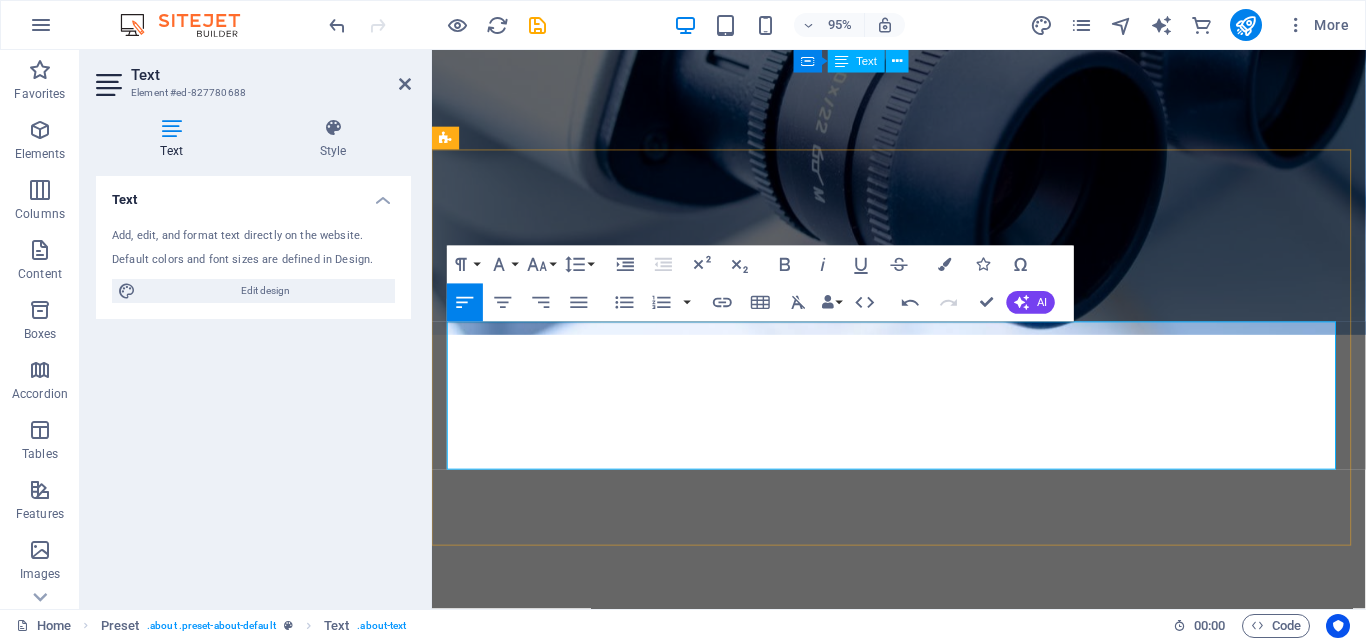 click at bounding box center (923, 986) 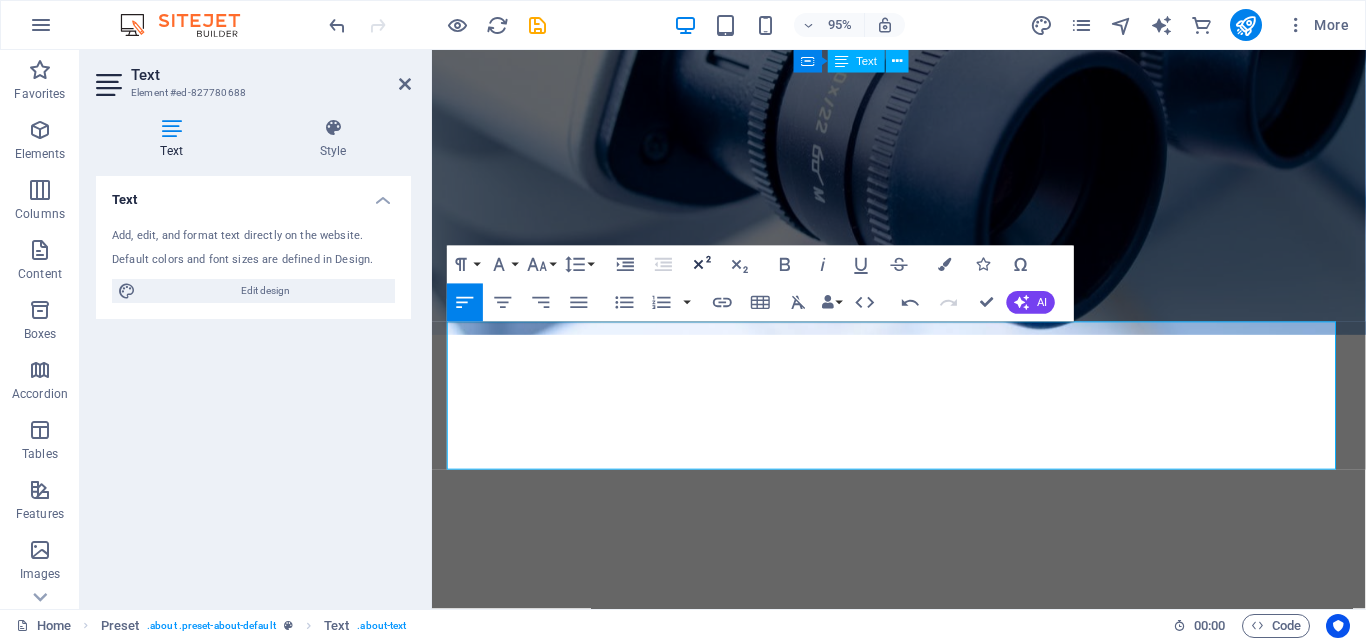 click 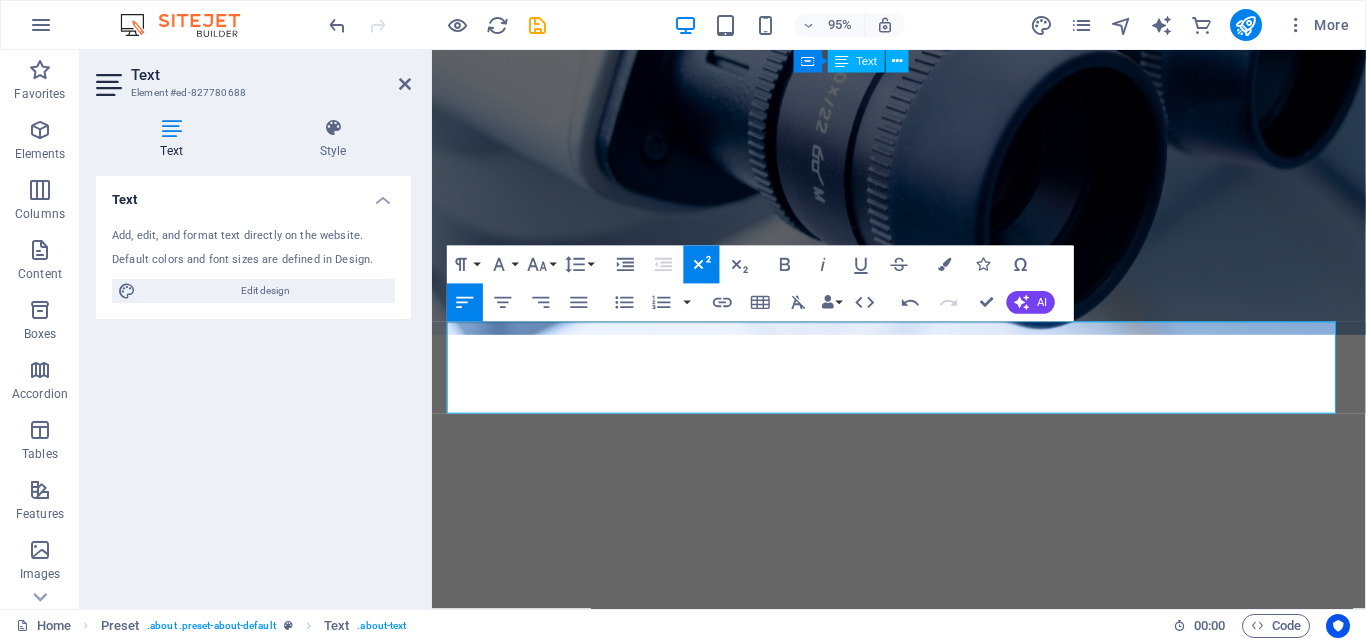 click 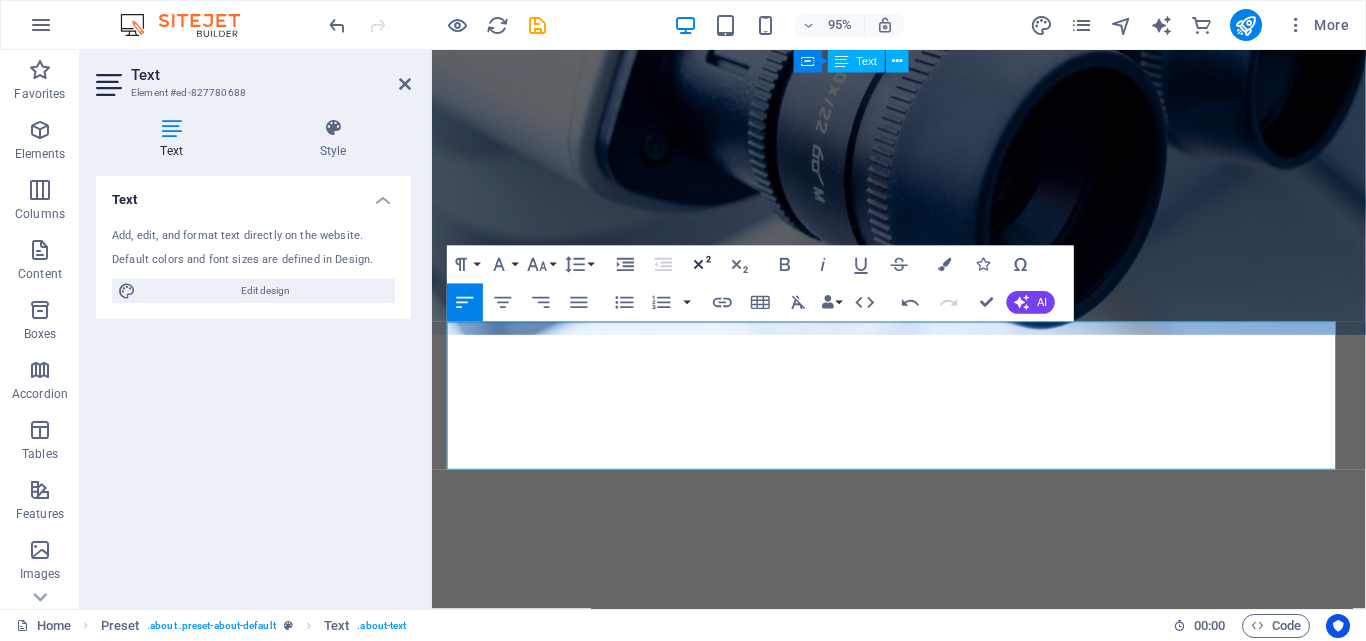 click 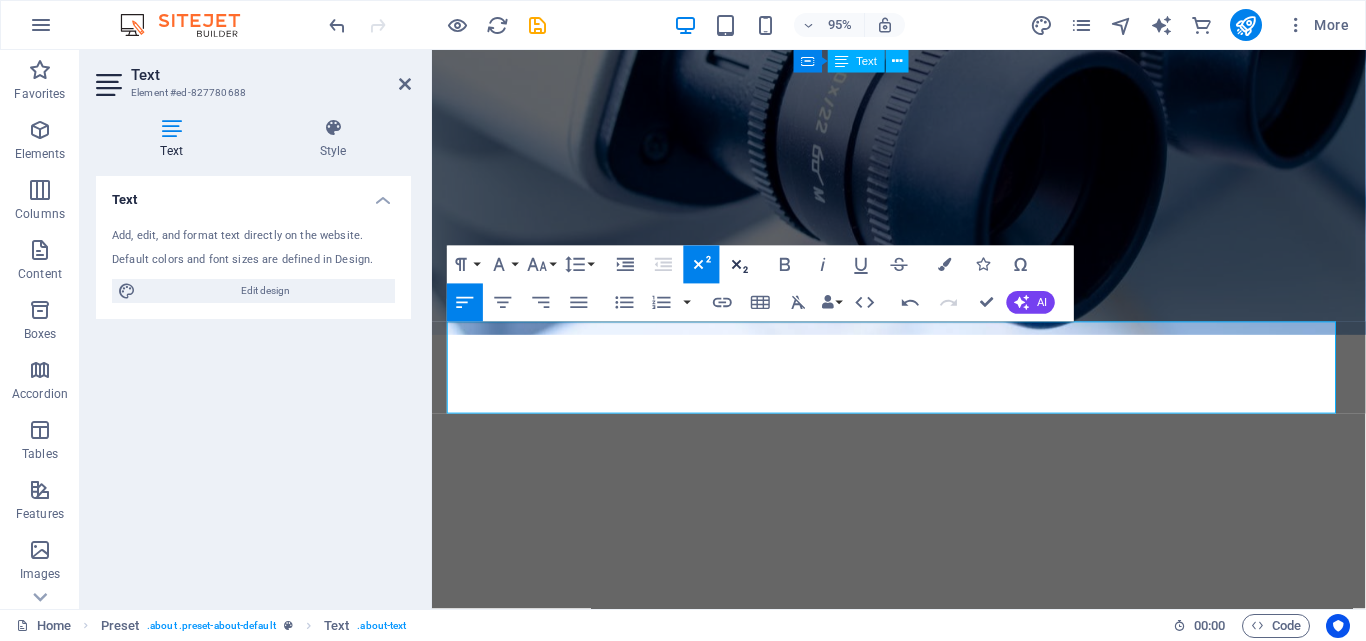 click on "Subscript" at bounding box center [740, 264] 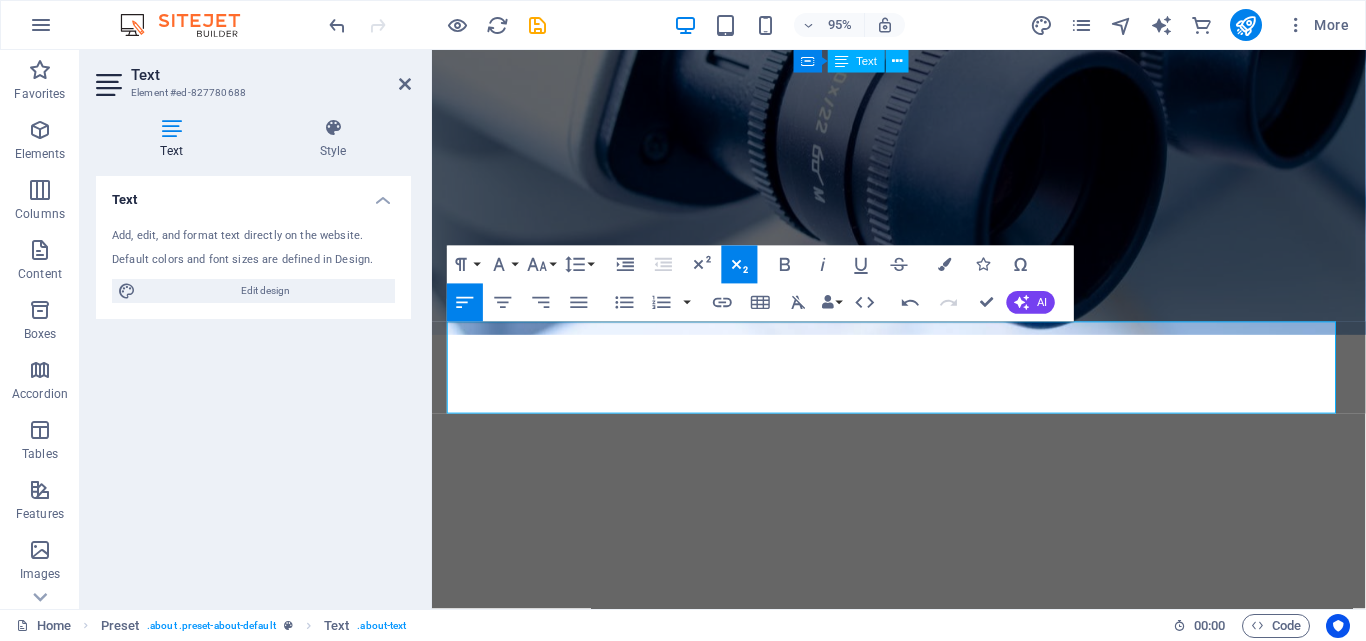 click on "Subscript" at bounding box center (740, 264) 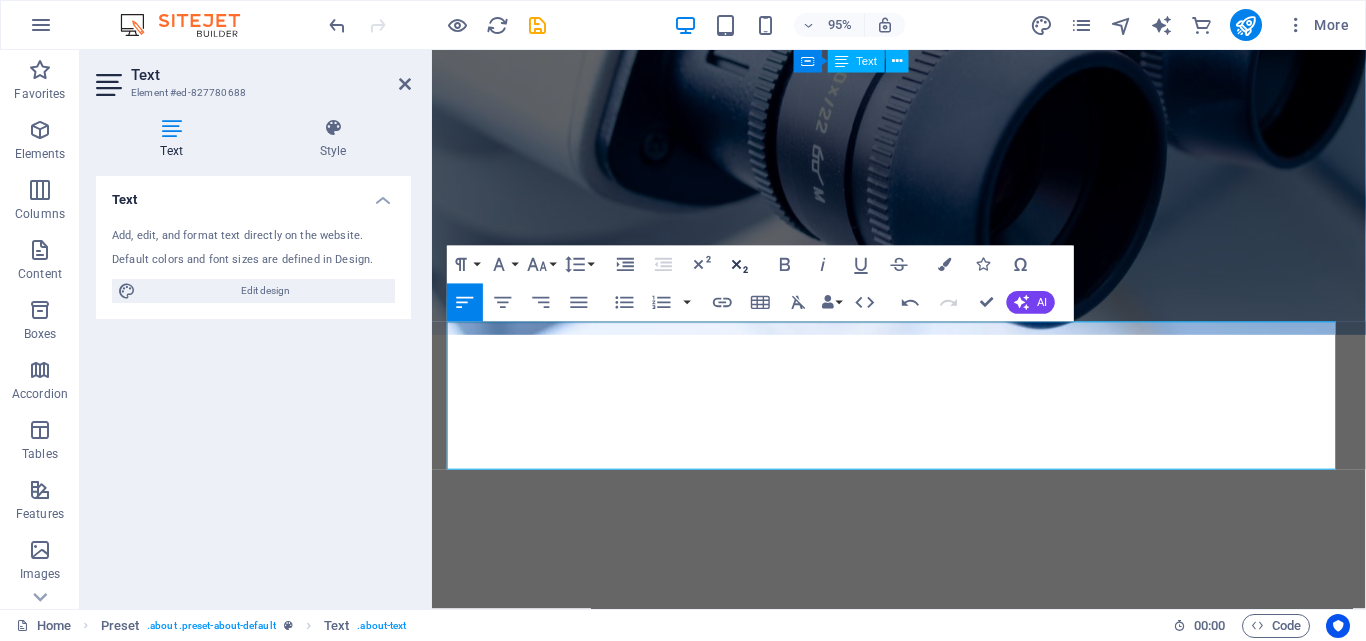 click on "Subscript" at bounding box center (740, 264) 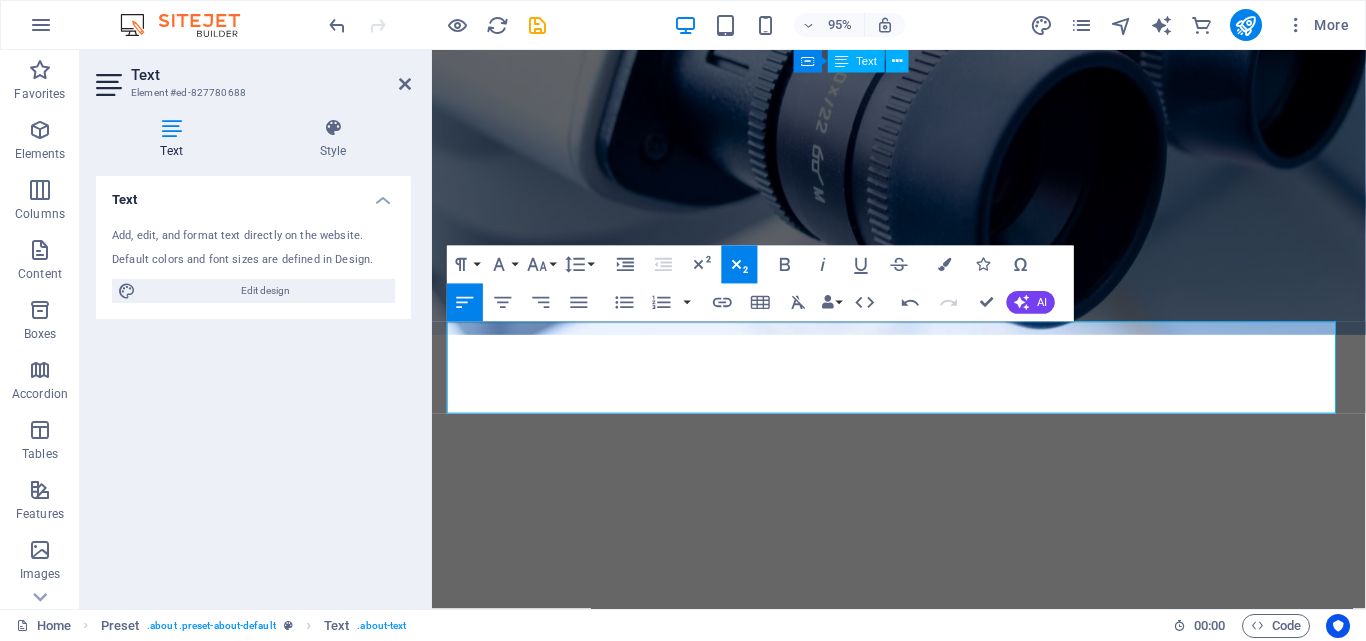 click on "Subscript" at bounding box center [740, 264] 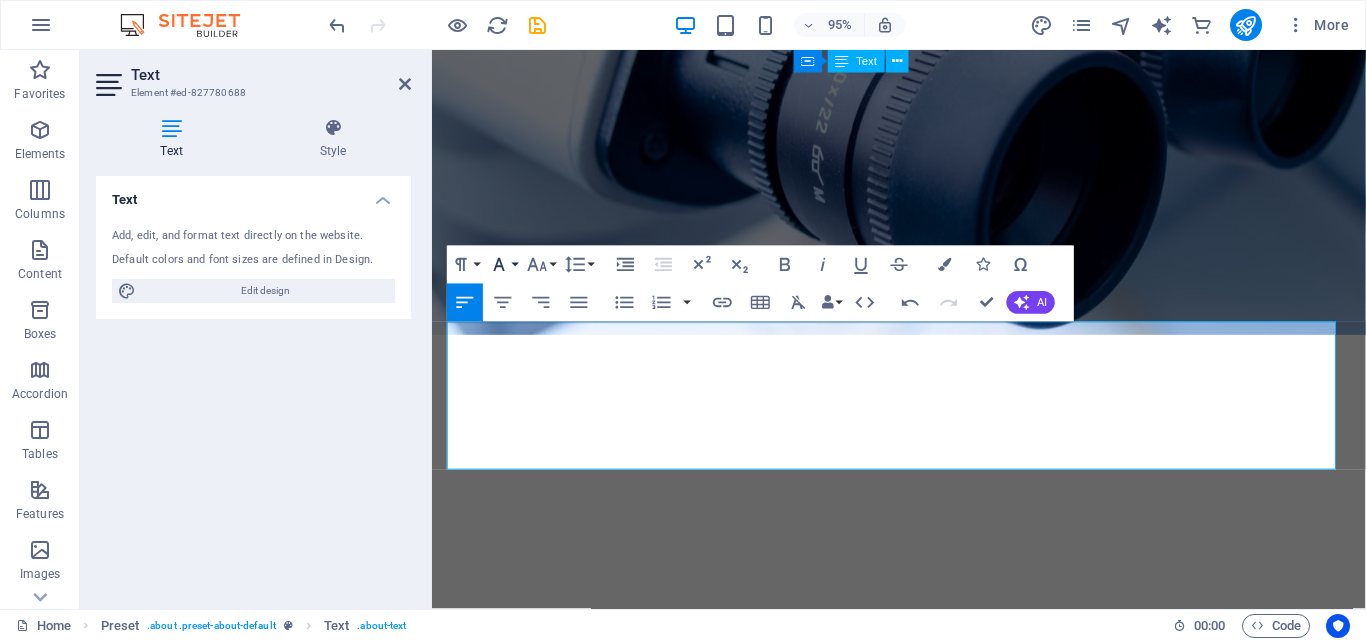 click on "Font Family" at bounding box center (503, 264) 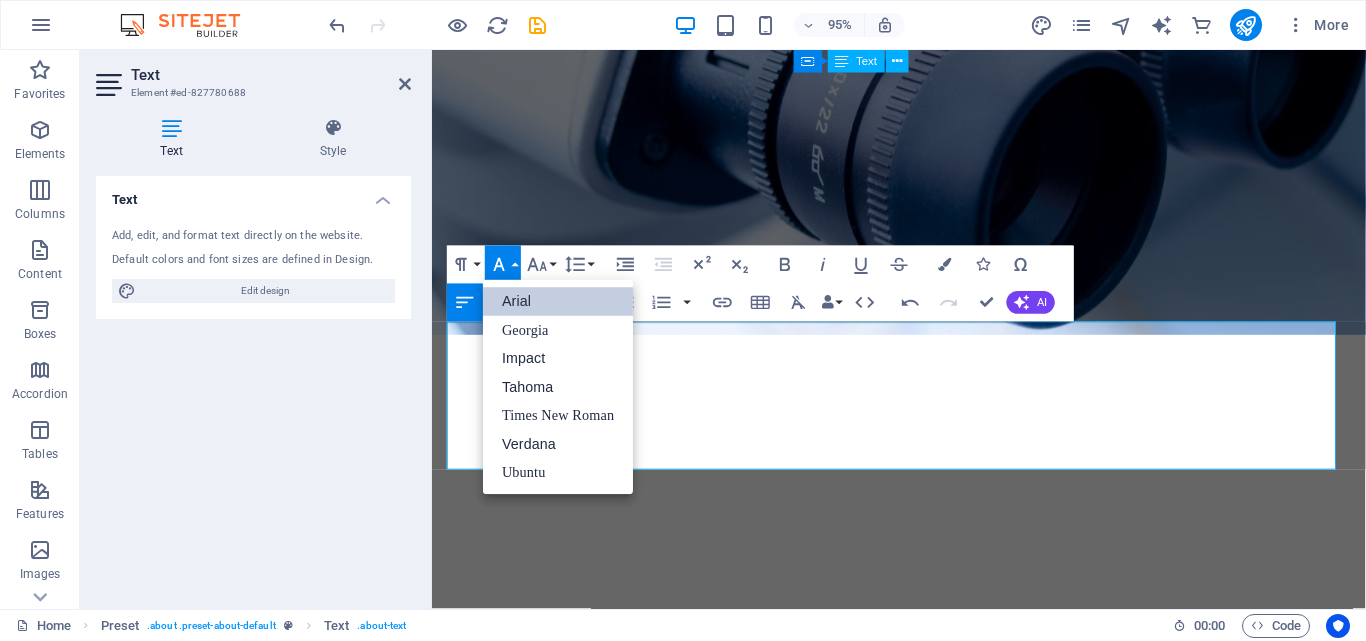 scroll, scrollTop: 0, scrollLeft: 0, axis: both 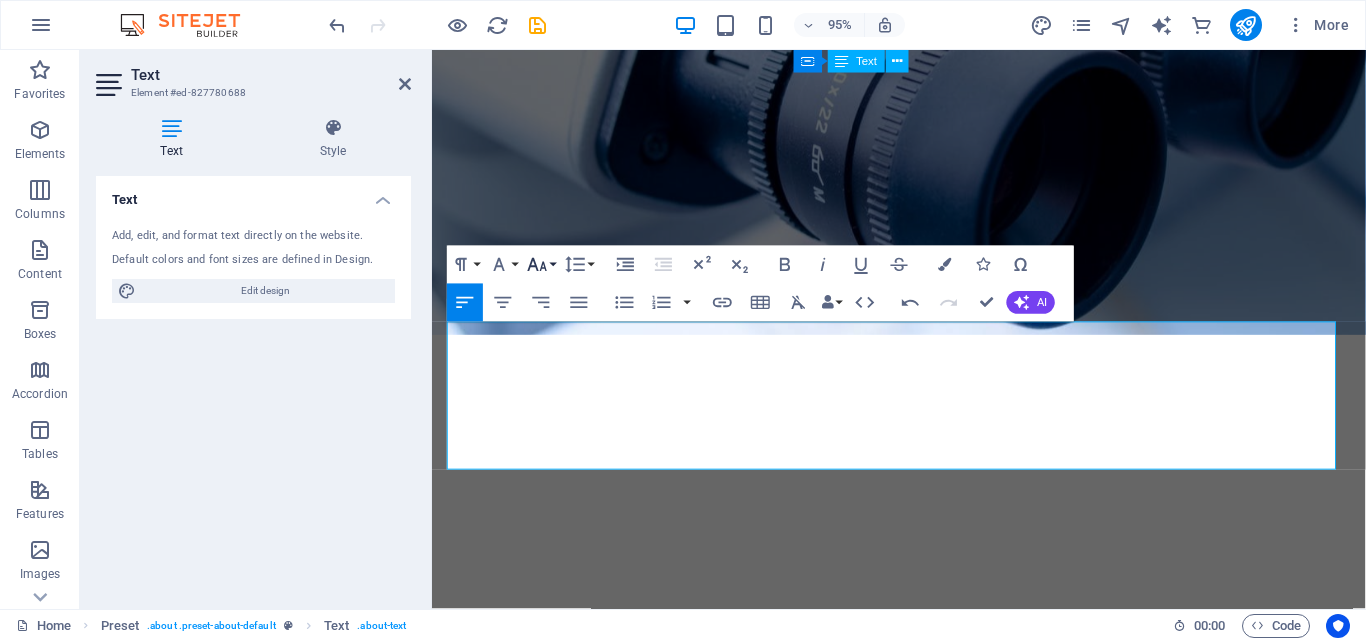click 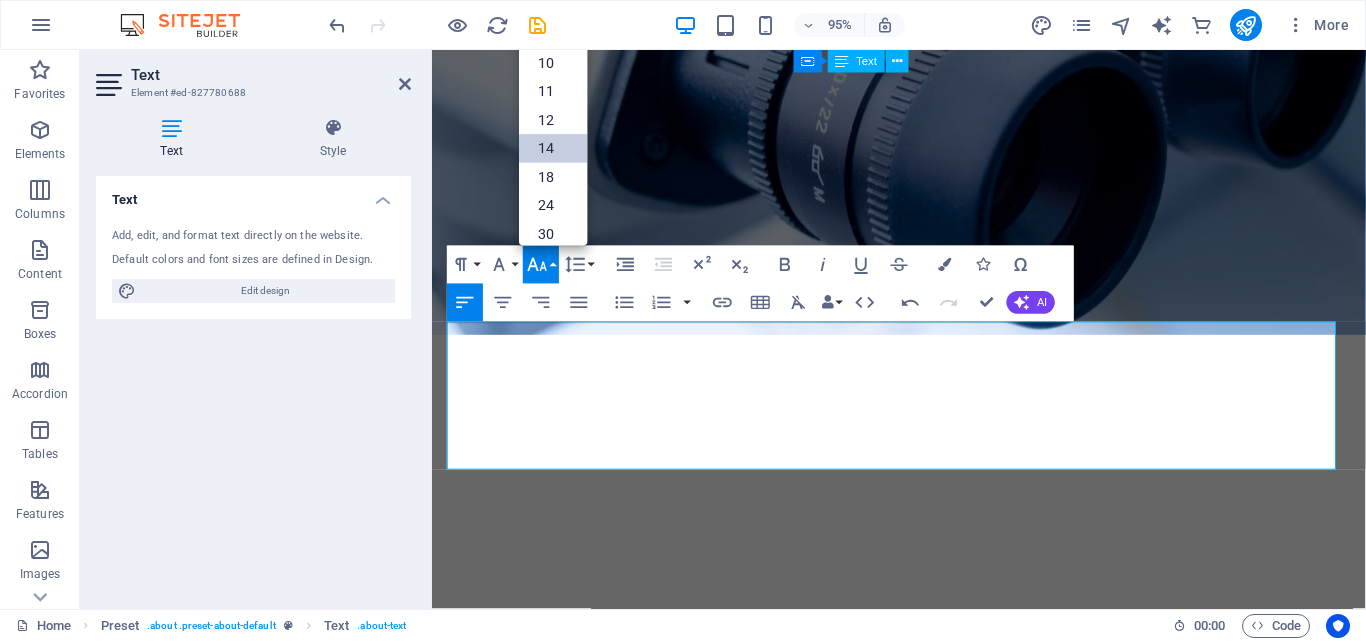 click on "14" at bounding box center (553, 148) 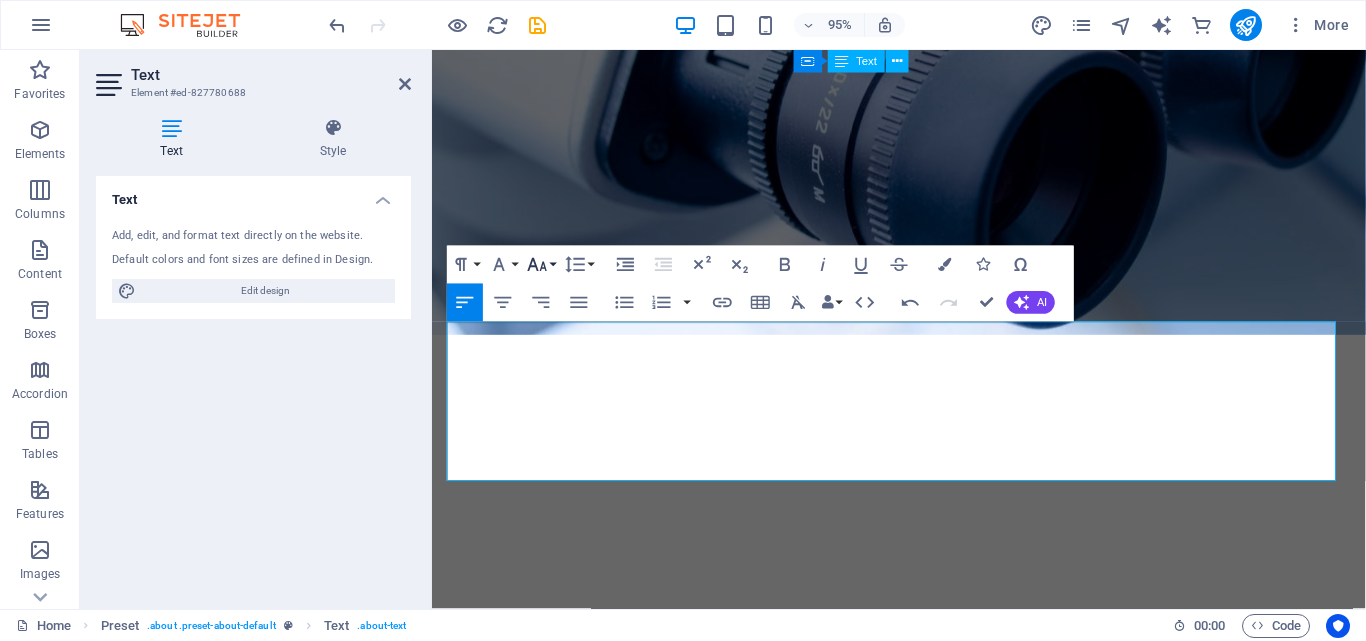 click 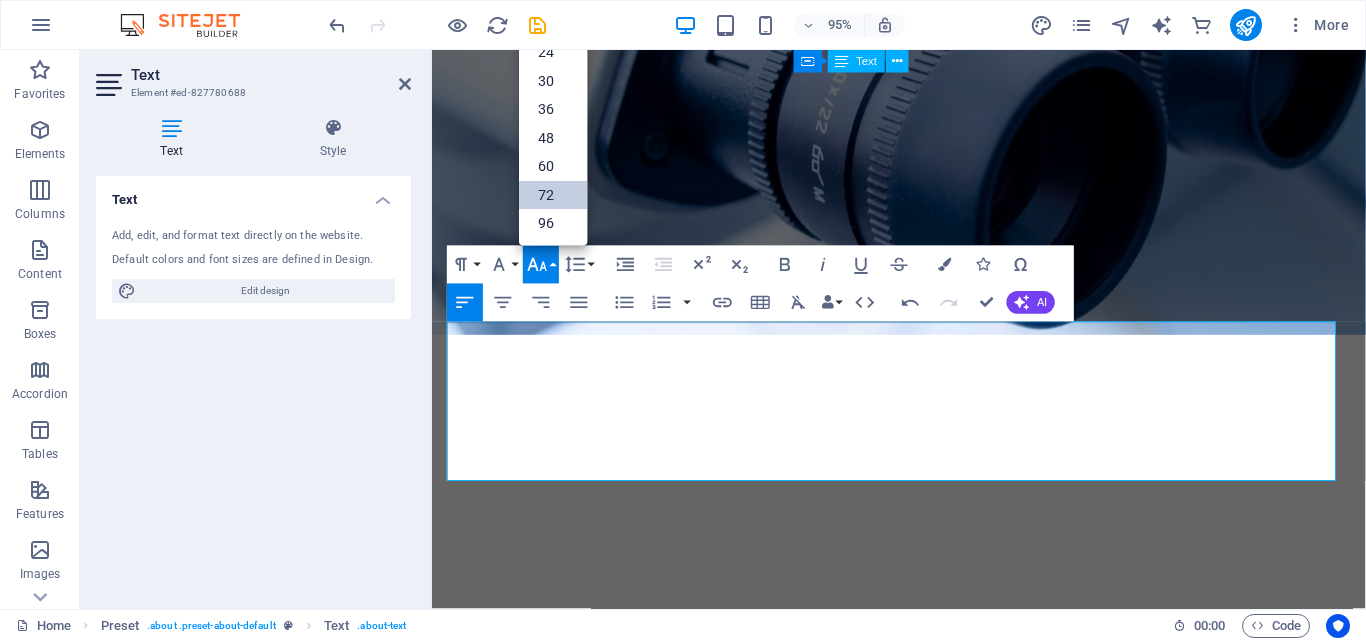 scroll, scrollTop: 161, scrollLeft: 0, axis: vertical 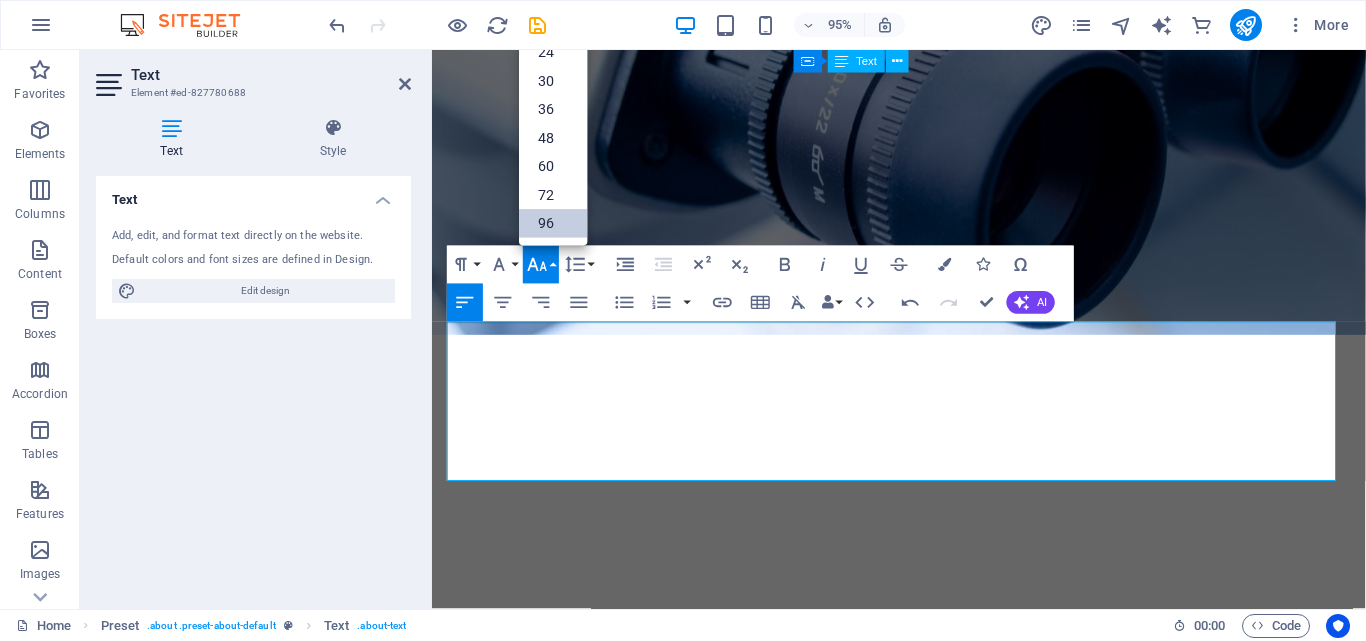 click on "96" at bounding box center [553, 223] 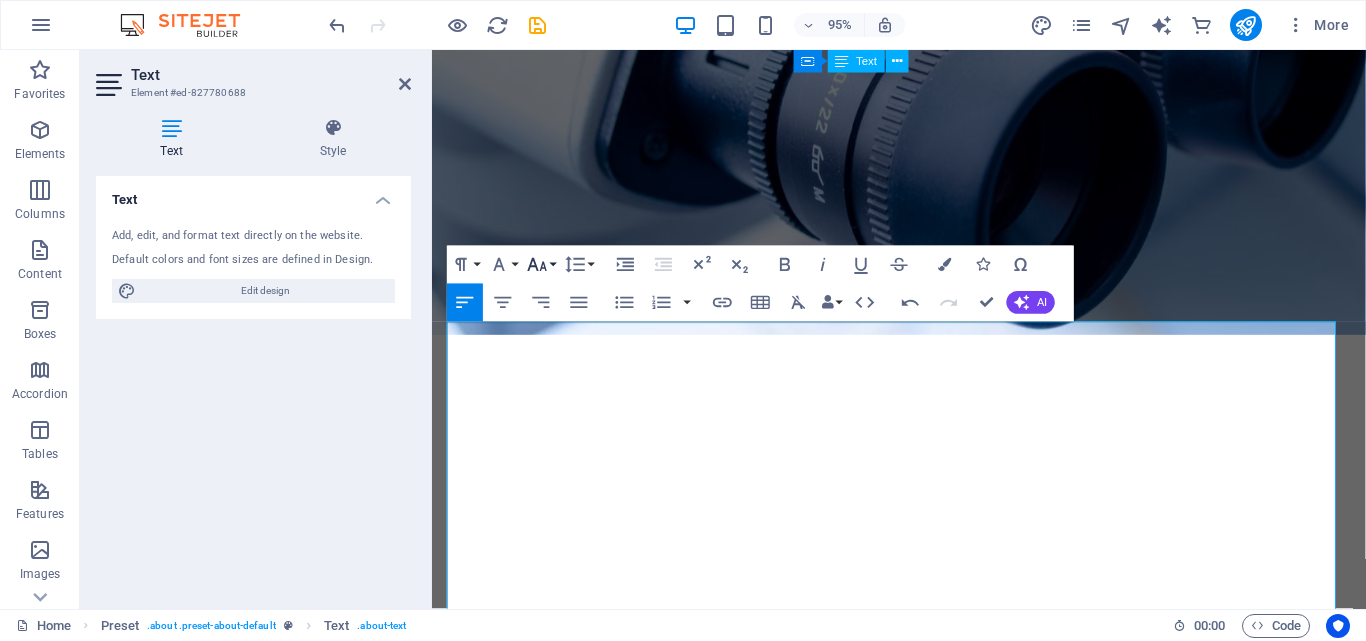 click on "Font Size" at bounding box center (541, 264) 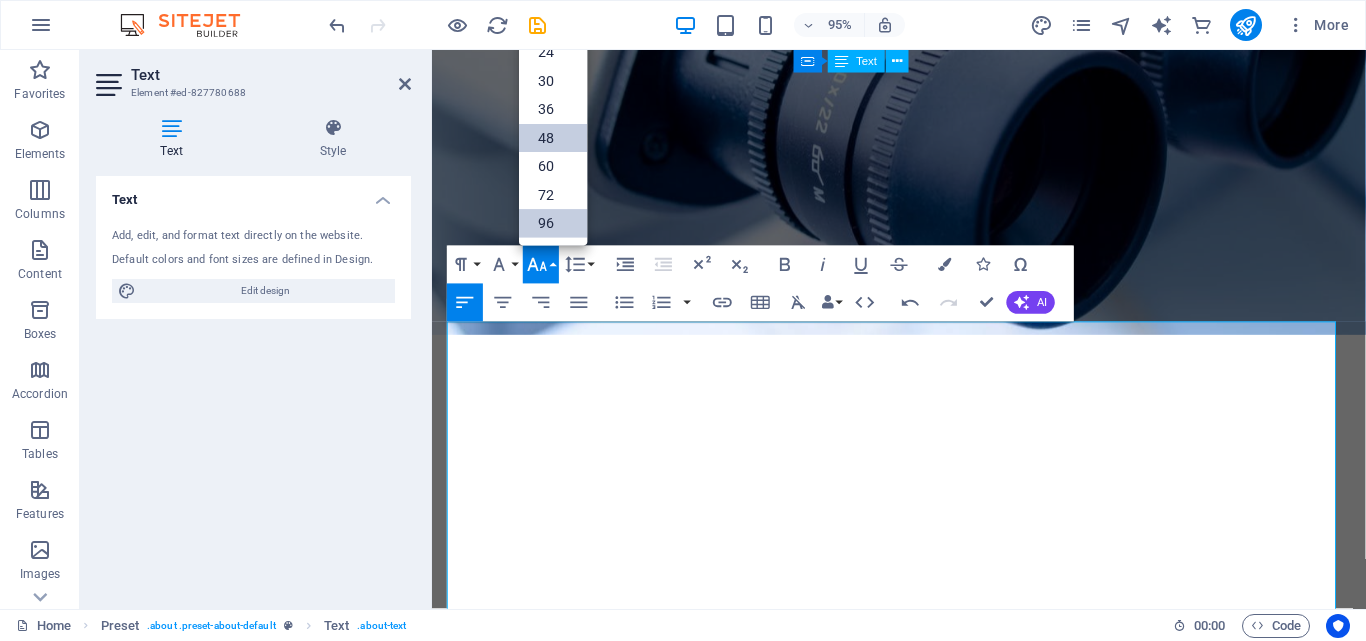 scroll, scrollTop: 161, scrollLeft: 0, axis: vertical 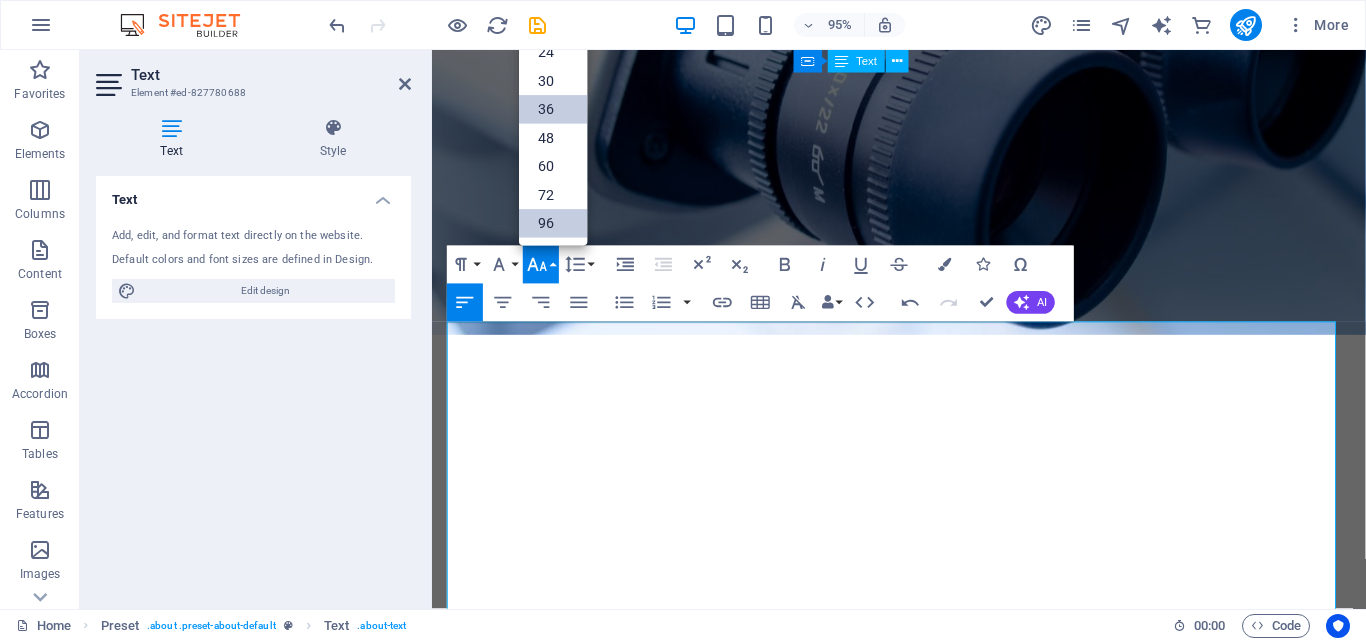 click on "36" at bounding box center (553, 109) 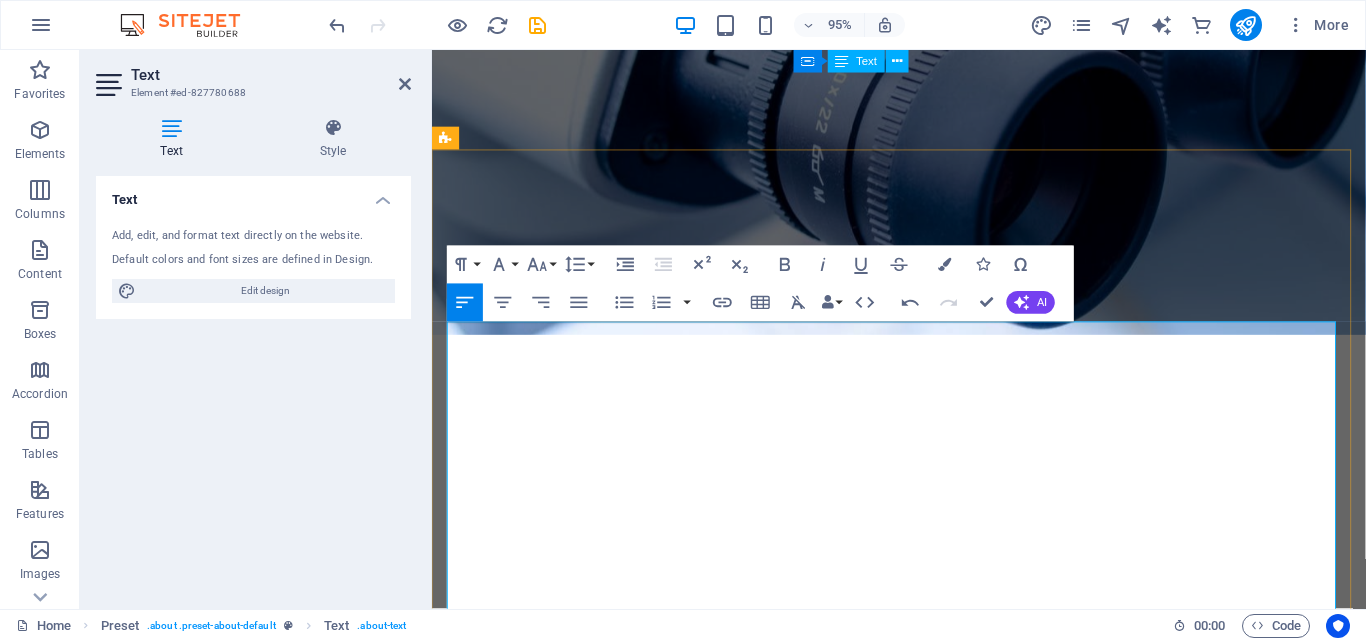 click on "DocScribe is a visionary healthcare startup founded by certified Indian doctors, committed to redefining how individuals access and experience medical care in the digital age." at bounding box center [883, 1044] 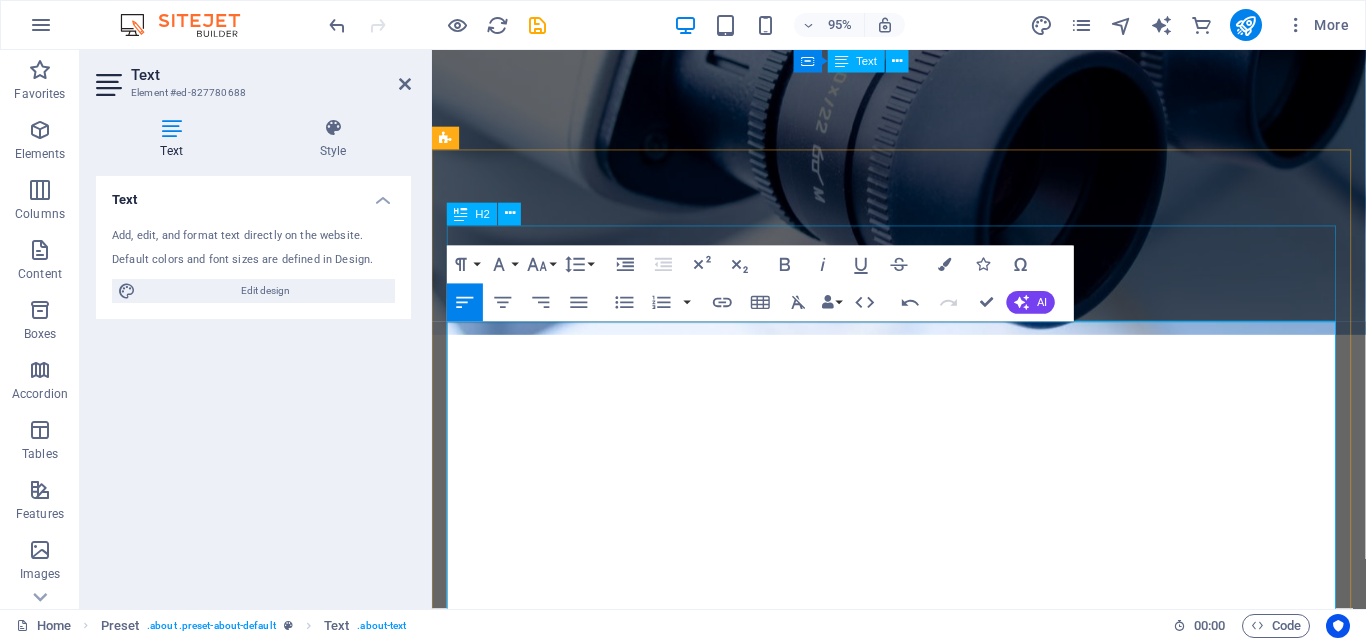 click on "About us" at bounding box center [923, 874] 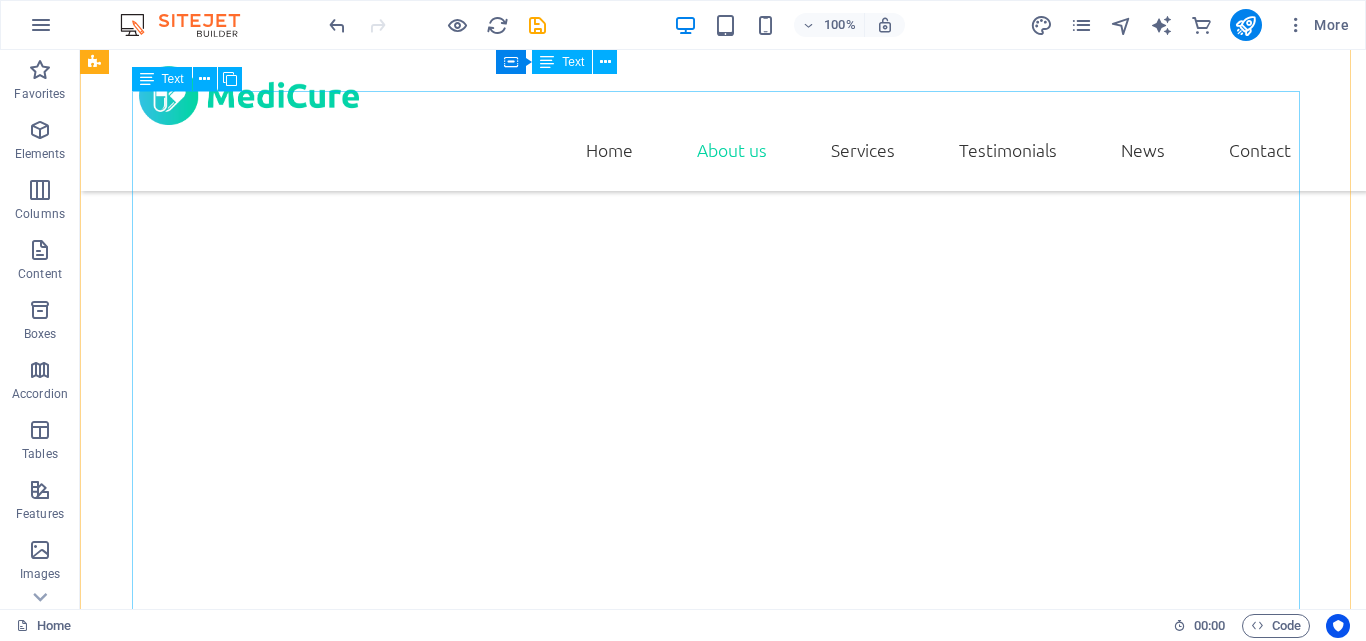 scroll, scrollTop: 600, scrollLeft: 0, axis: vertical 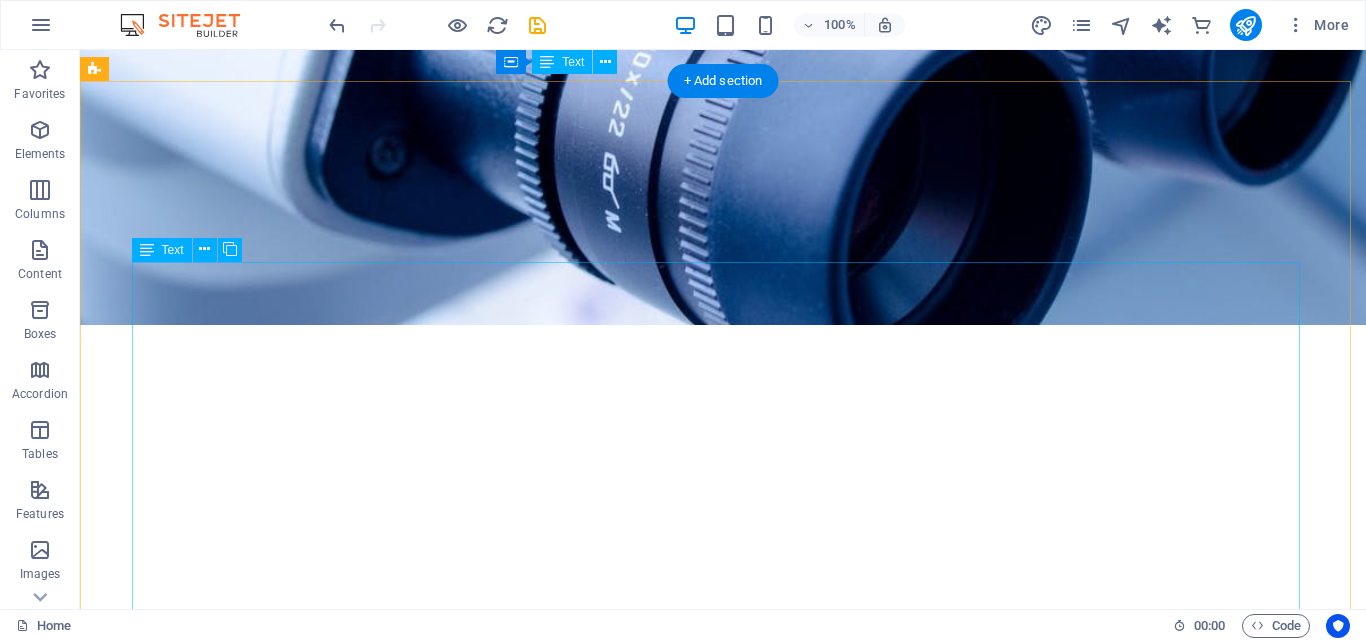 click on "DocScribe is a visionary healthcare startup founded by certified Indian doctors, committed to redefining how individuals access and experience medical care in the digital age. Rooted in the core values of clinical integrity, trust, and accessibility, DocScribe aims to bridge the gap between conventional healthcare practices and the evolving expectations of a modern, connected society. As a doctor-led initiative, DocScribe is driven by a deep understanding of patient needs and a strong commitment to building a more transparent, ethical, and future-ready healthcare ecosystem." at bounding box center (723, 1209) 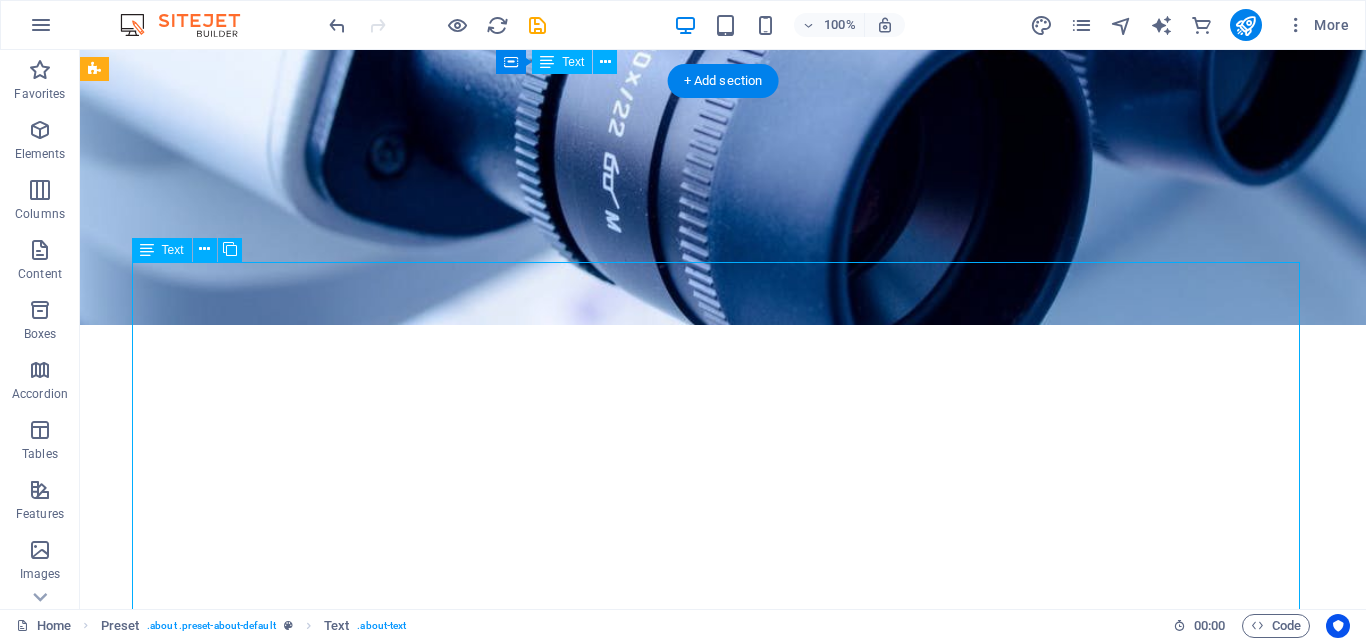 click on "DocScribe is a visionary healthcare startup founded by certified Indian doctors, committed to redefining how individuals access and experience medical care in the digital age. Rooted in the core values of clinical integrity, trust, and accessibility, DocScribe aims to bridge the gap between conventional healthcare practices and the evolving expectations of a modern, connected society. As a doctor-led initiative, DocScribe is driven by a deep understanding of patient needs and a strong commitment to building a more transparent, ethical, and future-ready healthcare ecosystem." at bounding box center [723, 1209] 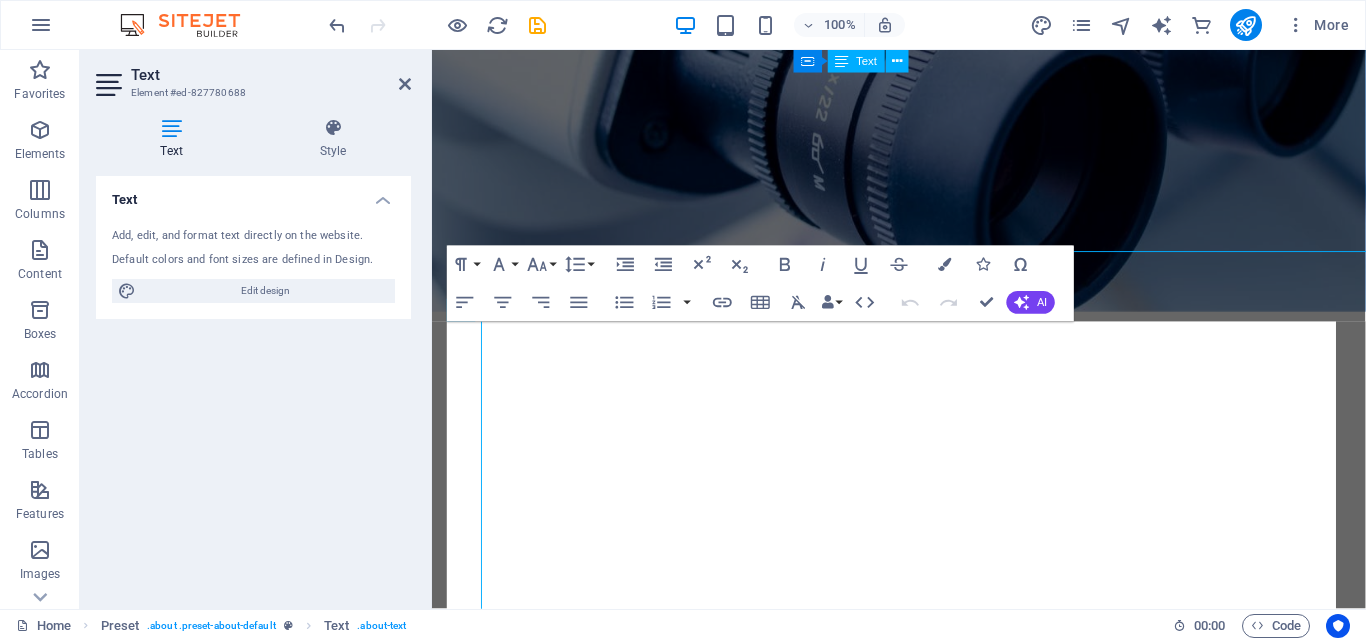 click on "Edit design" at bounding box center (265, 291) 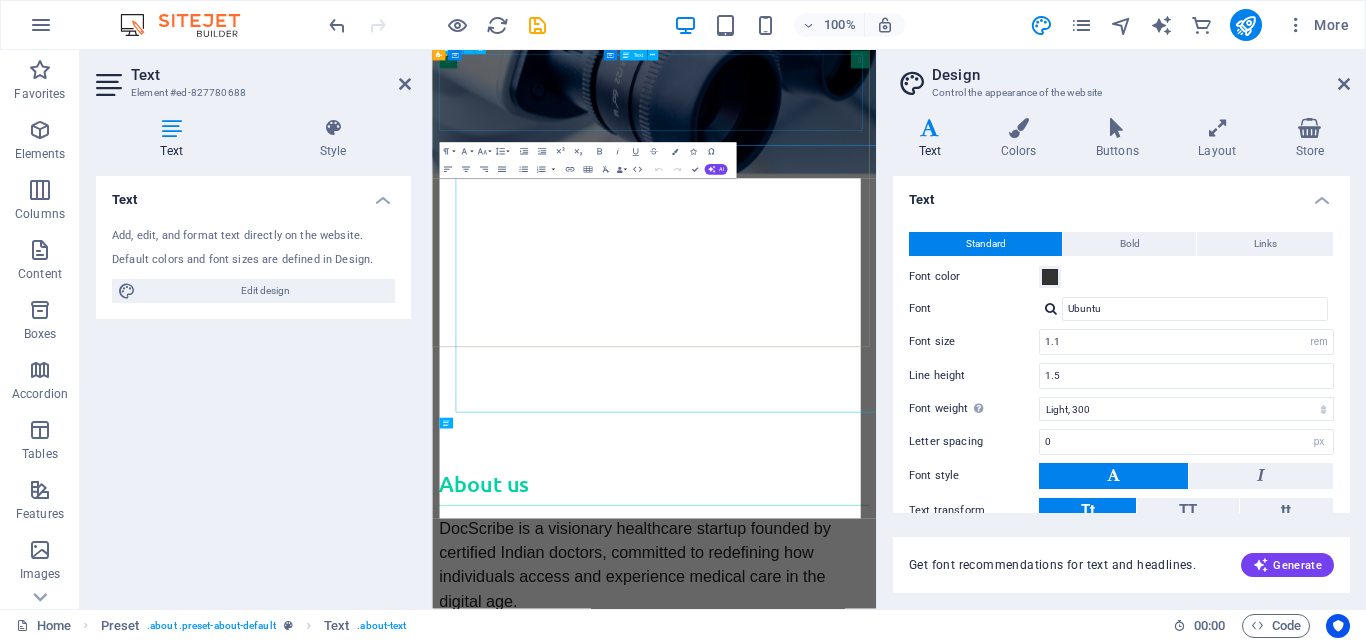 click on "docscribe.in" at bounding box center [925, 490] 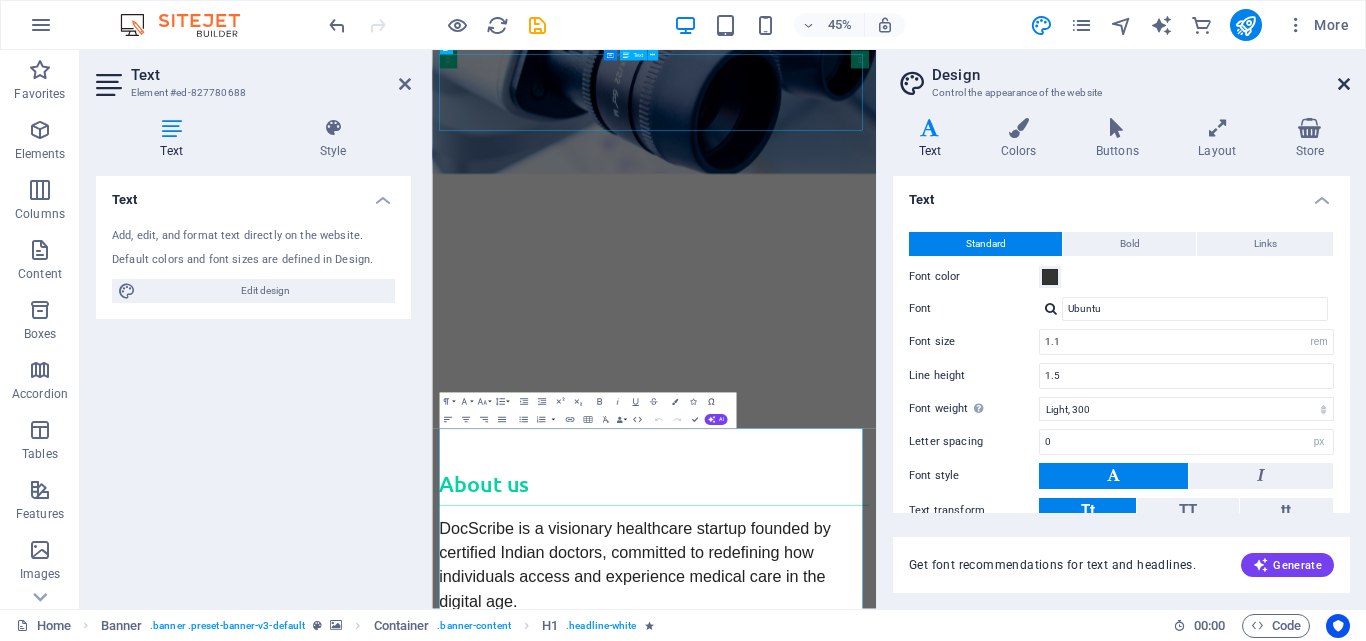 click at bounding box center (1344, 84) 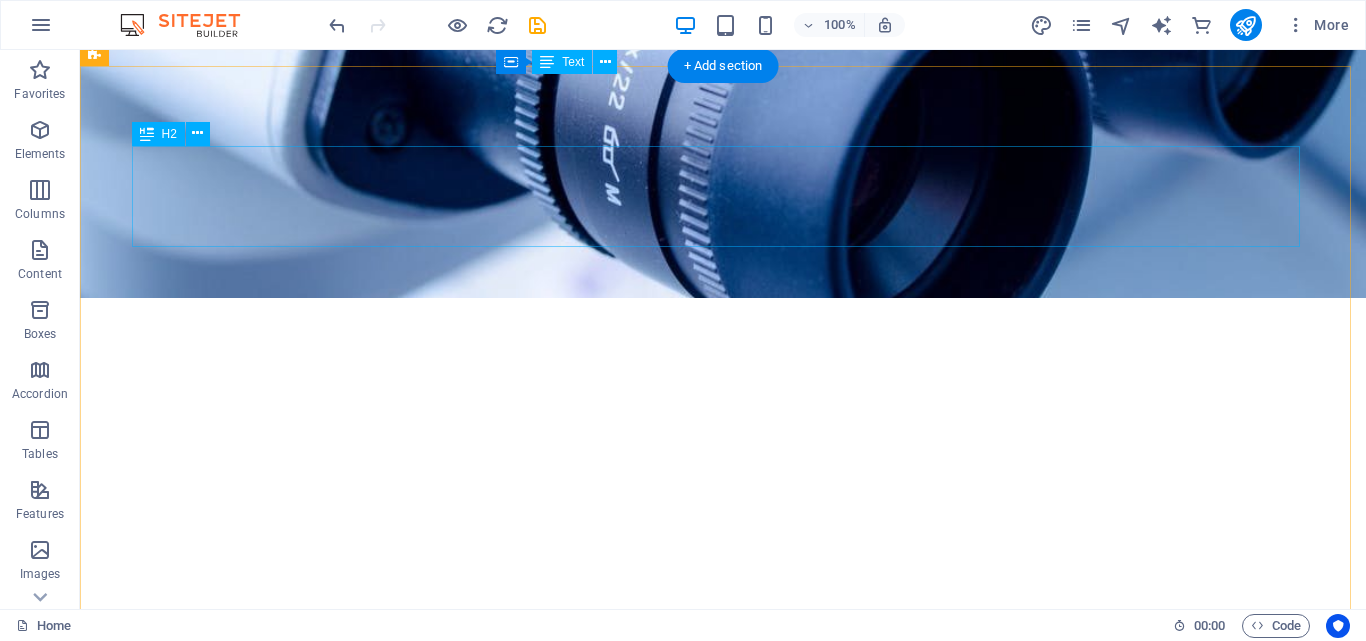 scroll, scrollTop: 600, scrollLeft: 0, axis: vertical 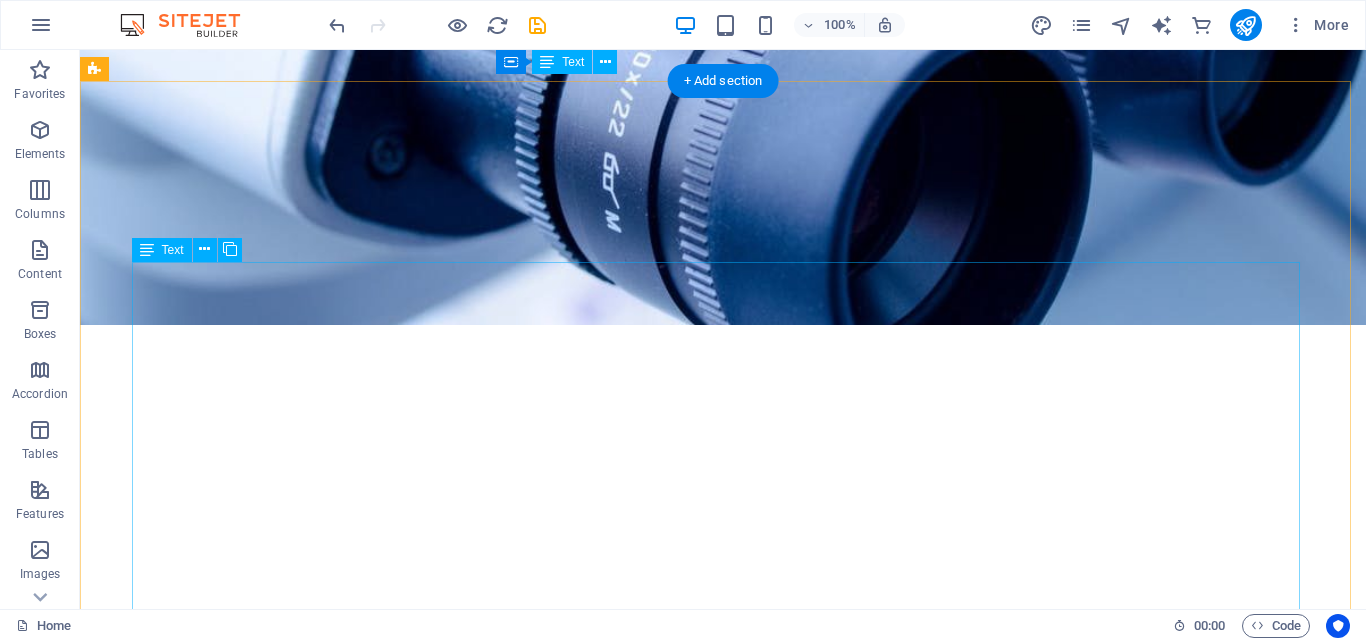 click on "DocScribe is a visionary healthcare startup founded by certified Indian doctors, committed to redefining how individuals access and experience medical care in the digital age. Rooted in the core values of clinical integrity, trust, and accessibility, DocScribe aims to bridge the gap between conventional healthcare practices and the evolving expectations of a modern, connected society. As a doctor-led initiative, DocScribe is driven by a deep understanding of patient needs and a strong commitment to building a more transparent, ethical, and future-ready healthcare ecosystem." at bounding box center (723, 1209) 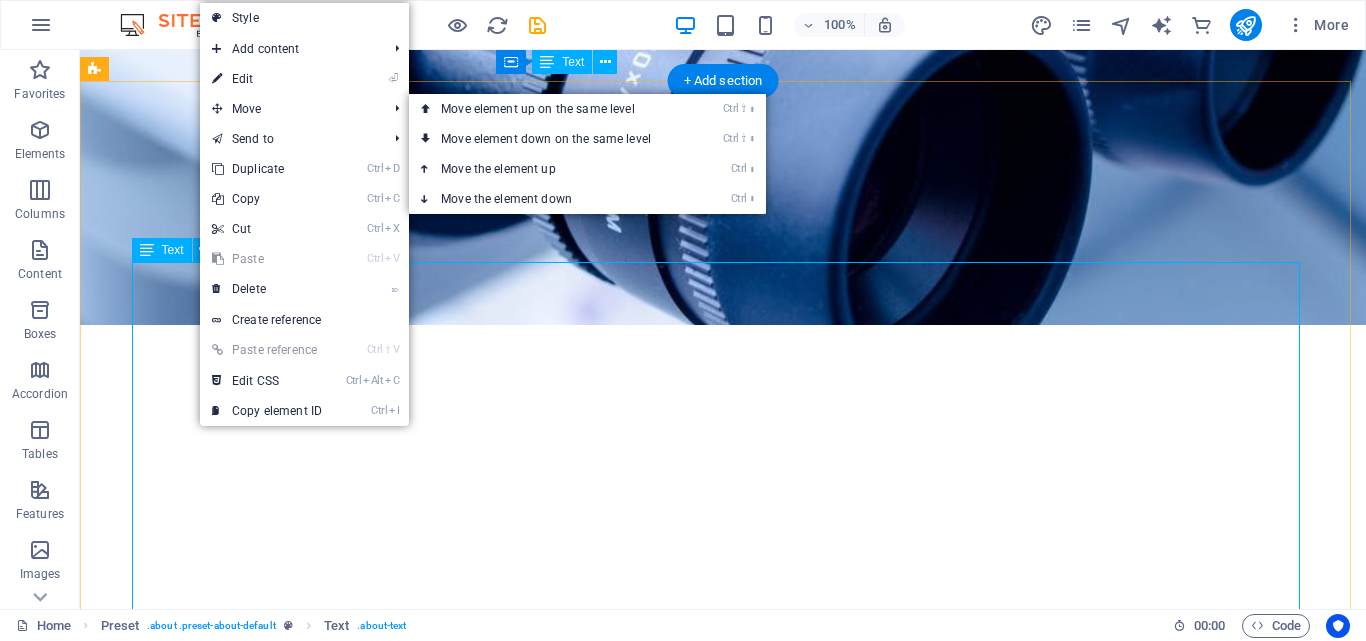 click on "DocScribe is a visionary healthcare startup founded by certified Indian doctors, committed to redefining how individuals access and experience medical care in the digital age. Rooted in the core values of clinical integrity, trust, and accessibility, DocScribe aims to bridge the gap between conventional healthcare practices and the evolving expectations of a modern, connected society. As a doctor-led initiative, DocScribe is driven by a deep understanding of patient needs and a strong commitment to building a more transparent, ethical, and future-ready healthcare ecosystem." at bounding box center [723, 1209] 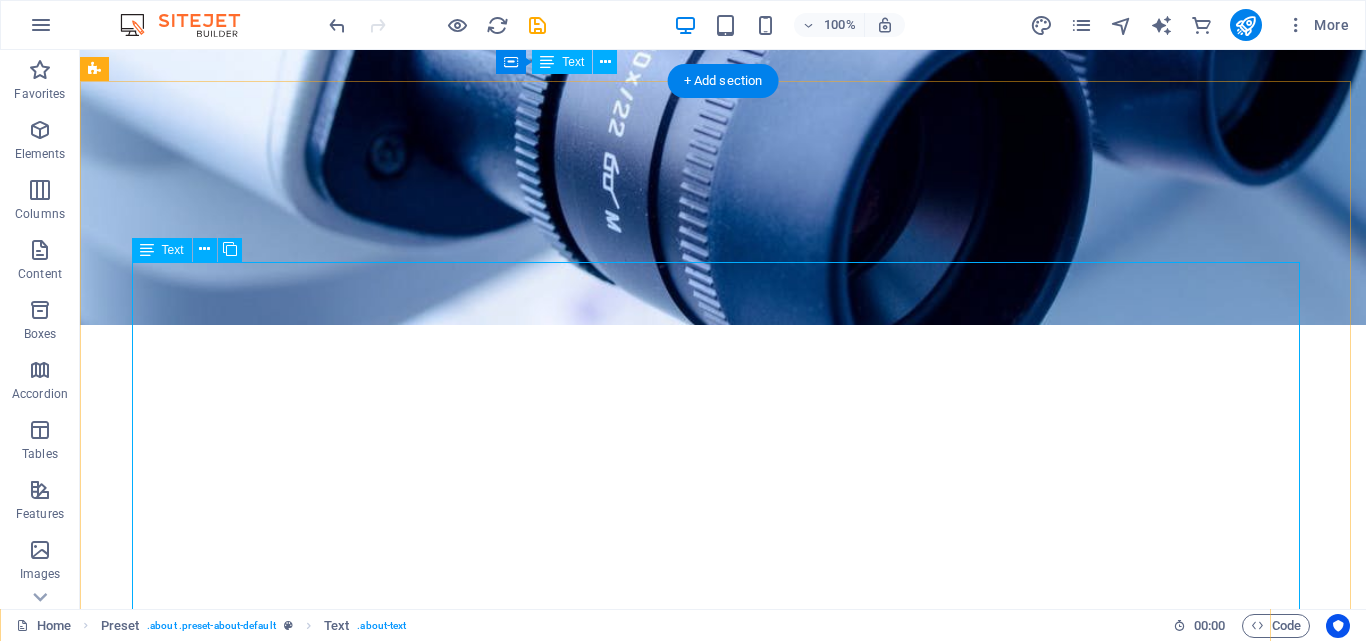 click on "DocScribe is a visionary healthcare startup founded by certified Indian doctors, committed to redefining how individuals access and experience medical care in the digital age. Rooted in the core values of clinical integrity, trust, and accessibility, DocScribe aims to bridge the gap between conventional healthcare practices and the evolving expectations of a modern, connected society. As a doctor-led initiative, DocScribe is driven by a deep understanding of patient needs and a strong commitment to building a more transparent, ethical, and future-ready healthcare ecosystem." at bounding box center (723, 1209) 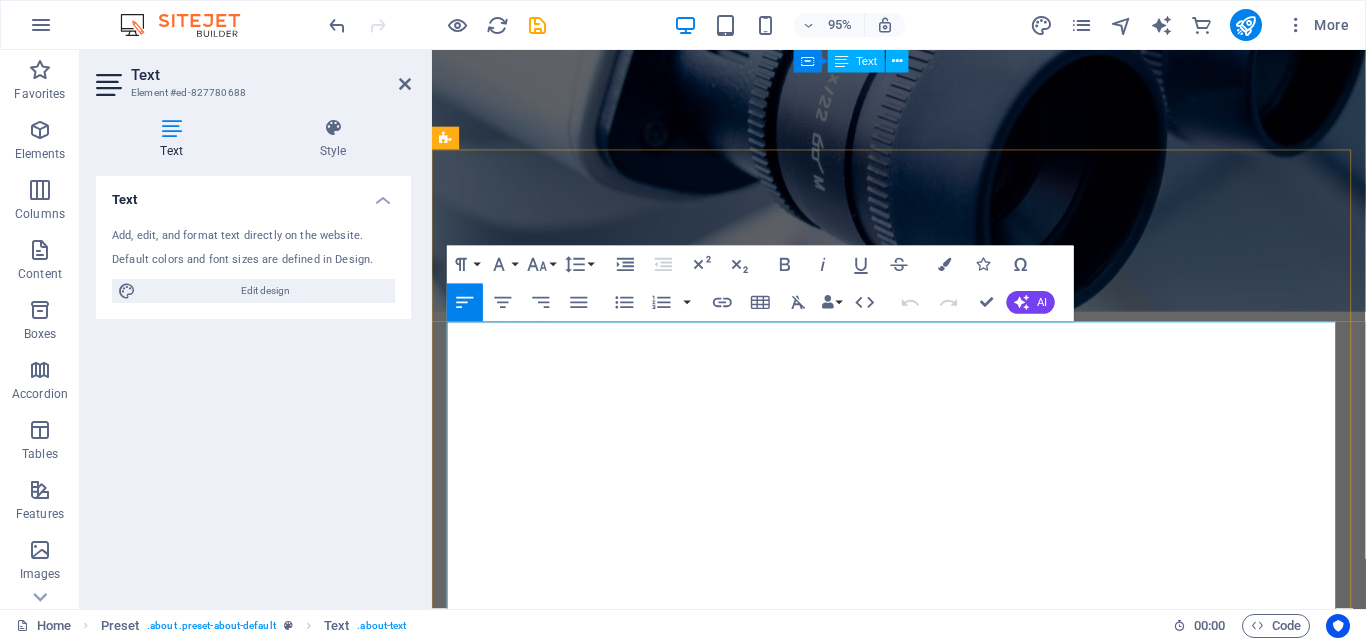 click on "DocScribe is a visionary healthcare startup founded by certified Indian doctors, committed to redefining how individuals access and experience medical care in the digital age." at bounding box center (883, 1019) 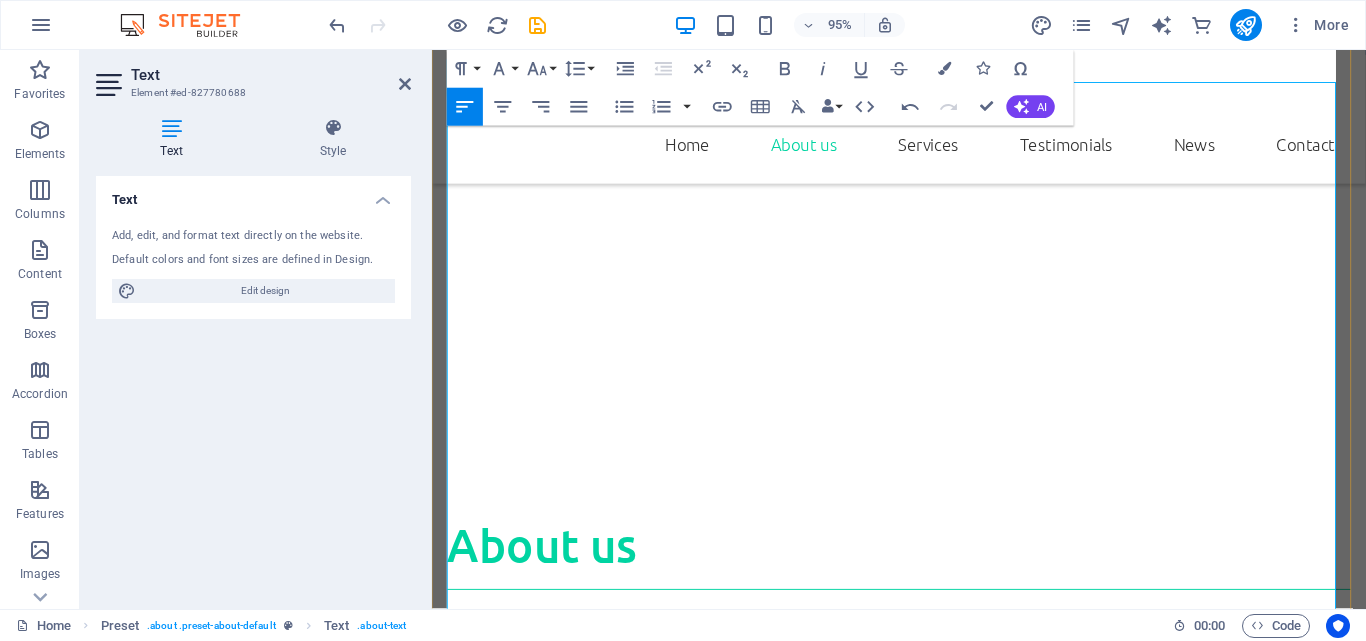scroll, scrollTop: 900, scrollLeft: 0, axis: vertical 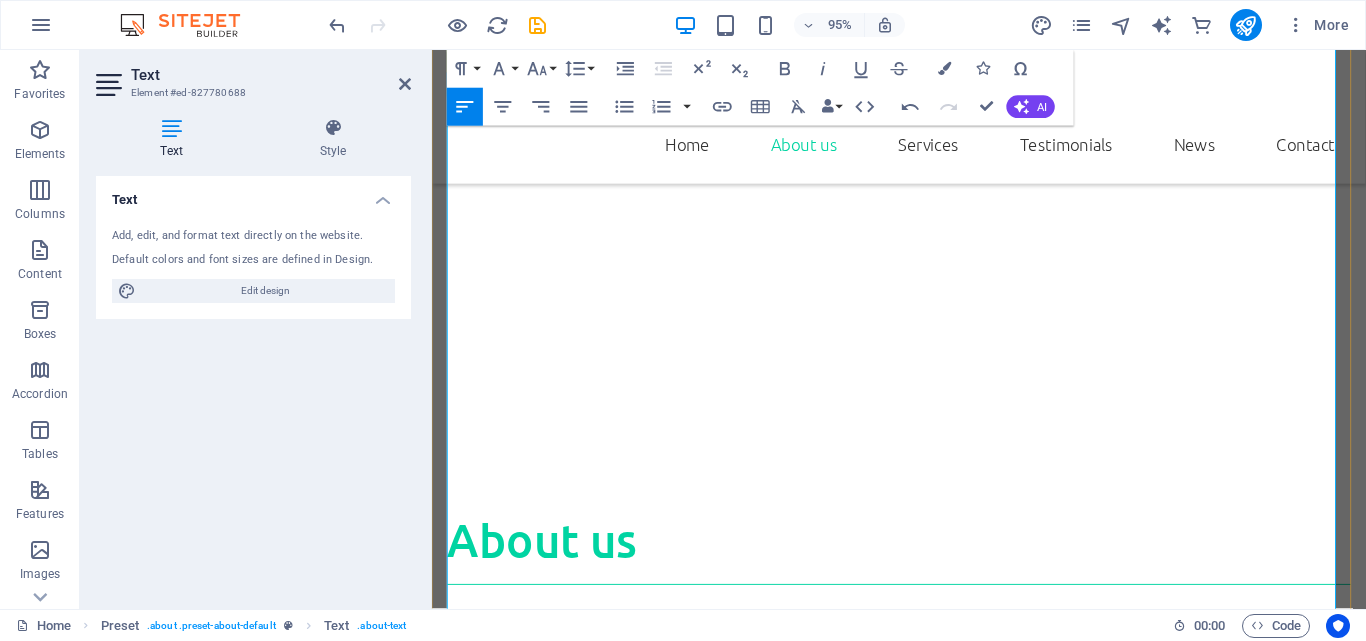 click on "Rooted in the core values of clinical integrity, trust, and accessibility, DocScribe aims to bridge the gap between conventional healthcare practices and the evolving expectations of a modern, connected society." at bounding box center [892, 1014] 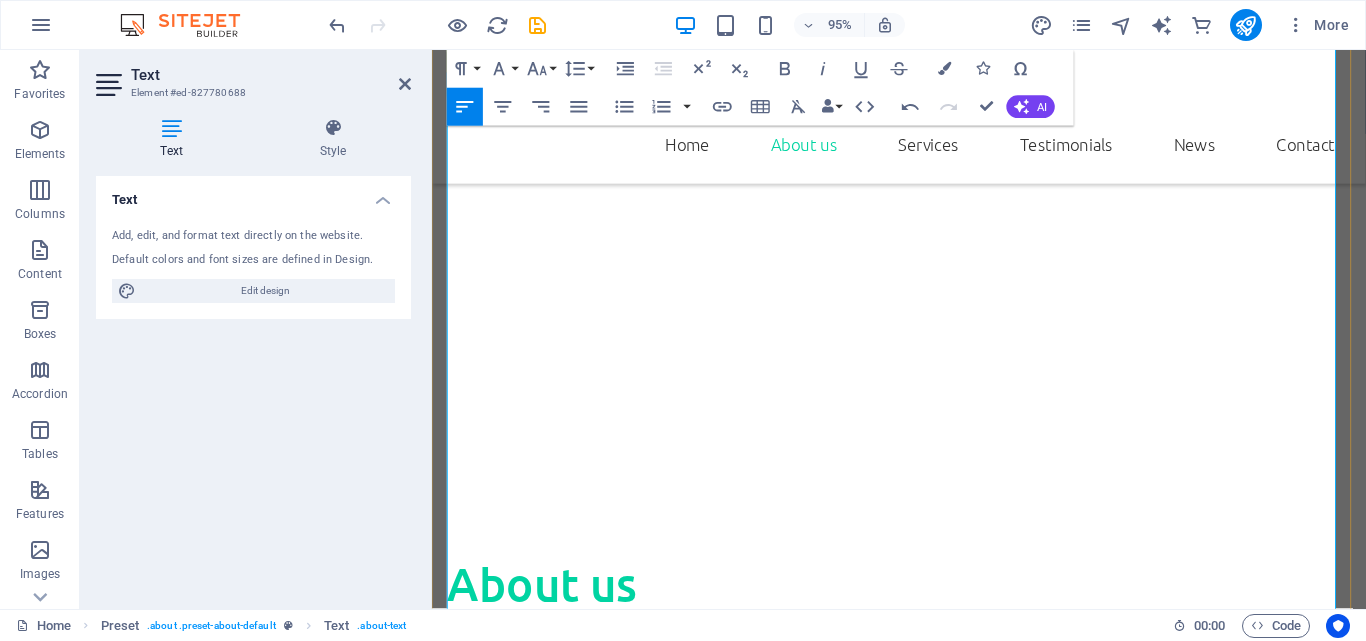 click on "As a doctor-led initiative, DocScribe is driven by a deep understanding of patient needs and a strong commitment to building a more transparent, ethical, and future-ready healthcare ecosystem." at bounding box center (923, 1330) 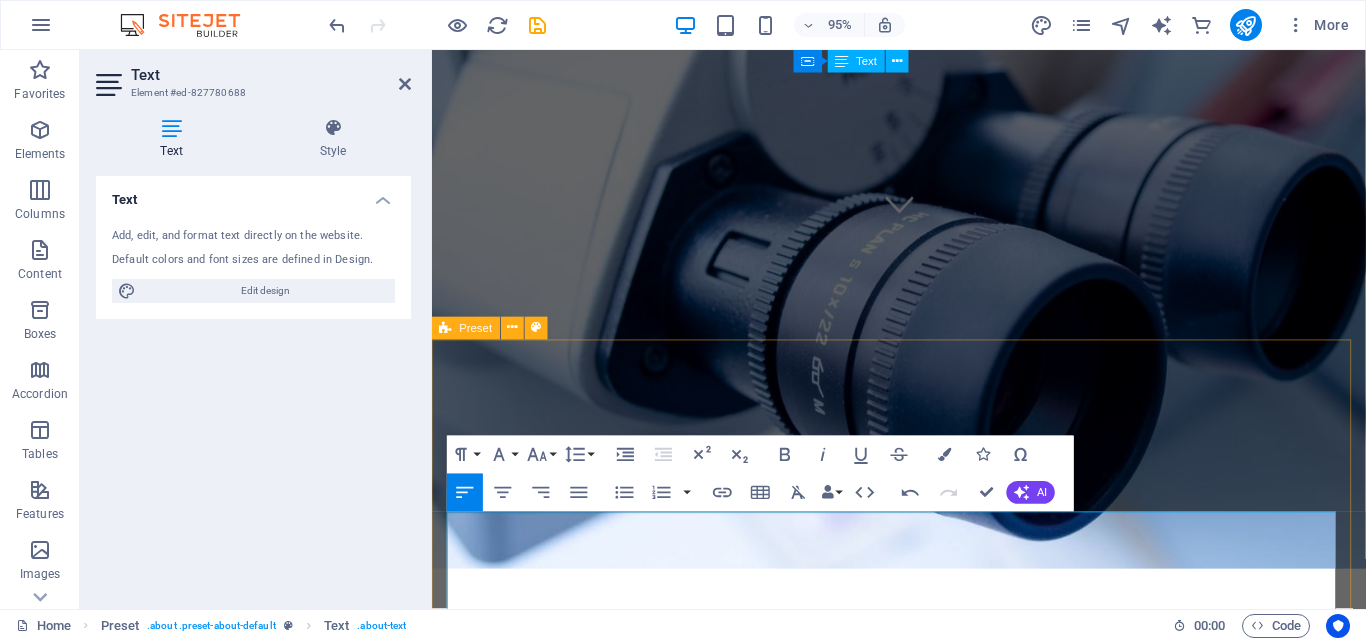 scroll, scrollTop: 500, scrollLeft: 0, axis: vertical 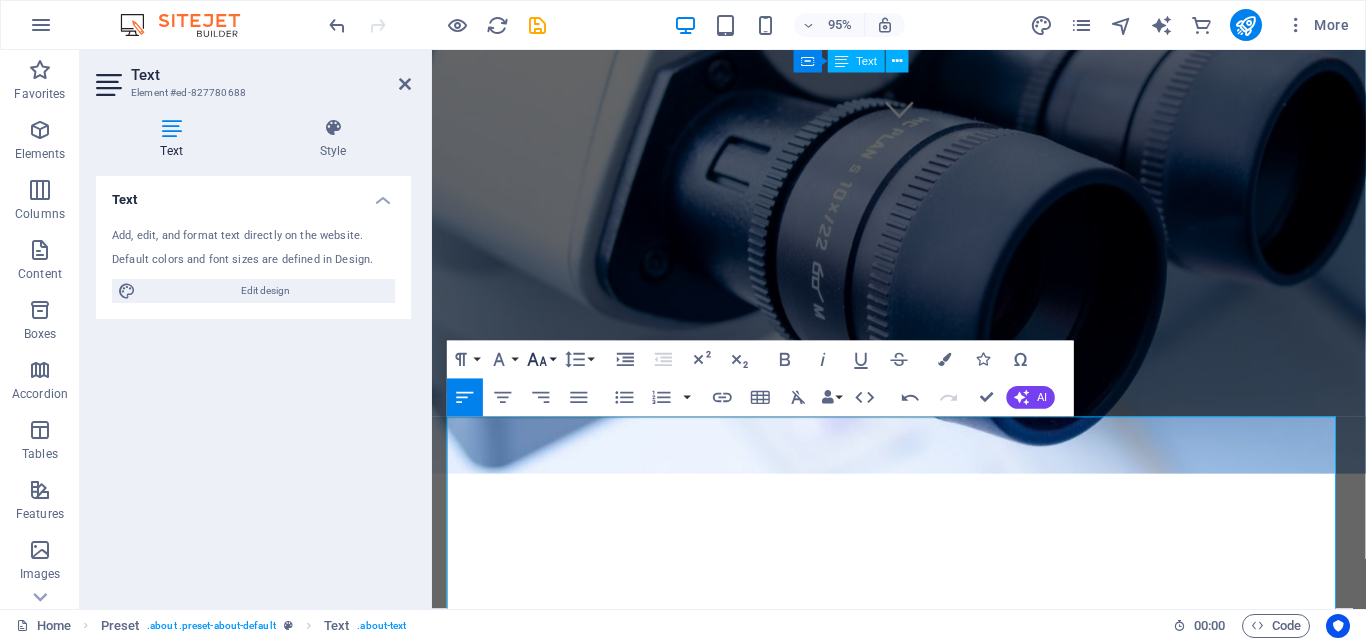click 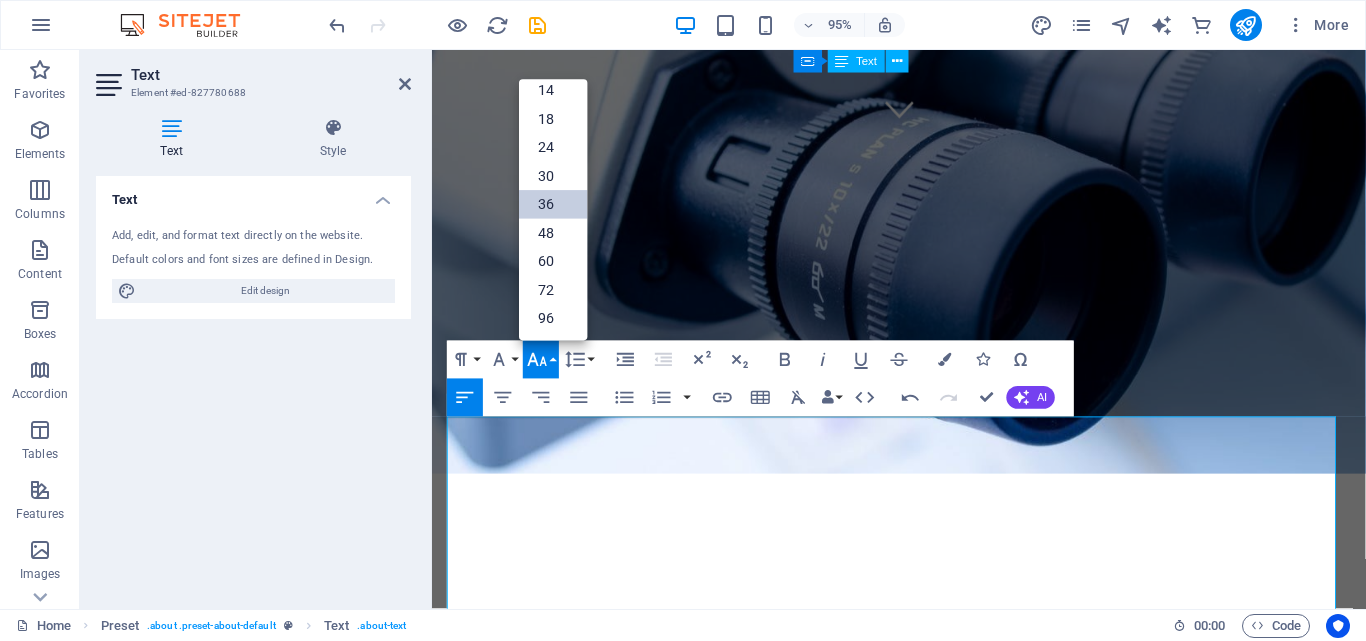 scroll, scrollTop: 161, scrollLeft: 0, axis: vertical 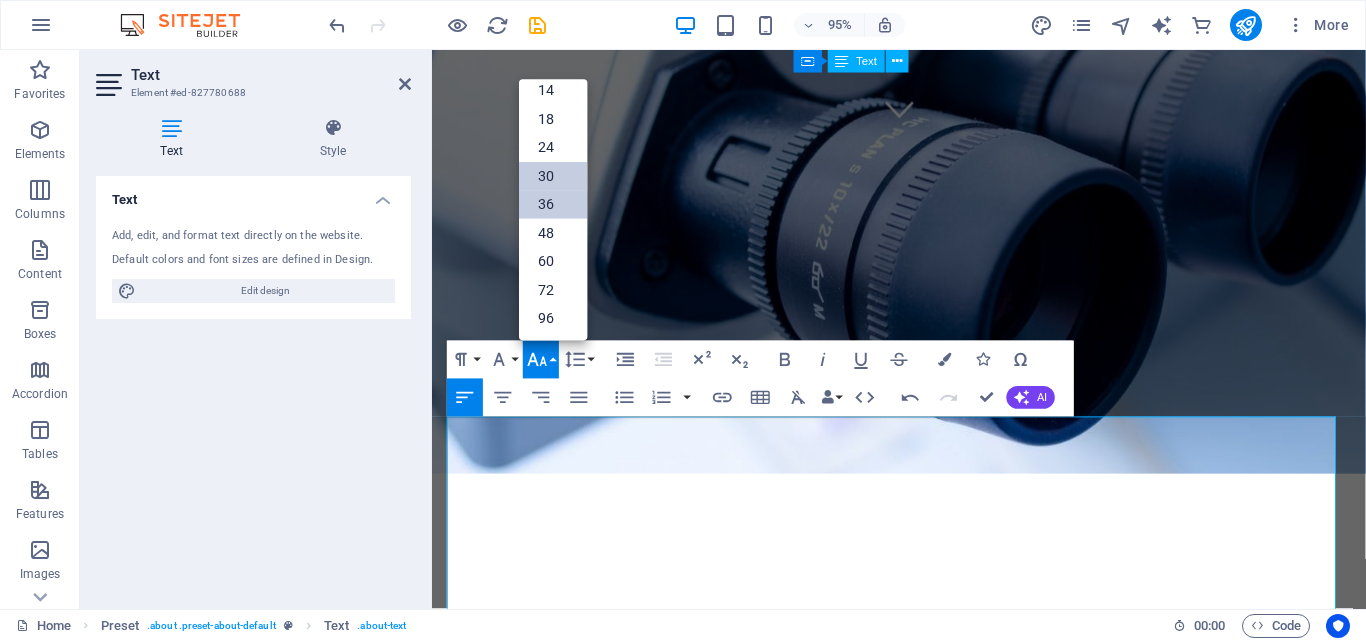 click on "30" at bounding box center (553, 176) 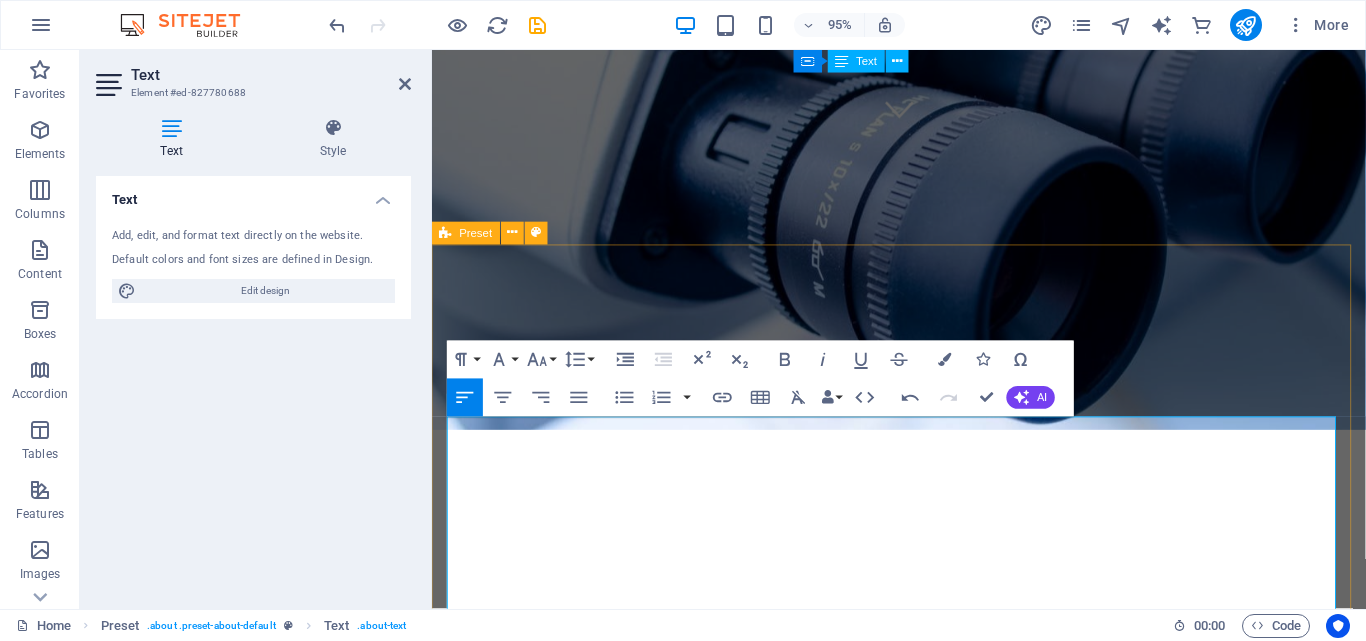click on "About us Doctor Scribe is a visionary healthcare startup founded by certified Indian doctors, committed to redefining how individuals access and experience medical care in the digital age. Rooted in the core values of clinical integrity, trust, and accessibility, Doctor Scribe aims to bridge the gap between conventional healthcare practices and the evolving expectations of a modern, connected society. As a doctor-led initiative, Doctor ​ Scribe is driven by a deep understanding of patient needs and a strong commitment to building a more transparent, ethical, and future-ready healthcare ecosystem." at bounding box center (923, 1364) 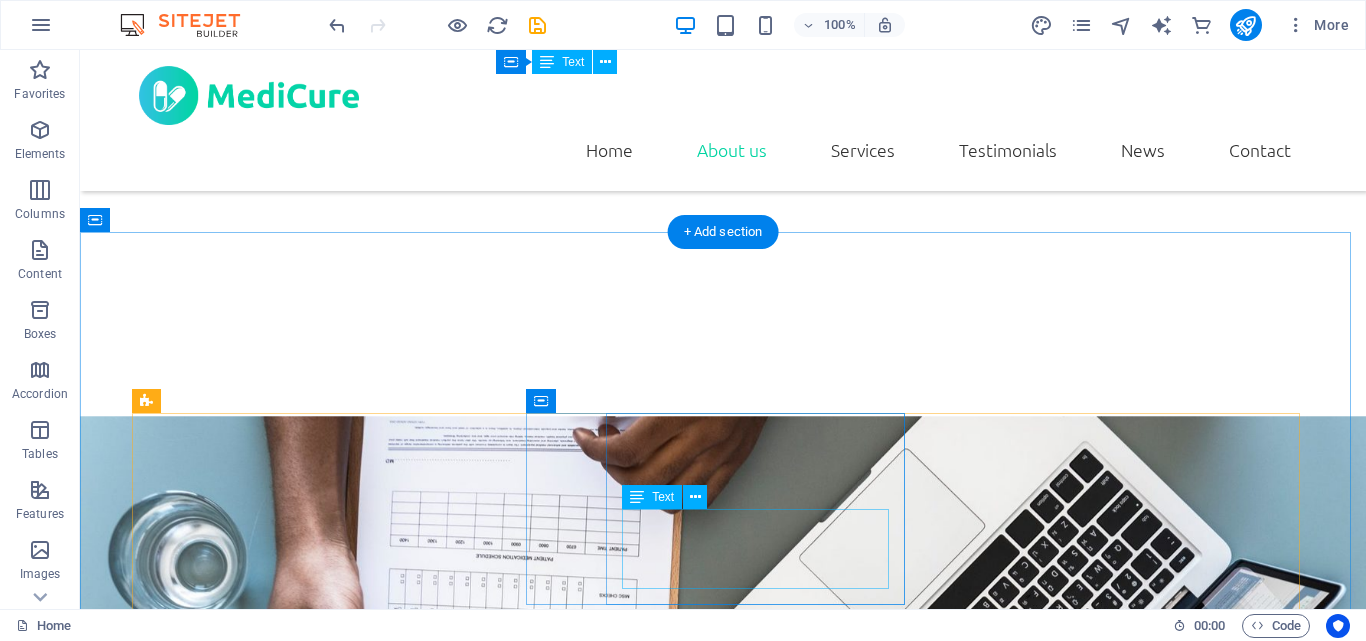 scroll, scrollTop: 2100, scrollLeft: 0, axis: vertical 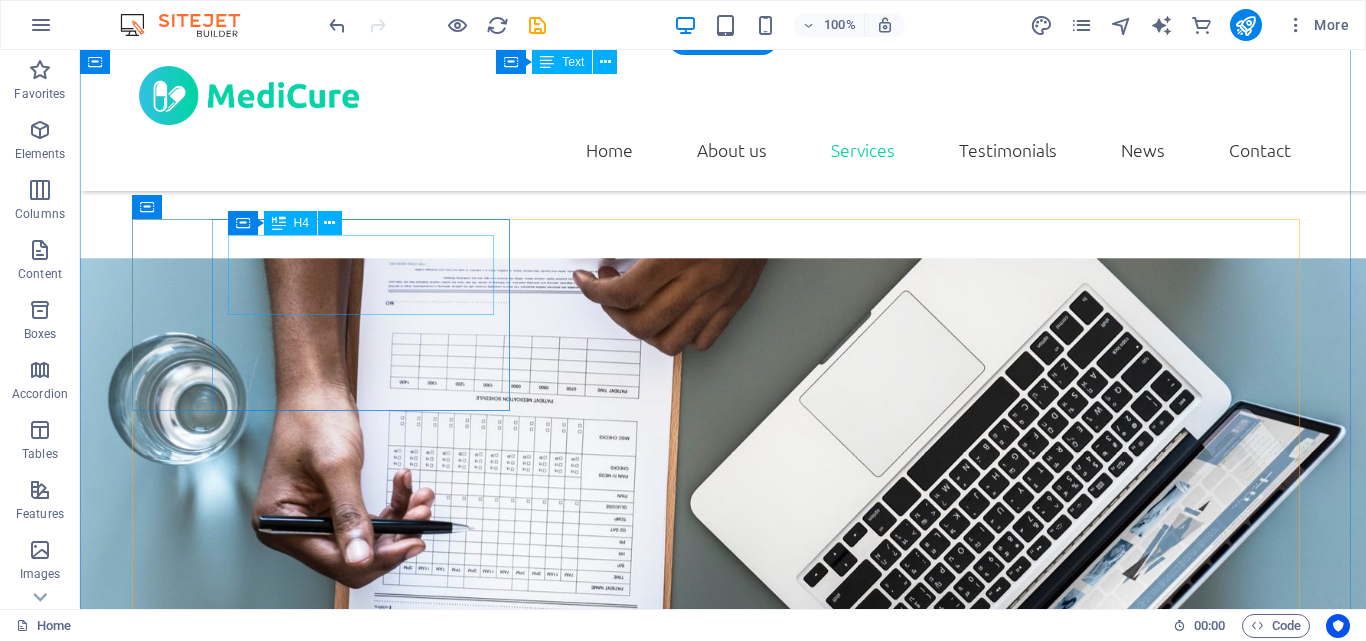 click on "Medical Consulting" at bounding box center (723, 1696) 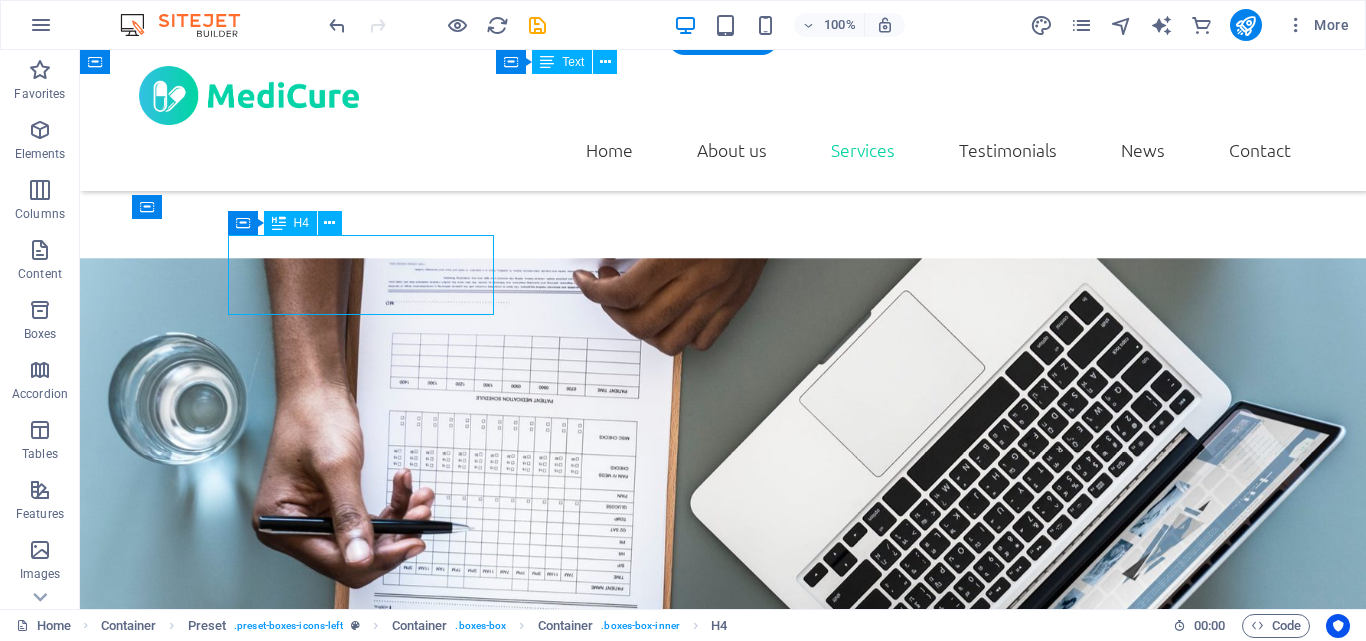 click on "Medical Consulting" at bounding box center (723, 1696) 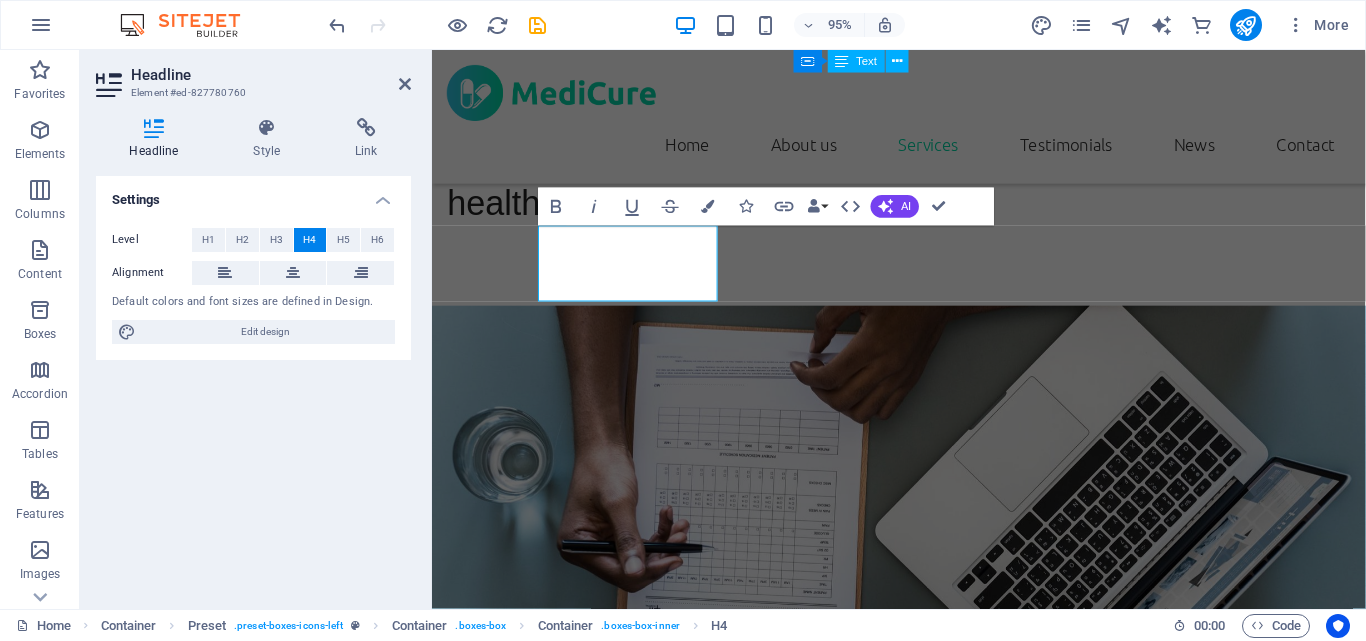 scroll, scrollTop: 2618, scrollLeft: 0, axis: vertical 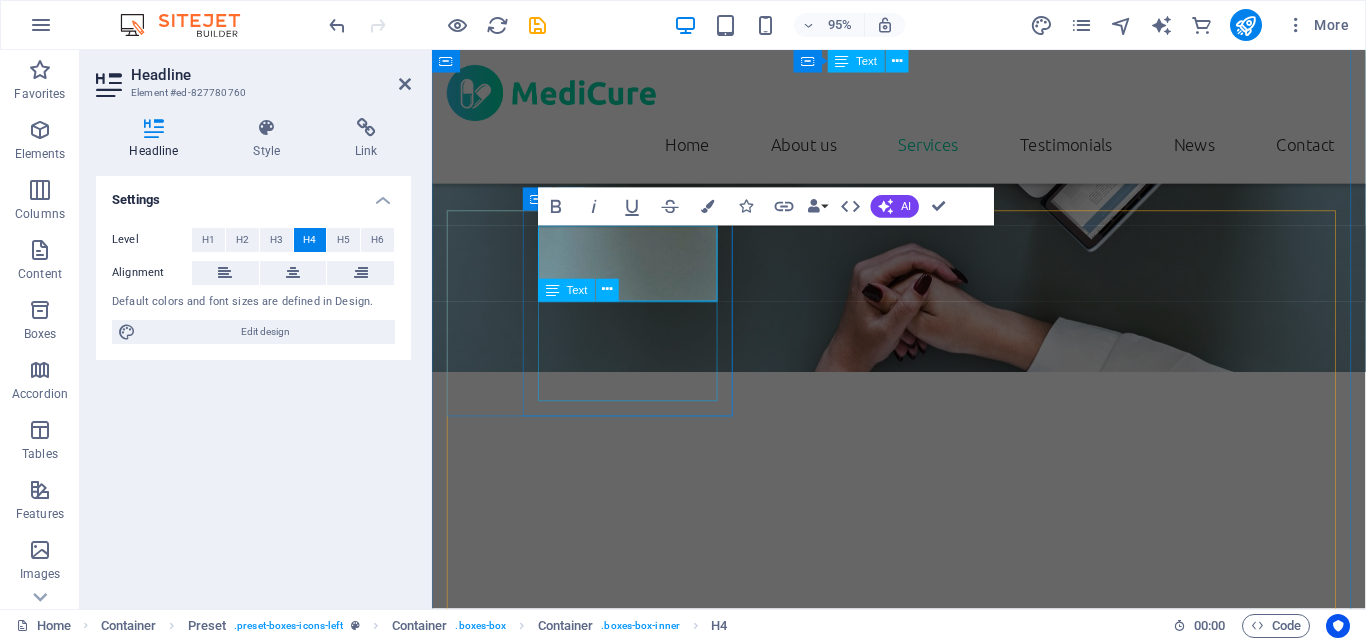 type 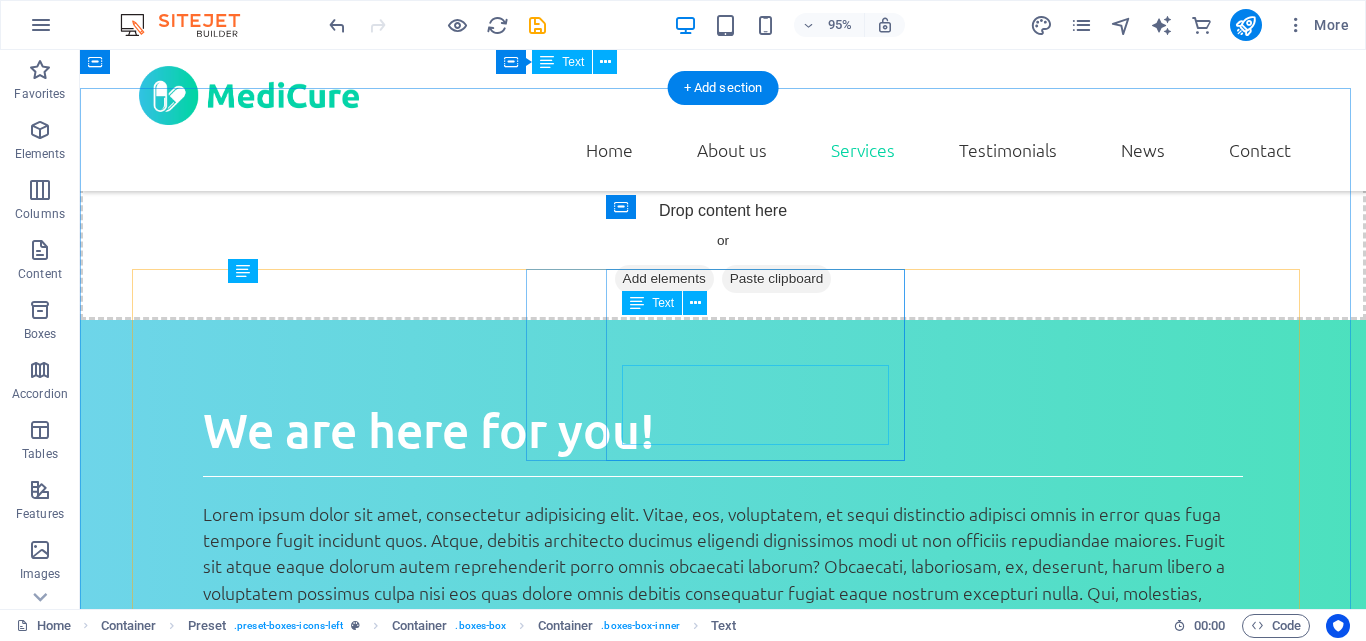 scroll, scrollTop: 2100, scrollLeft: 0, axis: vertical 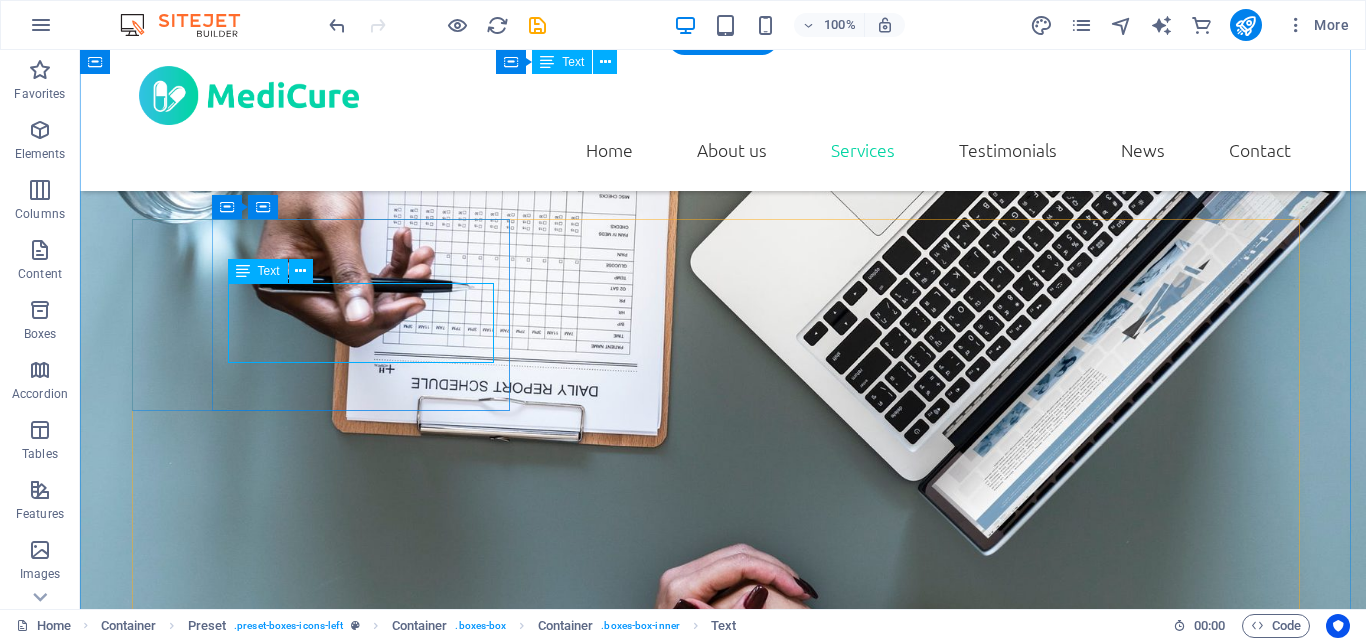 click on "Lorem ipsum dolor sit amet, consectetur adipisicing elit. Veritatis, dolorem!" at bounding box center [723, 1717] 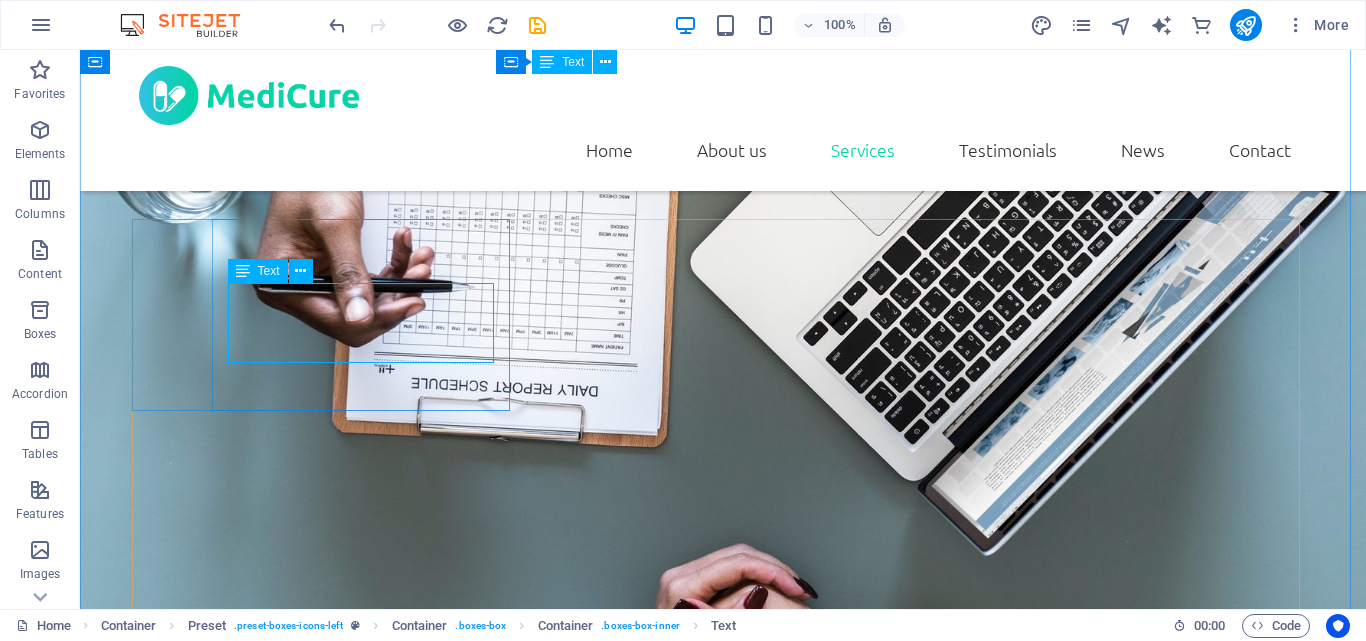 click on "Text" at bounding box center [258, 271] 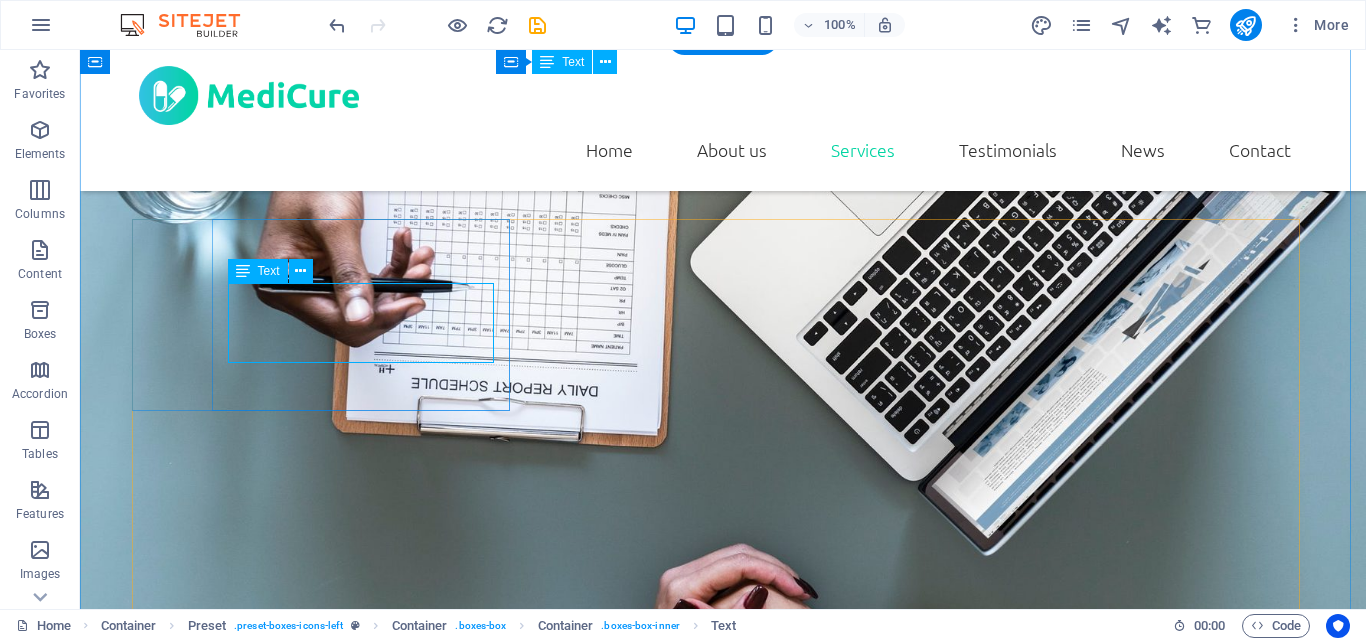click on "Lorem ipsum dolor sit amet, consectetur adipisicing elit. Veritatis, dolorem!" at bounding box center (723, 1717) 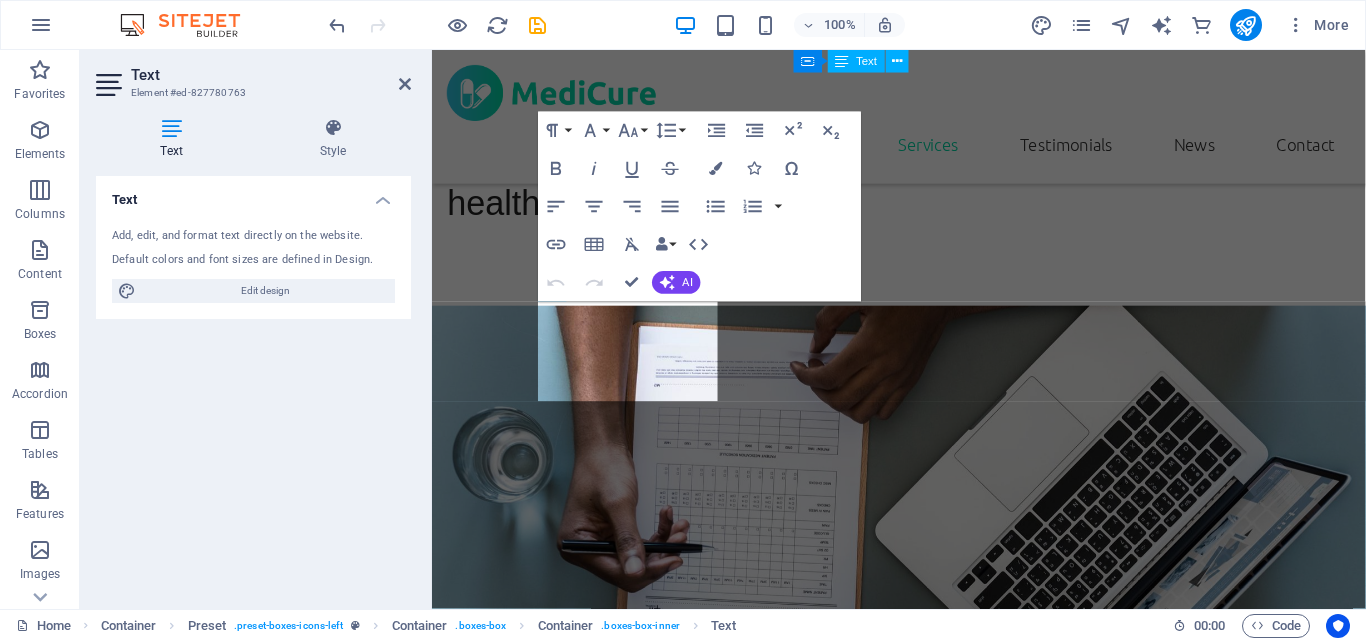 scroll, scrollTop: 2618, scrollLeft: 0, axis: vertical 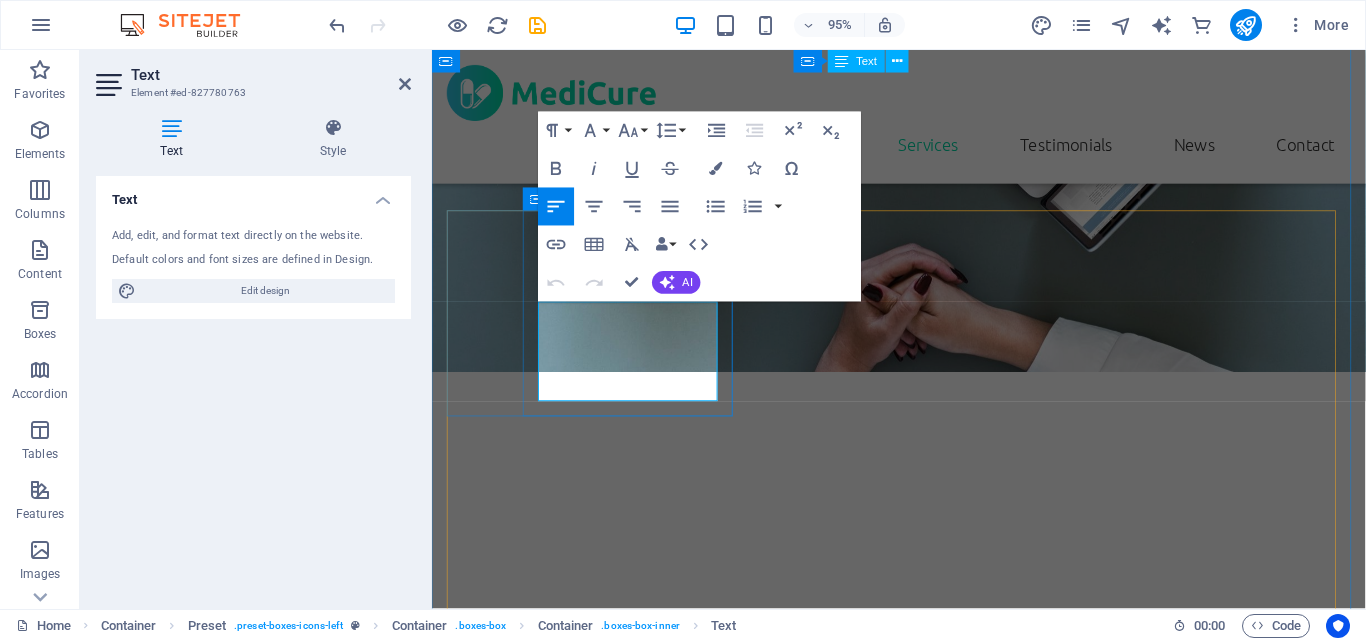 drag, startPoint x: 631, startPoint y: 403, endPoint x: 537, endPoint y: 318, distance: 126.732 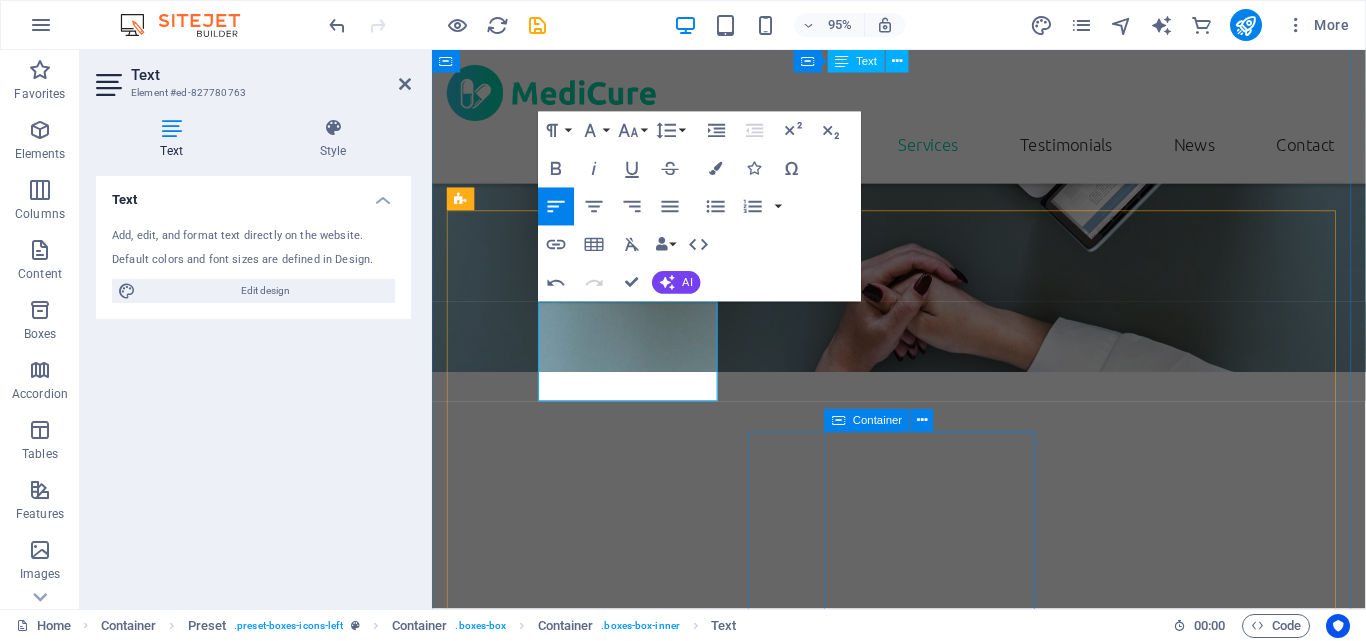 click on "Container" at bounding box center [886, 421] 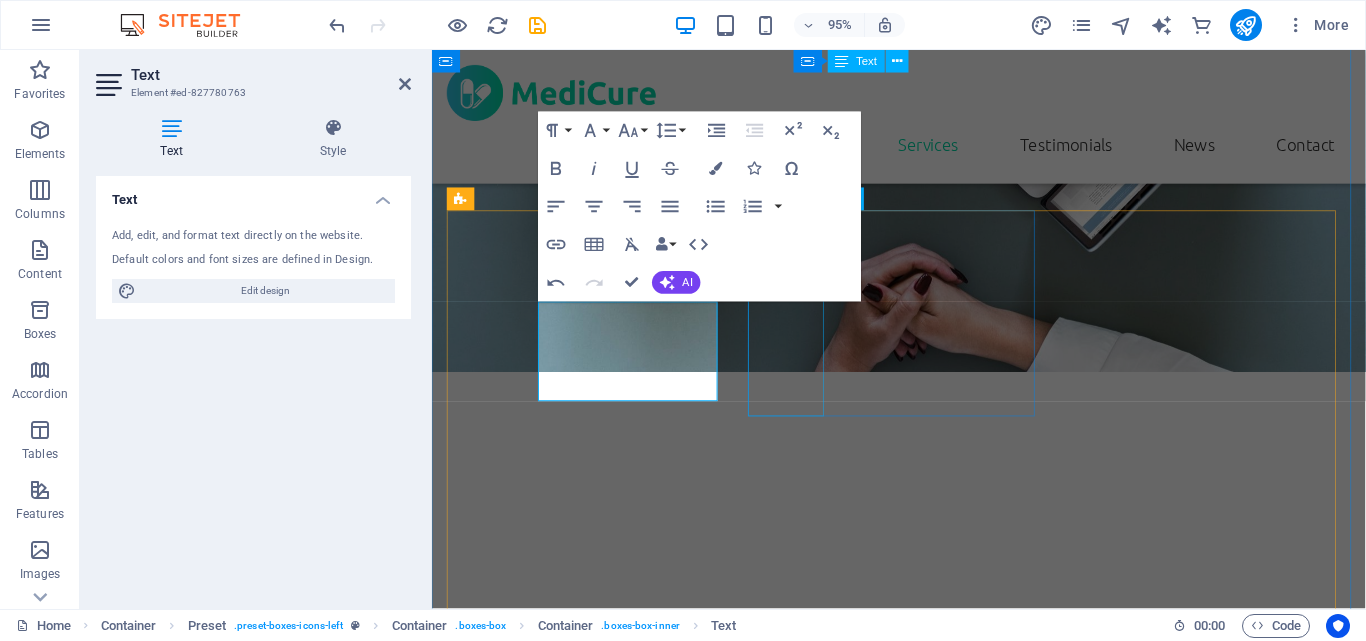 click at bounding box center [923, 1814] 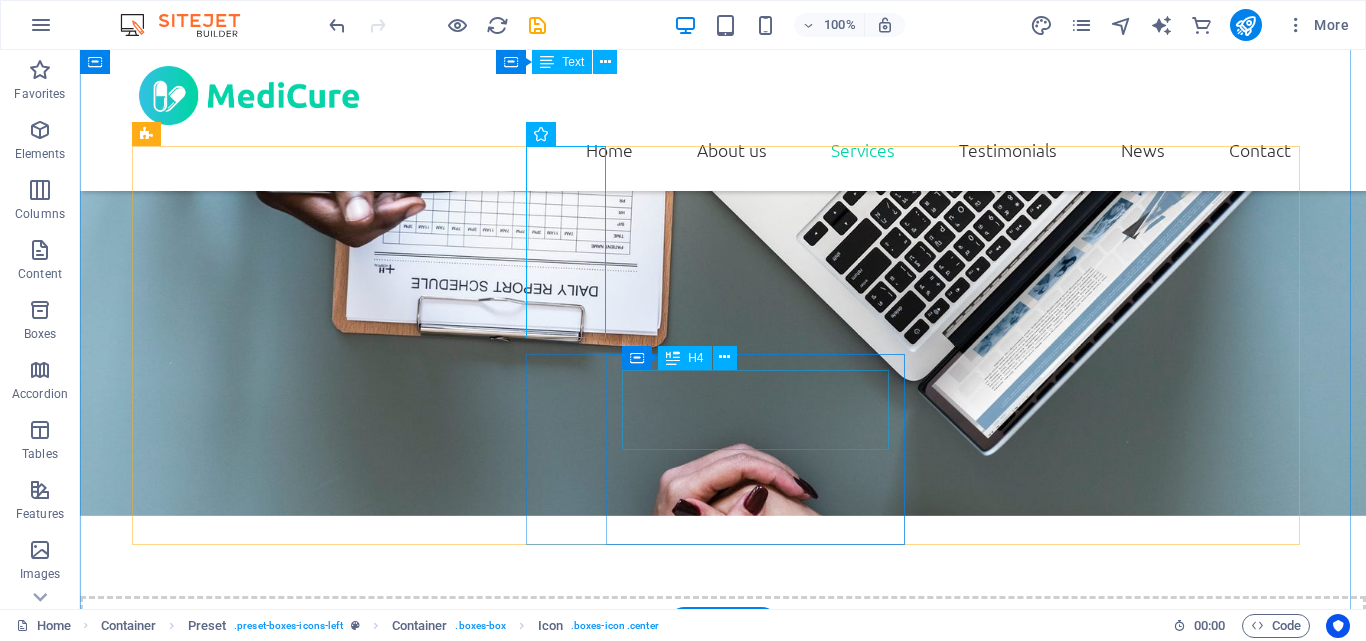 scroll, scrollTop: 2100, scrollLeft: 0, axis: vertical 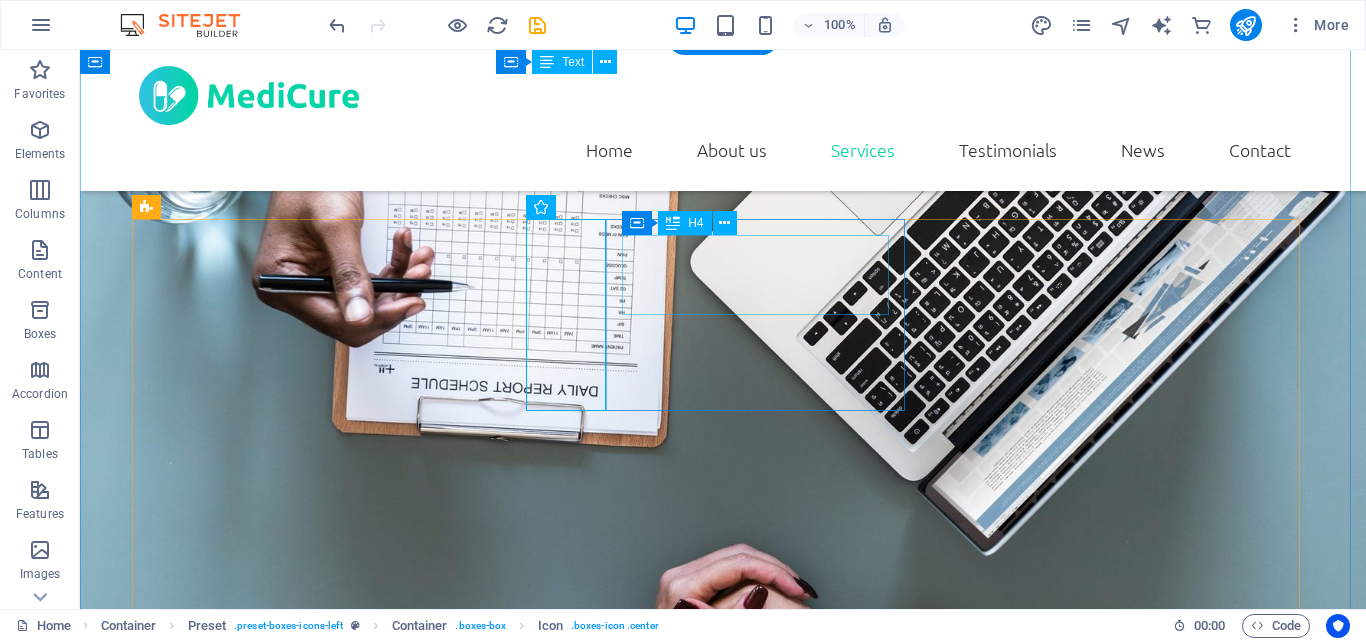 click on "Prescription refill" at bounding box center [723, 1890] 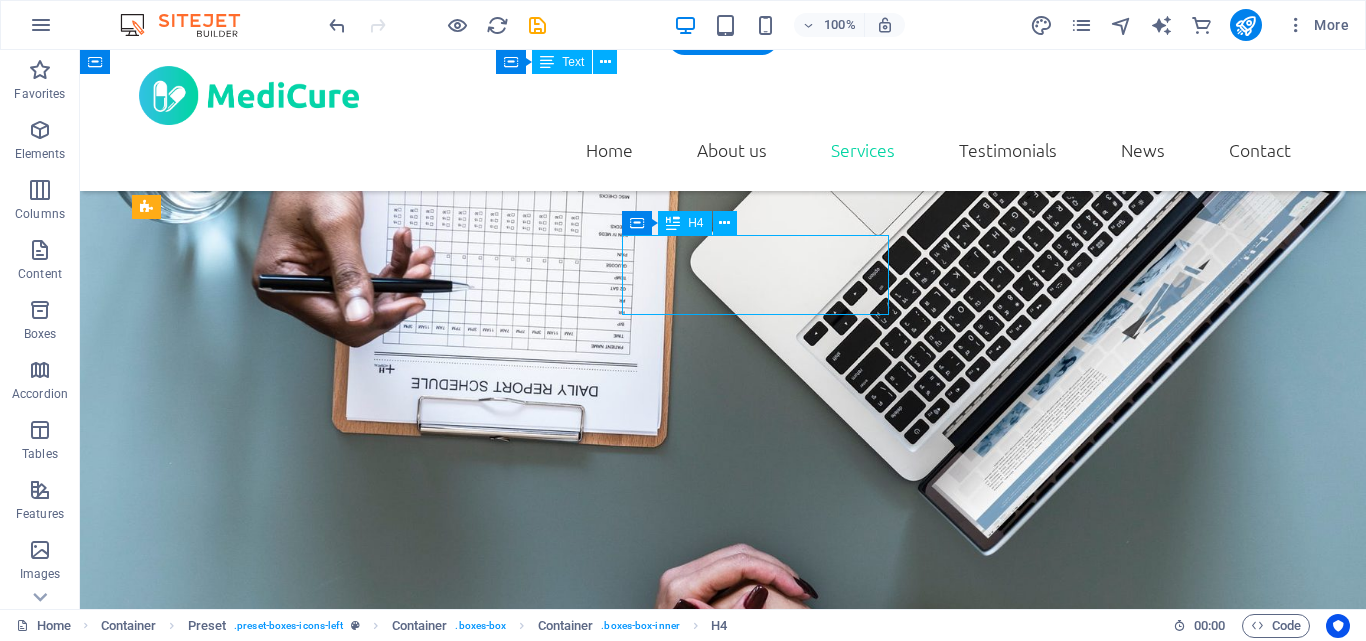click on "Prescription refill" at bounding box center [723, 1890] 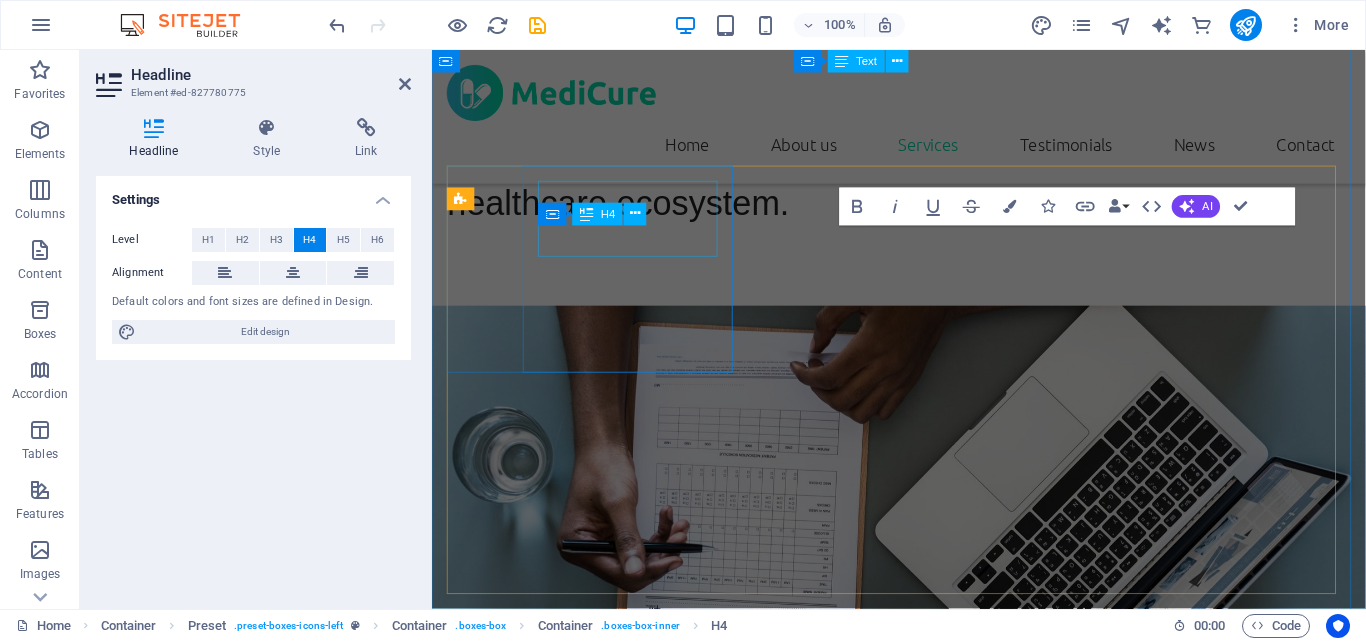 scroll, scrollTop: 2618, scrollLeft: 0, axis: vertical 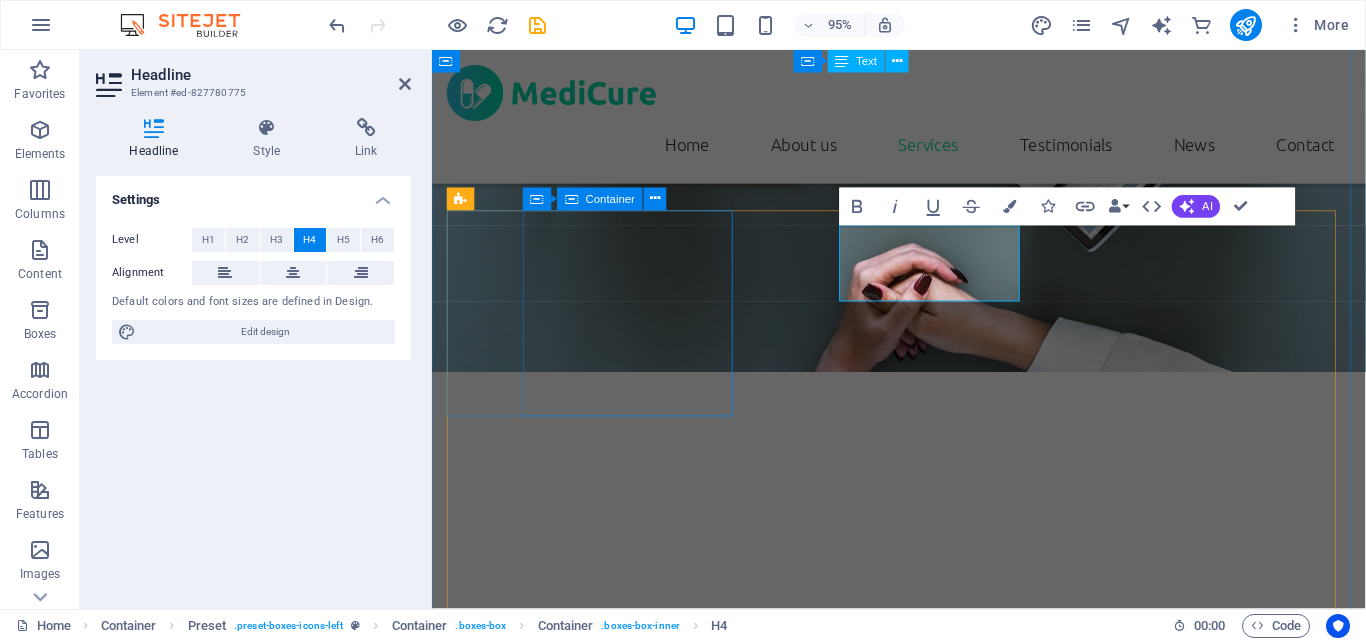 type 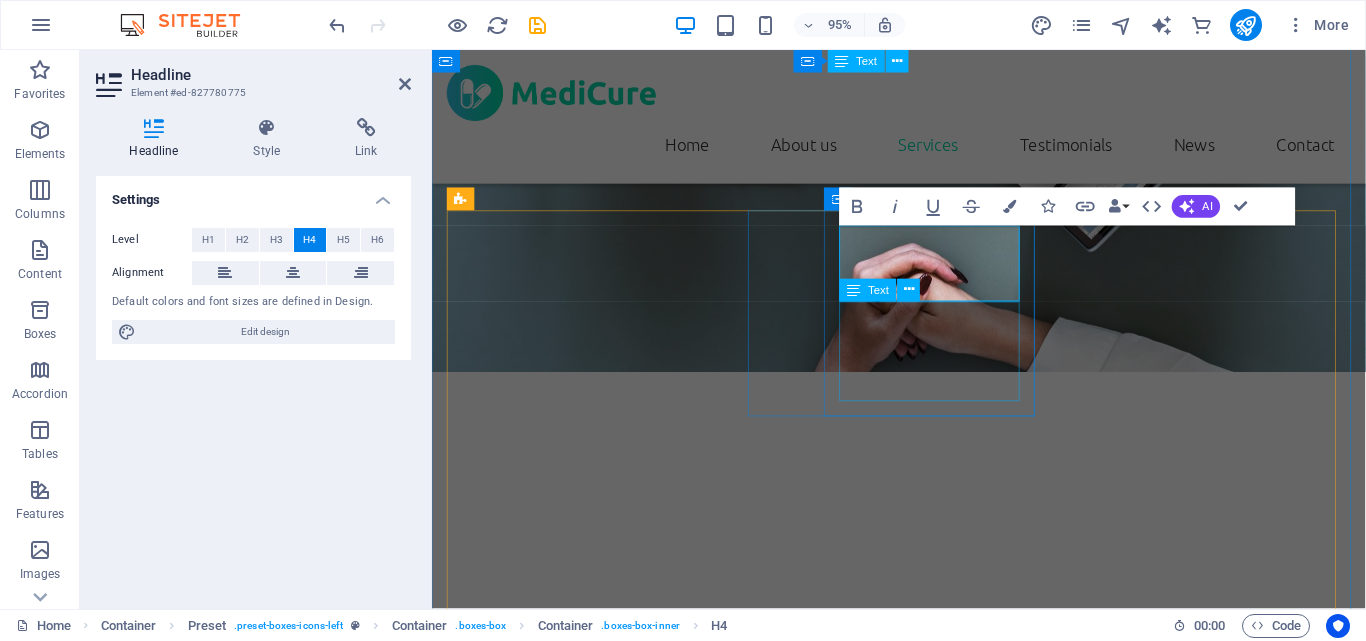 click on "Lorem ipsum dolor sit amet, consectetur adipisicing elit. Veritatis, dolorem!" at bounding box center [923, 1931] 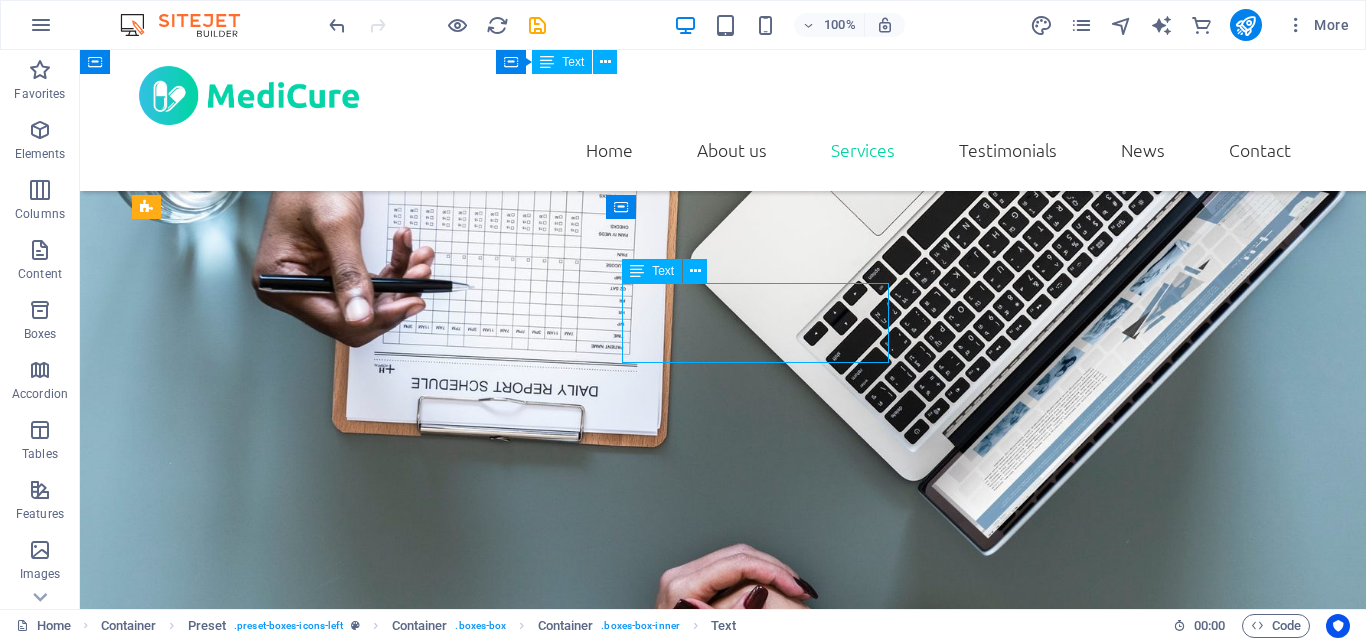 click on "Lorem ipsum dolor sit amet, consectetur adipisicing elit. Veritatis, dolorem!" at bounding box center [723, 1911] 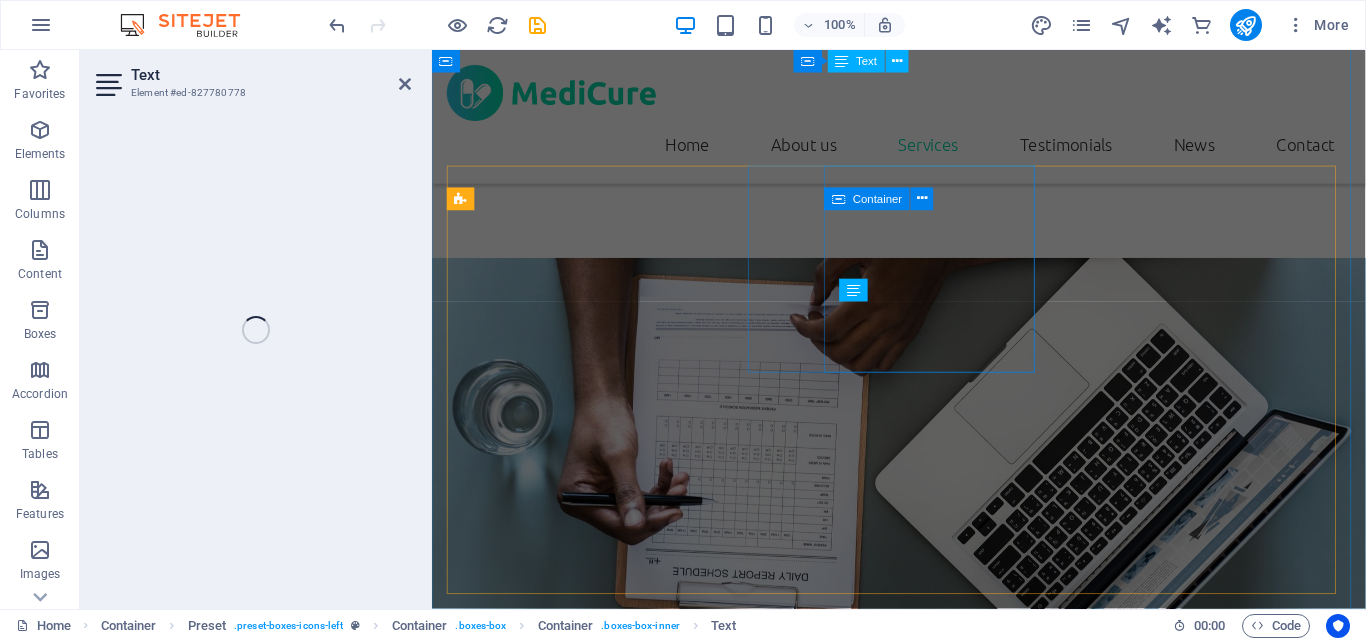 scroll, scrollTop: 2618, scrollLeft: 0, axis: vertical 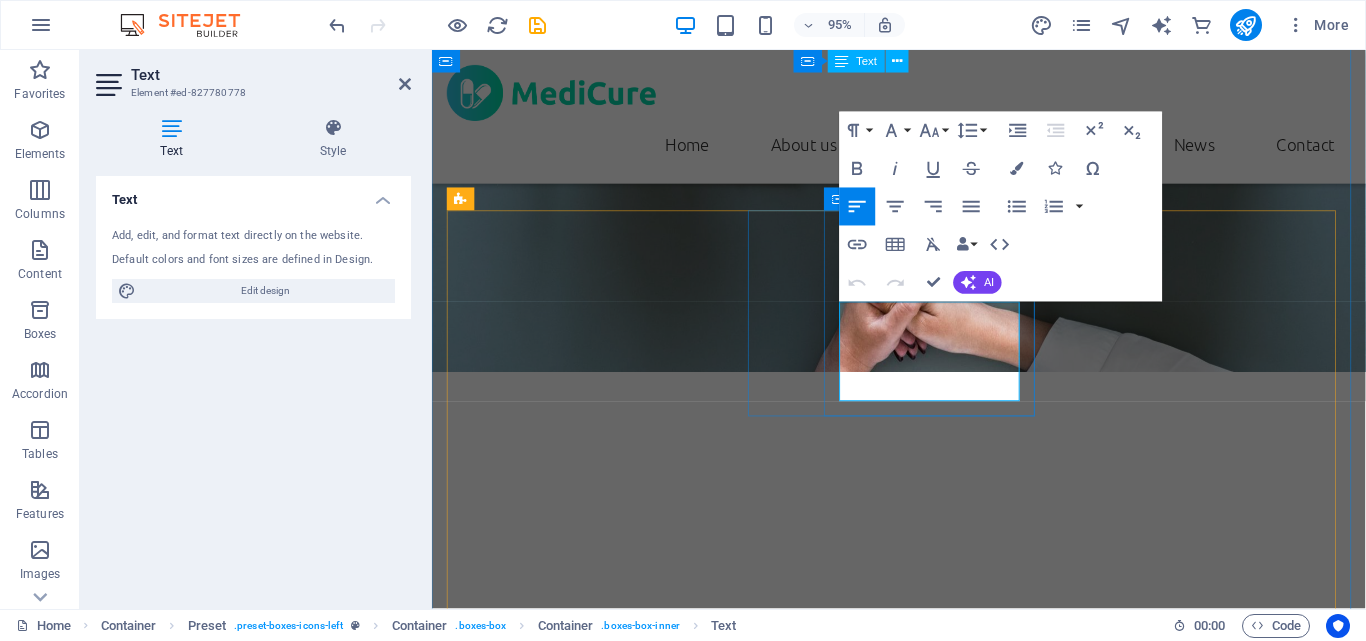 type 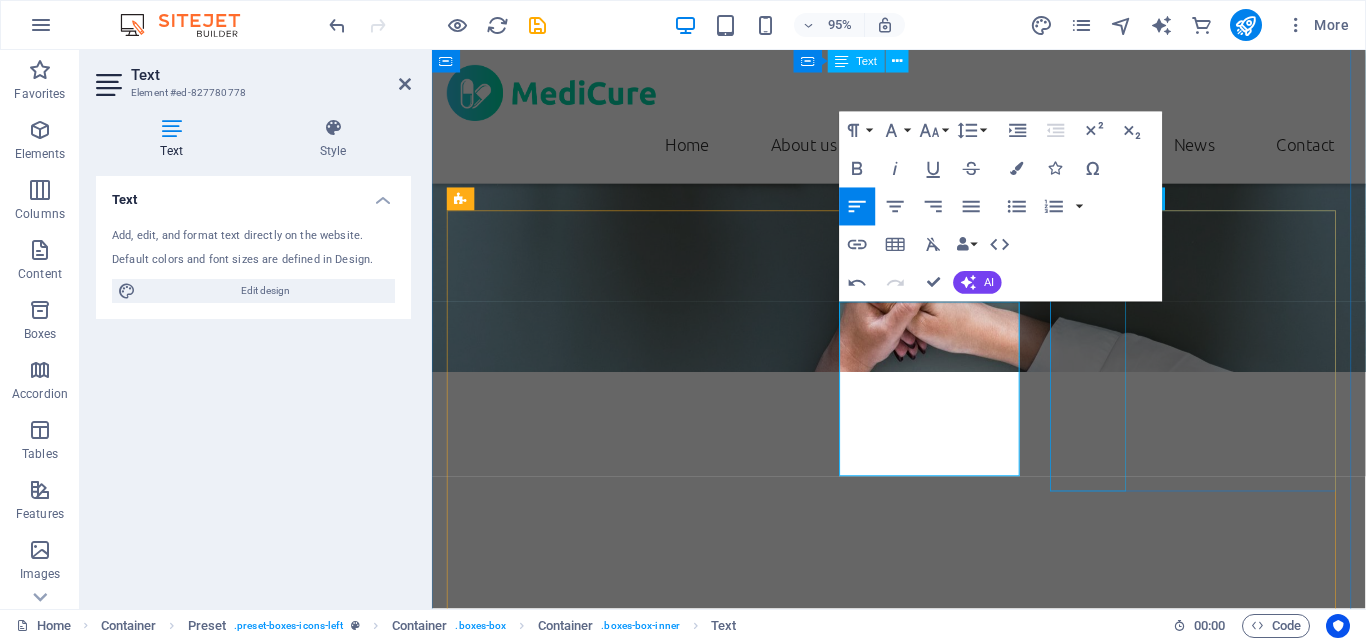 click at bounding box center [923, 2035] 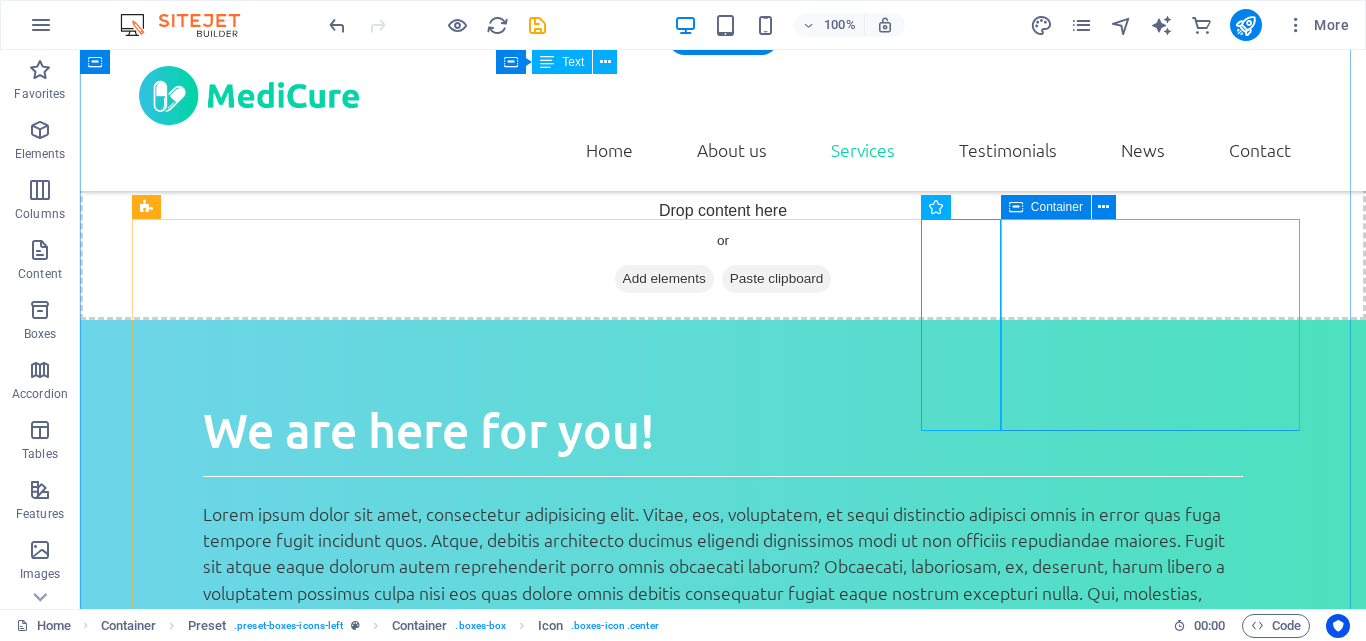 scroll, scrollTop: 2100, scrollLeft: 0, axis: vertical 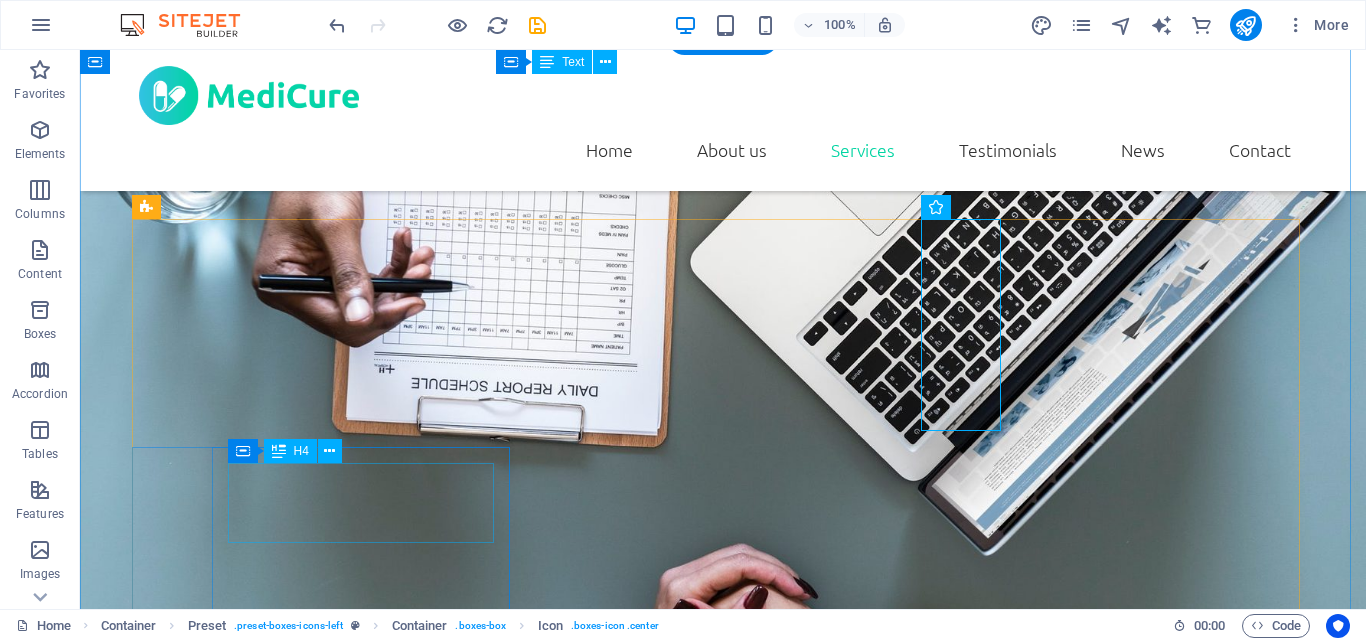 click on "Medication review" at bounding box center [723, 2311] 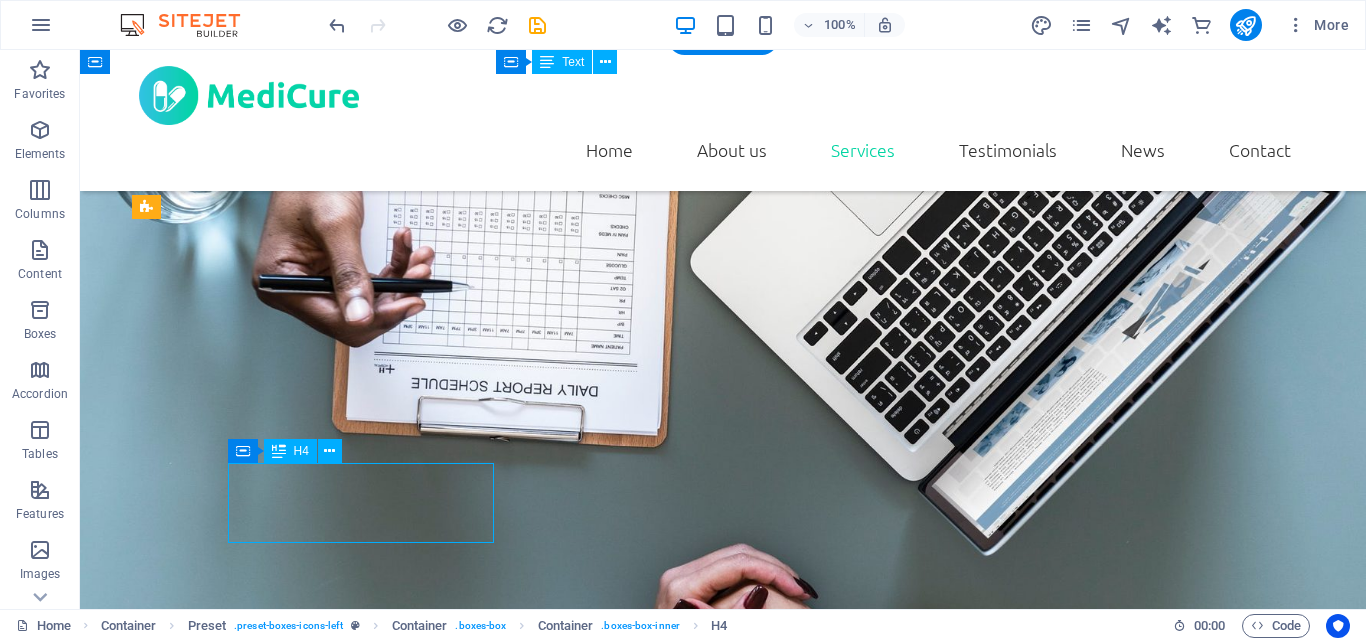 click on "Medication review" at bounding box center [723, 2311] 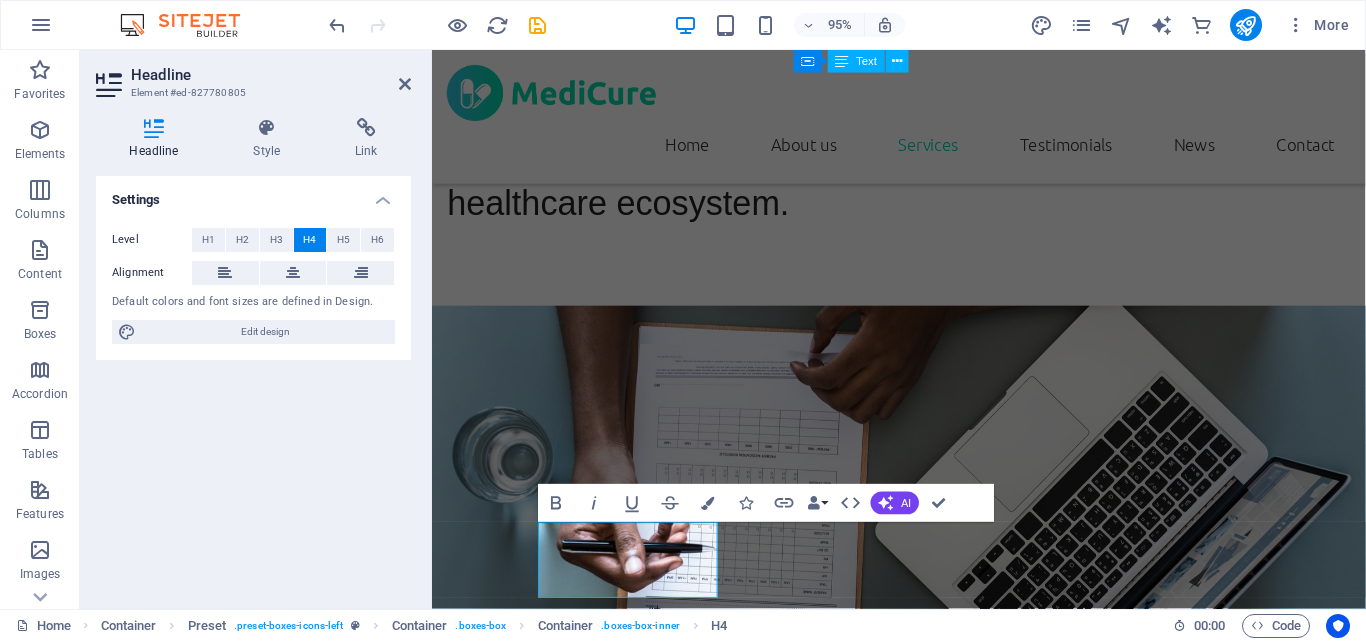 scroll, scrollTop: 2618, scrollLeft: 0, axis: vertical 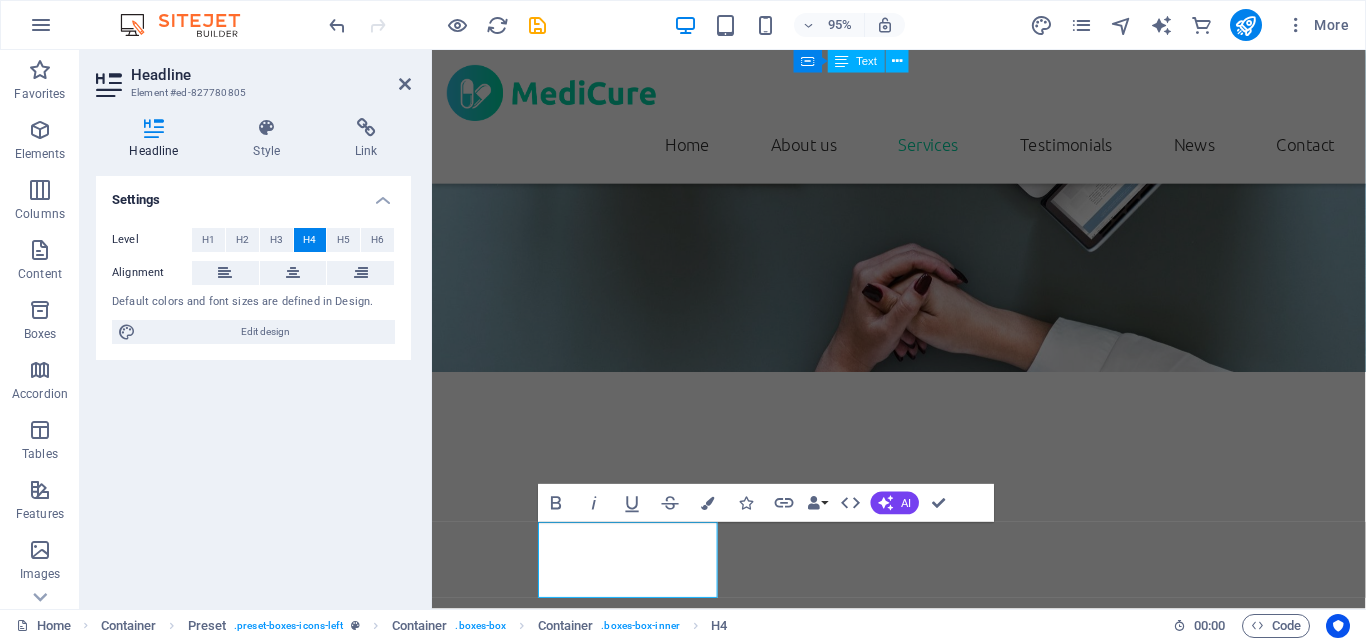 type 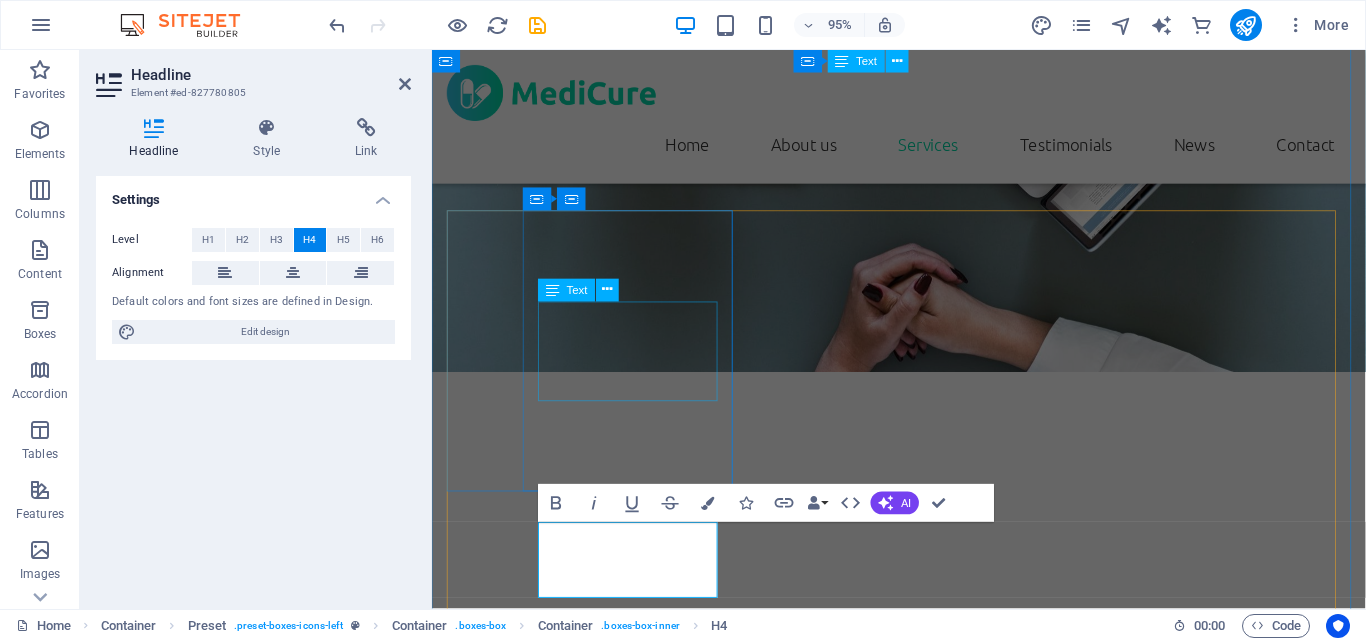 click on "Connect with certified doctors with anytime, anywhere for trusted medical advice" at bounding box center [923, 1737] 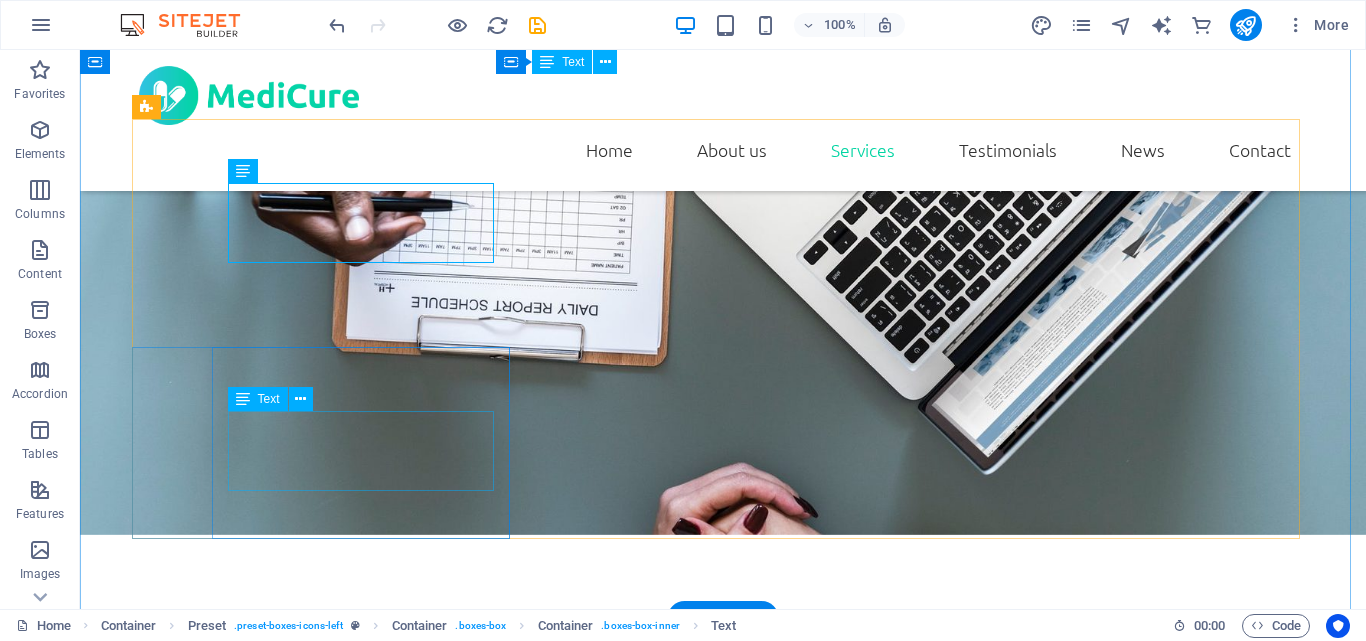scroll, scrollTop: 2200, scrollLeft: 0, axis: vertical 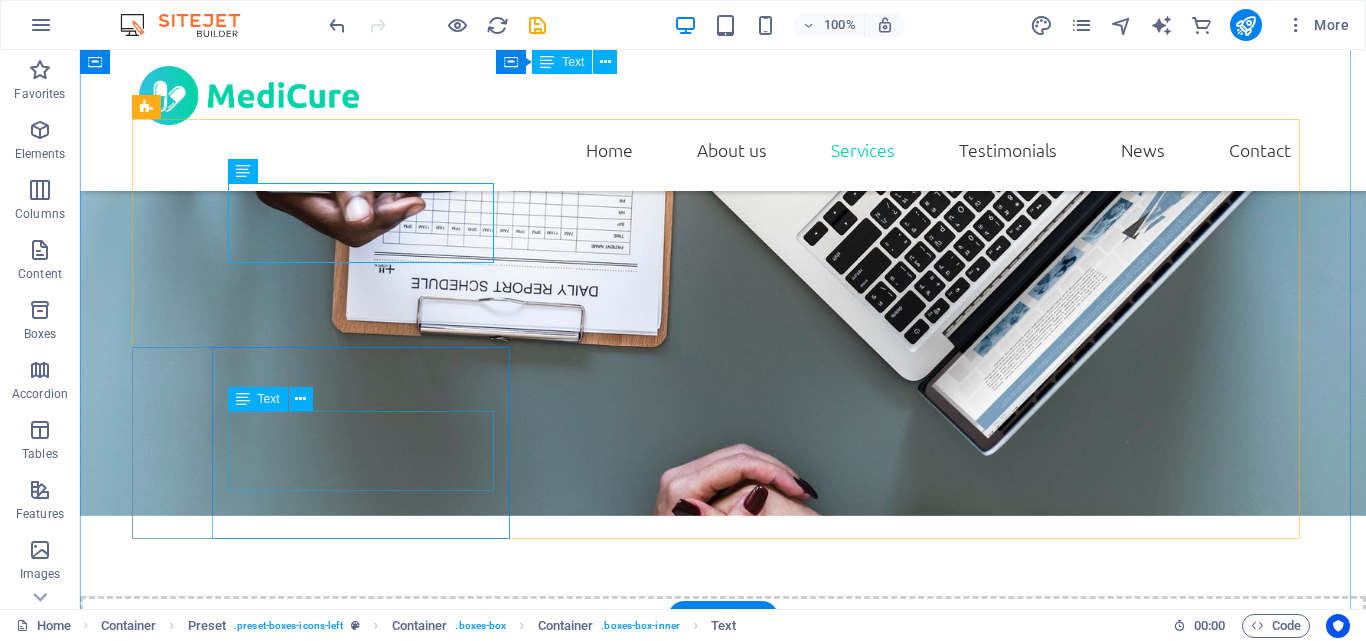click on "Lorem ipsum dolor sit amet, consectetur adipisicing elit. Veritatis, dolorem!" at bounding box center (723, 2232) 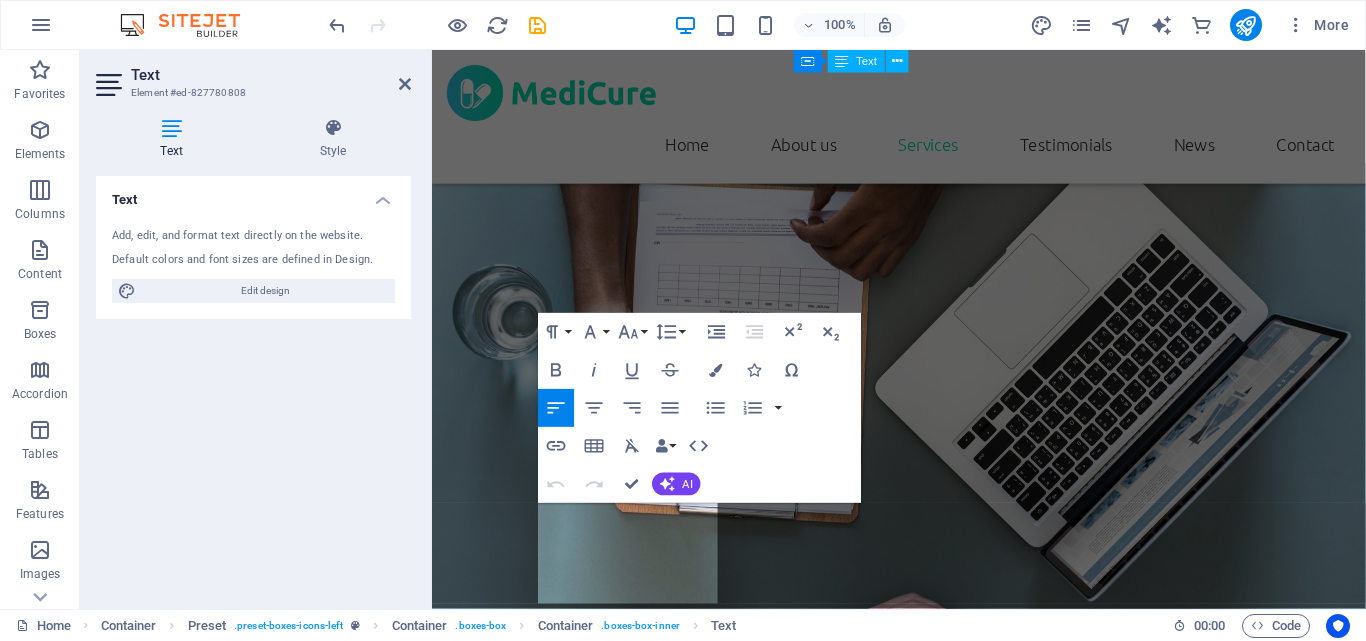 scroll, scrollTop: 2718, scrollLeft: 0, axis: vertical 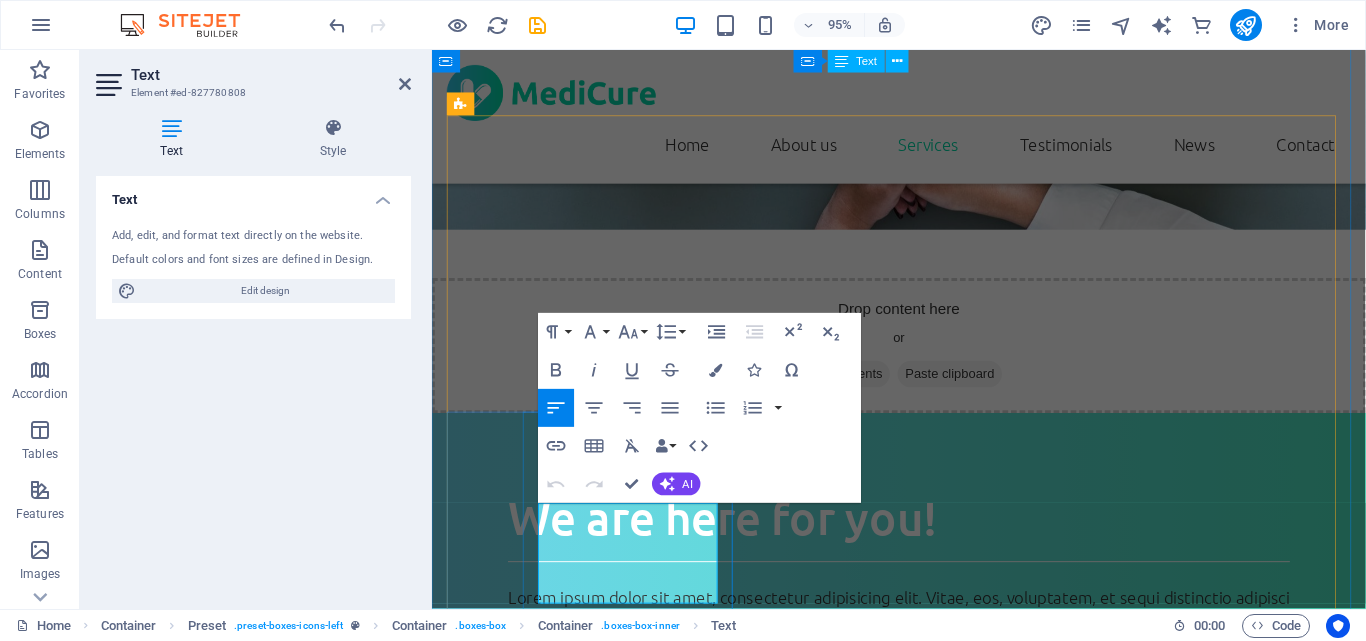 drag, startPoint x: 628, startPoint y: 615, endPoint x: 545, endPoint y: 528, distance: 120.241425 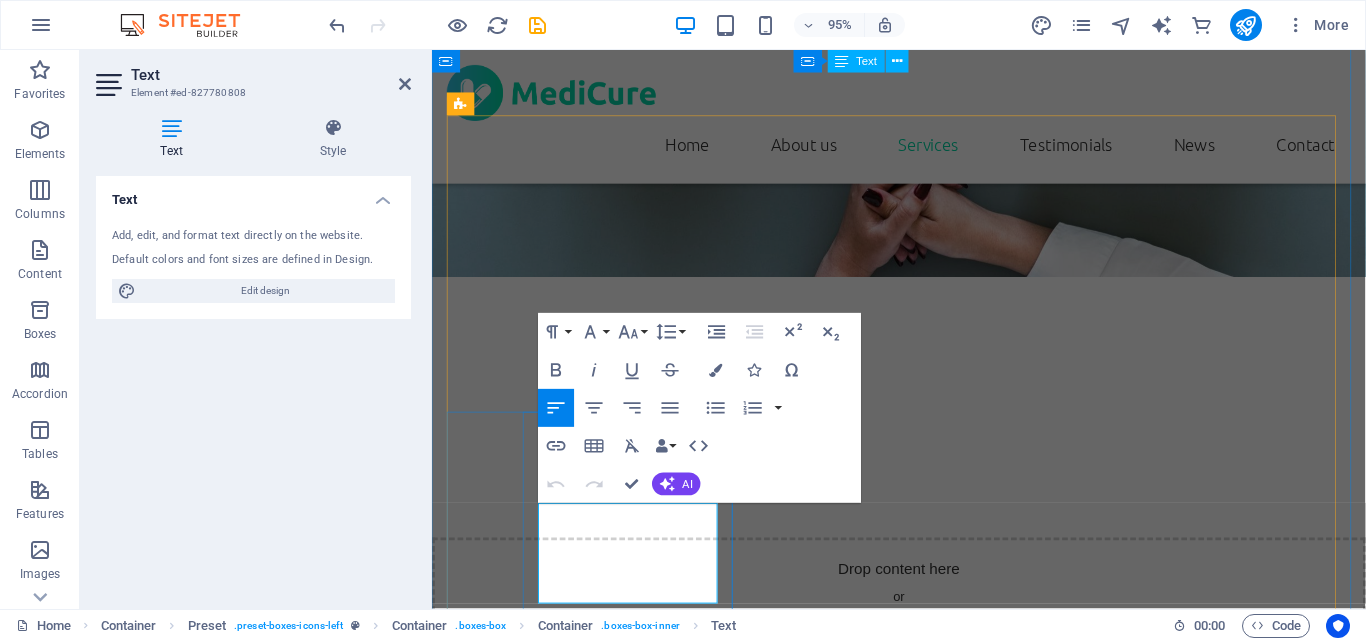 type 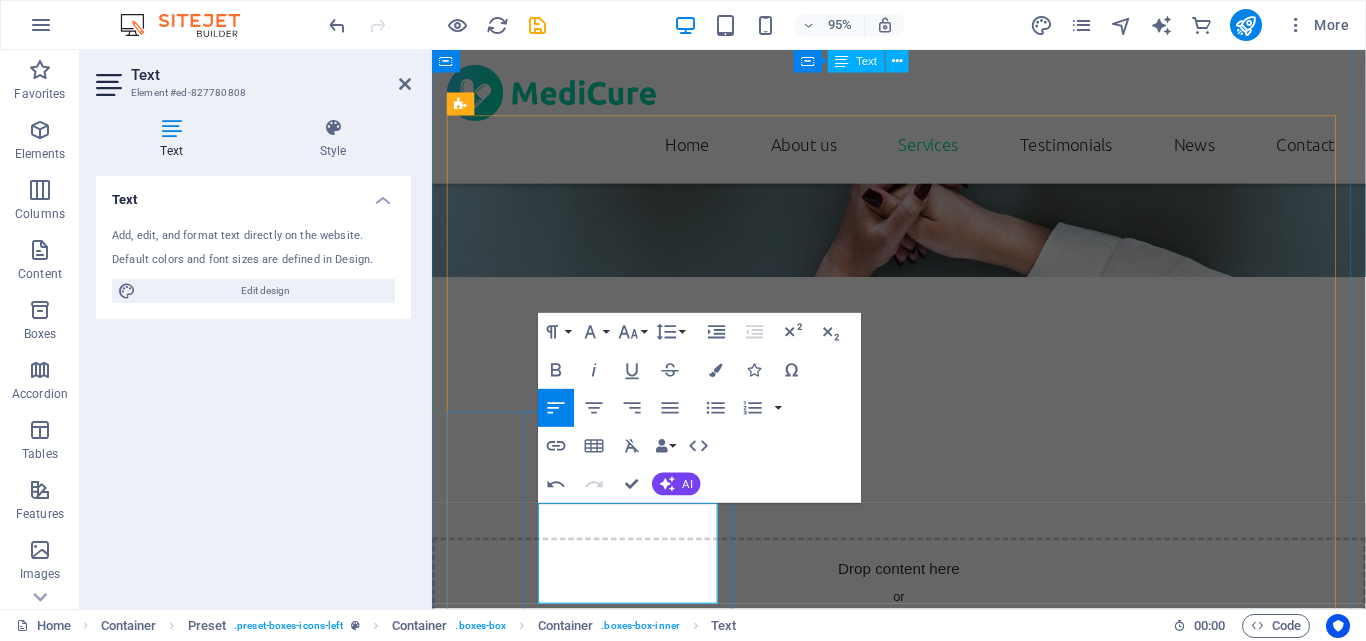 scroll, scrollTop: 2735, scrollLeft: 0, axis: vertical 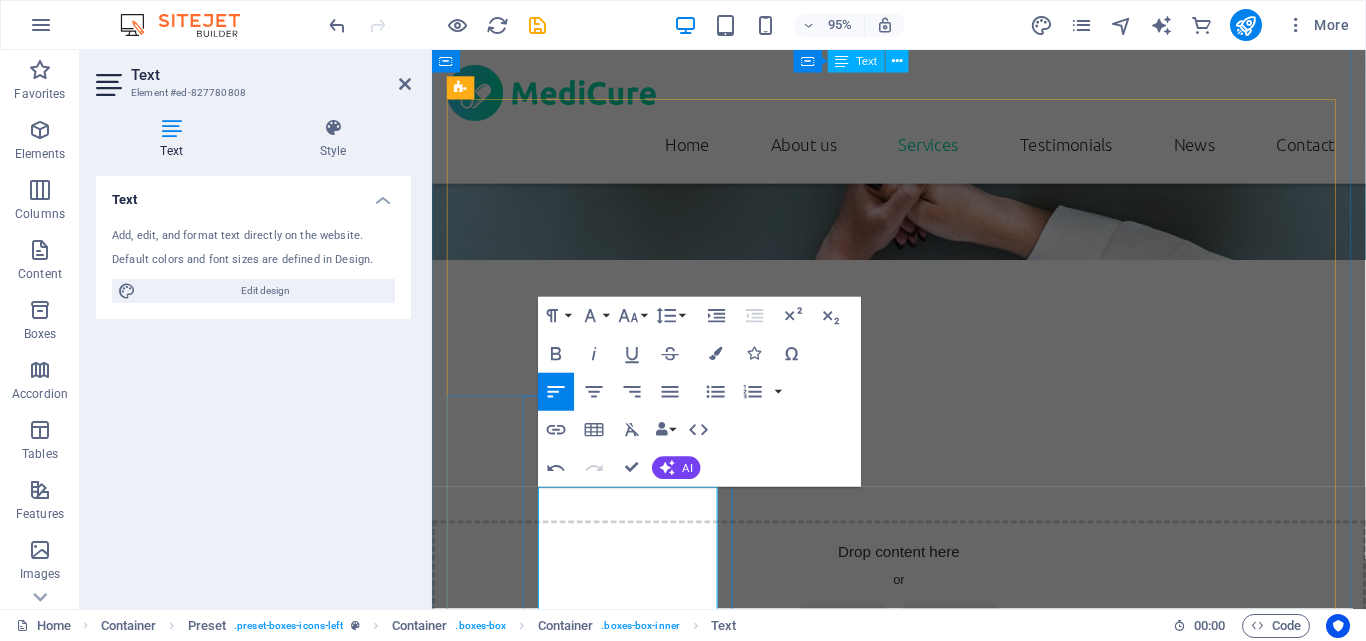 click on "Send as your prescription via Whatsapp and we will dliver your medications at your door step" at bounding box center [923, 2261] 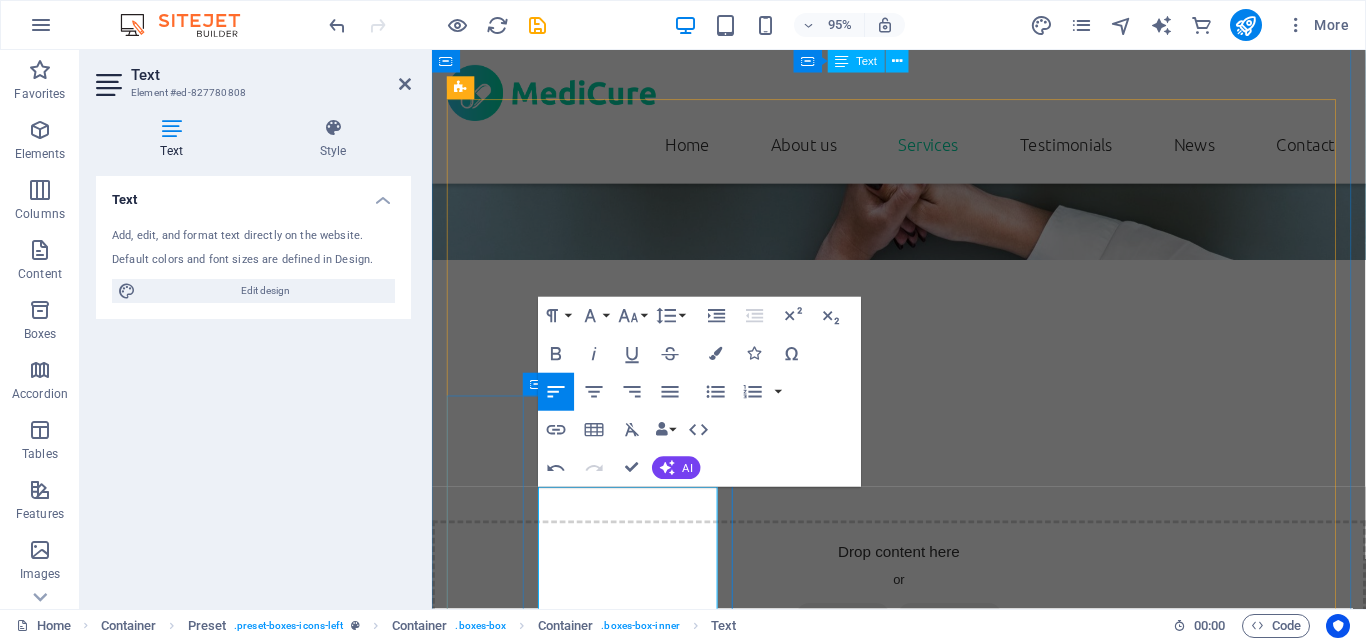 click on "Order Medicines Send as your prescription via WhatsApp and we will deliver your medications at your door step" at bounding box center (923, 2237) 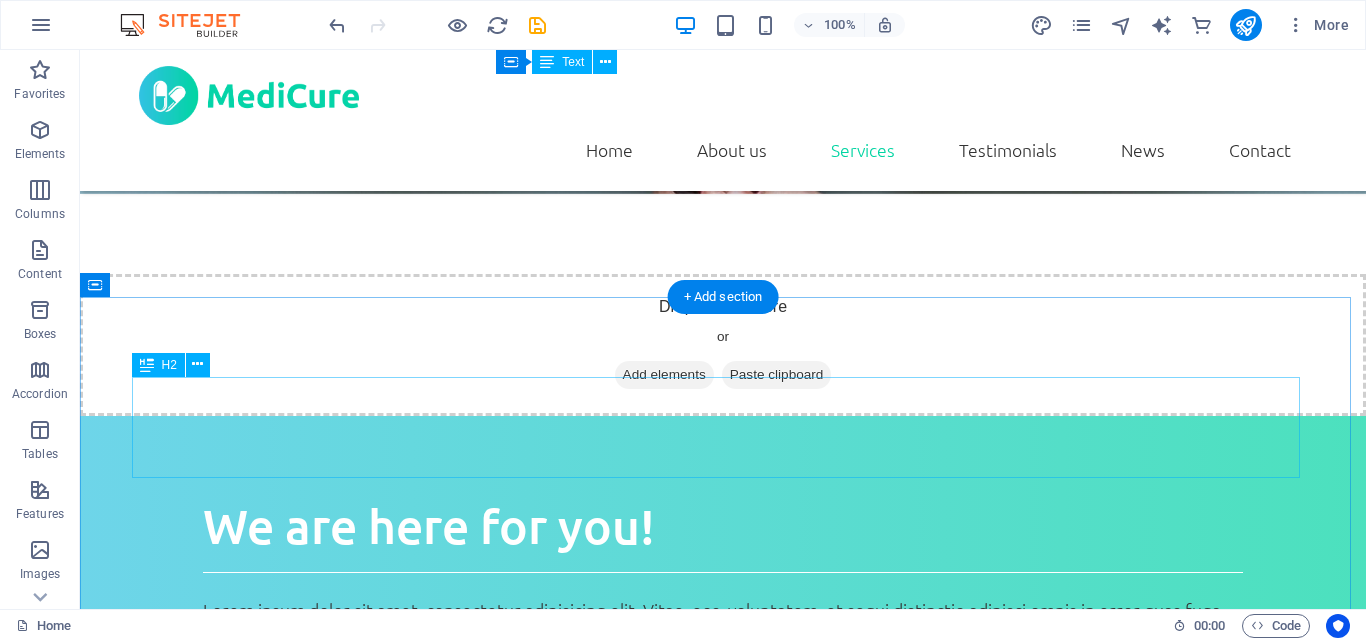 scroll, scrollTop: 2022, scrollLeft: 0, axis: vertical 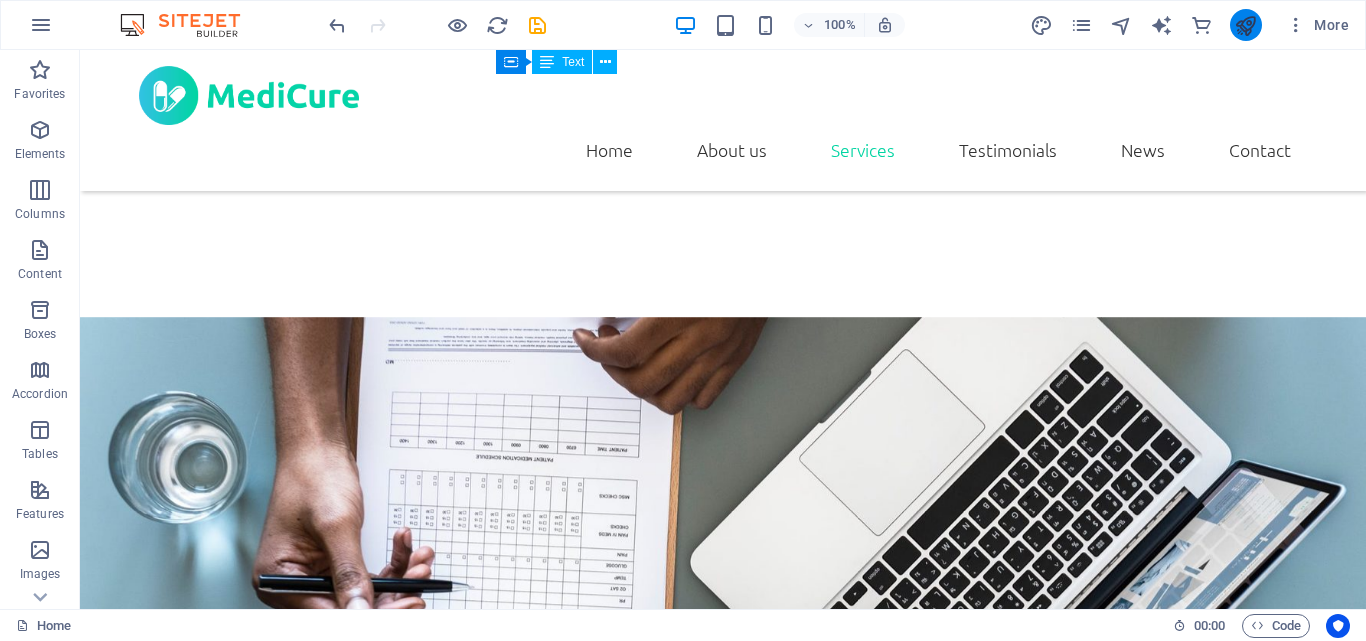 click at bounding box center [1245, 25] 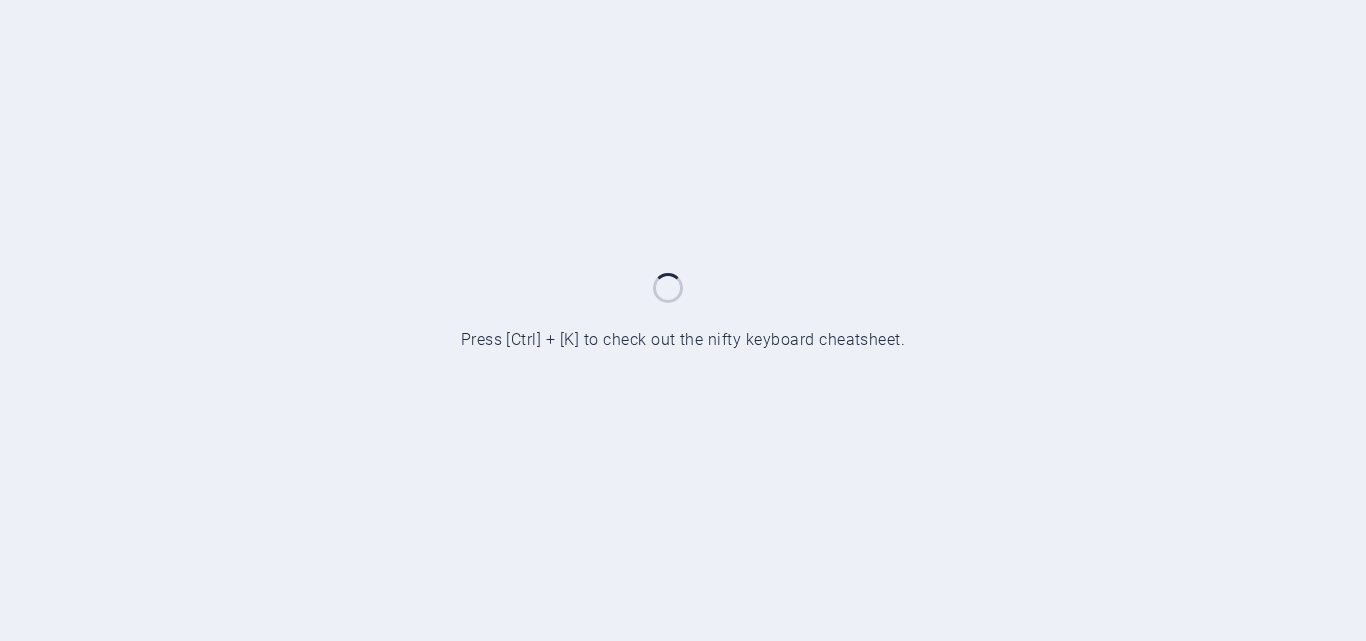 scroll, scrollTop: 0, scrollLeft: 0, axis: both 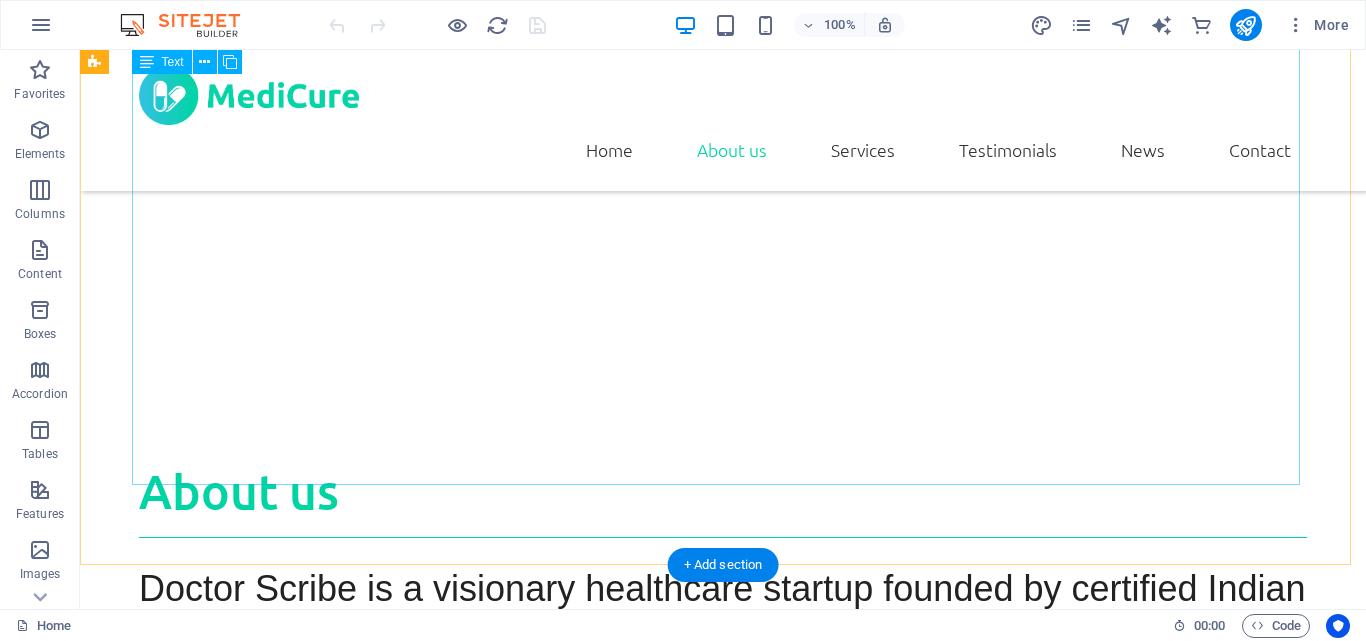 click on "Doctor Scribe is a visionary healthcare startup founded by certified Indian doctors, committed to redefining how individuals access and experience medical care in the digital age. Rooted in the core values of clinical integrity, trust, and accessibility, Doctor Scribe aims to bridge the gap between conventional healthcare practices and the evolving expectations of a modern, connected society. As a doctor-led initiative, Doctor  Scribe is driven by a deep understanding of patient needs and a strong commitment to building a more transparent, ethical, and future-ready healthcare ecosystem." at bounding box center (723, 859) 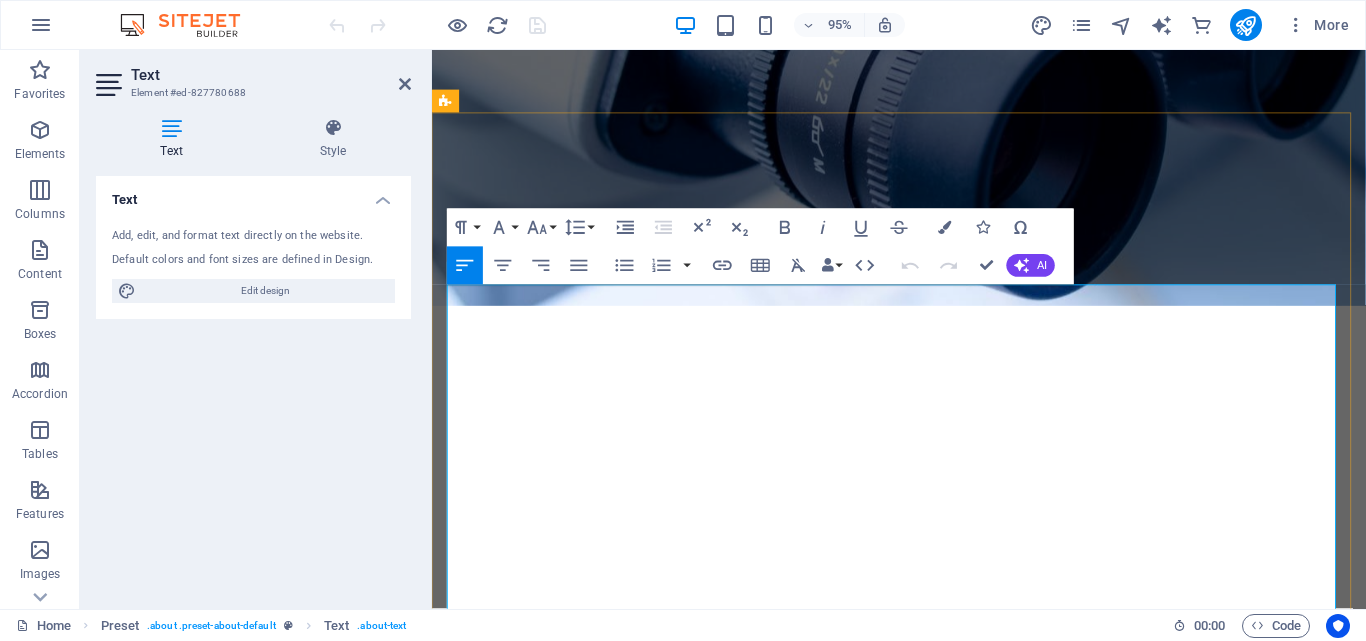 scroll, scrollTop: 651, scrollLeft: 0, axis: vertical 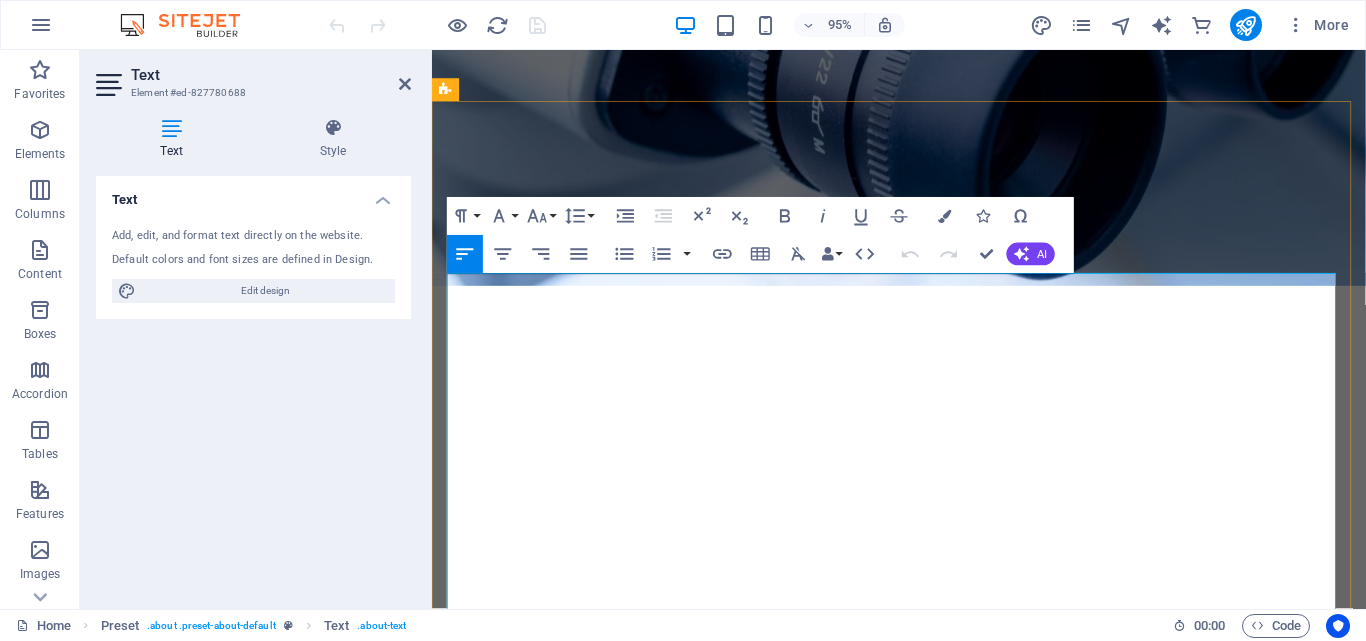 click on "Doctor Scribe is a visionary healthcare startup founded by certified Indian doctors, committed to redefining how individuals access and experience medical care in the digital age." at bounding box center (923, 994) 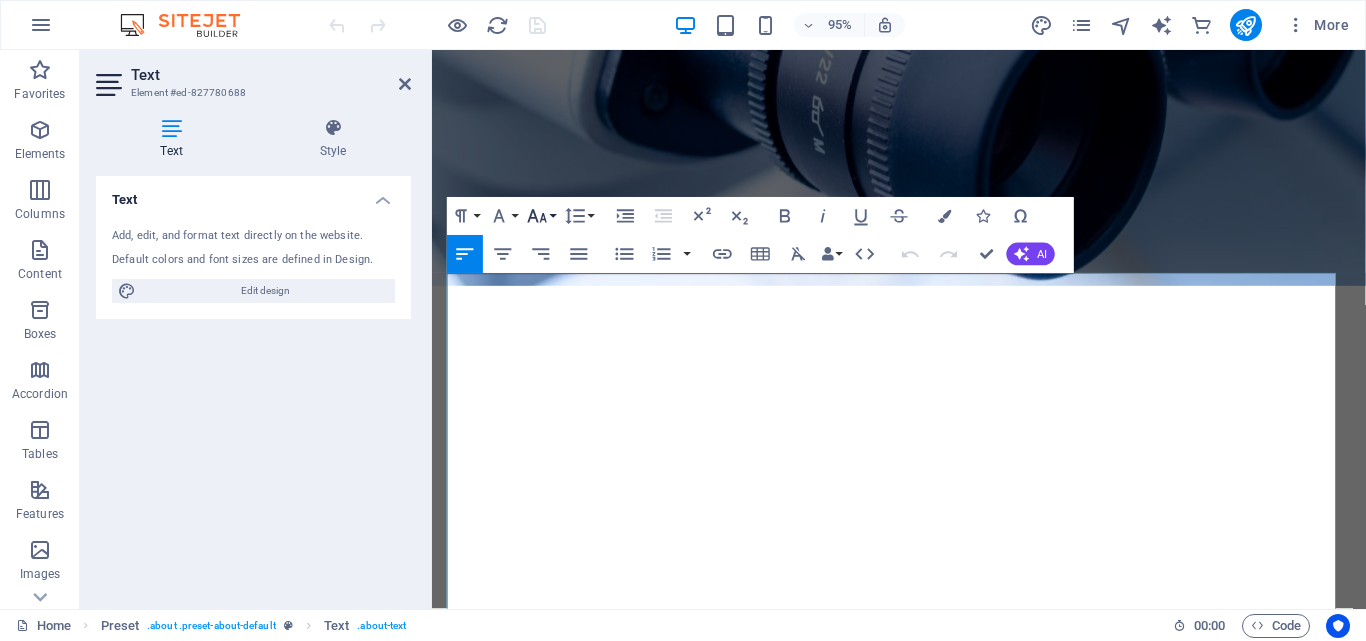 click on "Font Size" at bounding box center [541, 216] 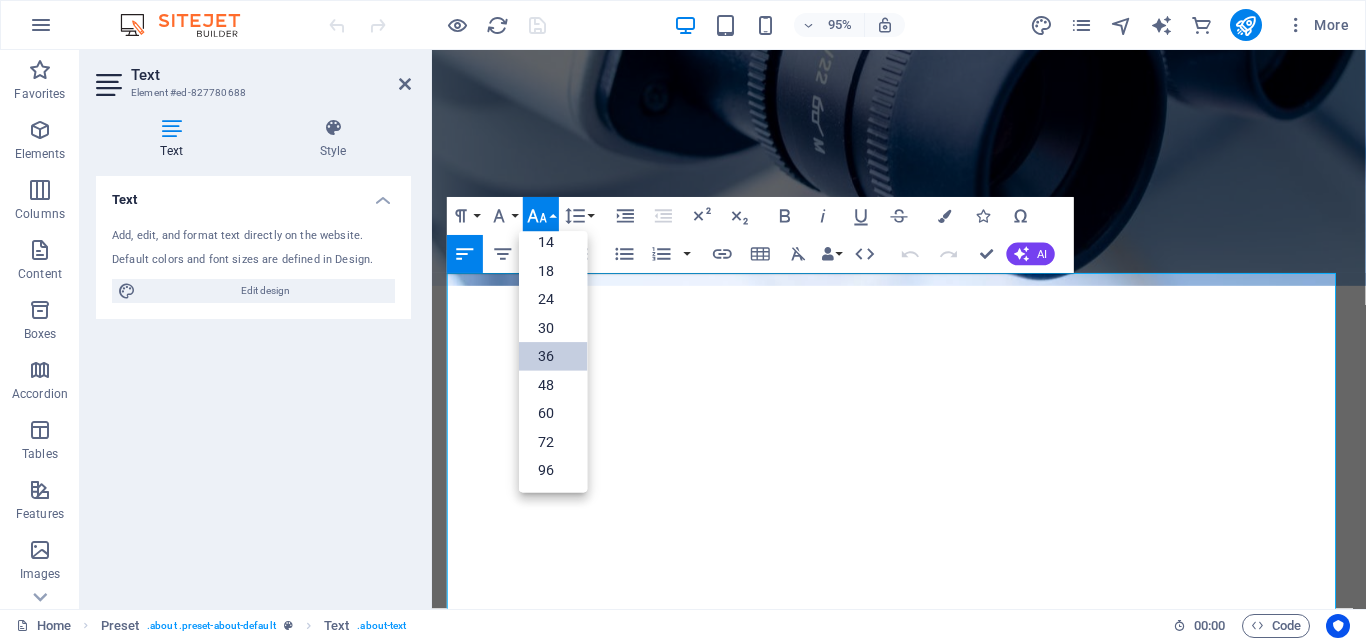 scroll, scrollTop: 161, scrollLeft: 0, axis: vertical 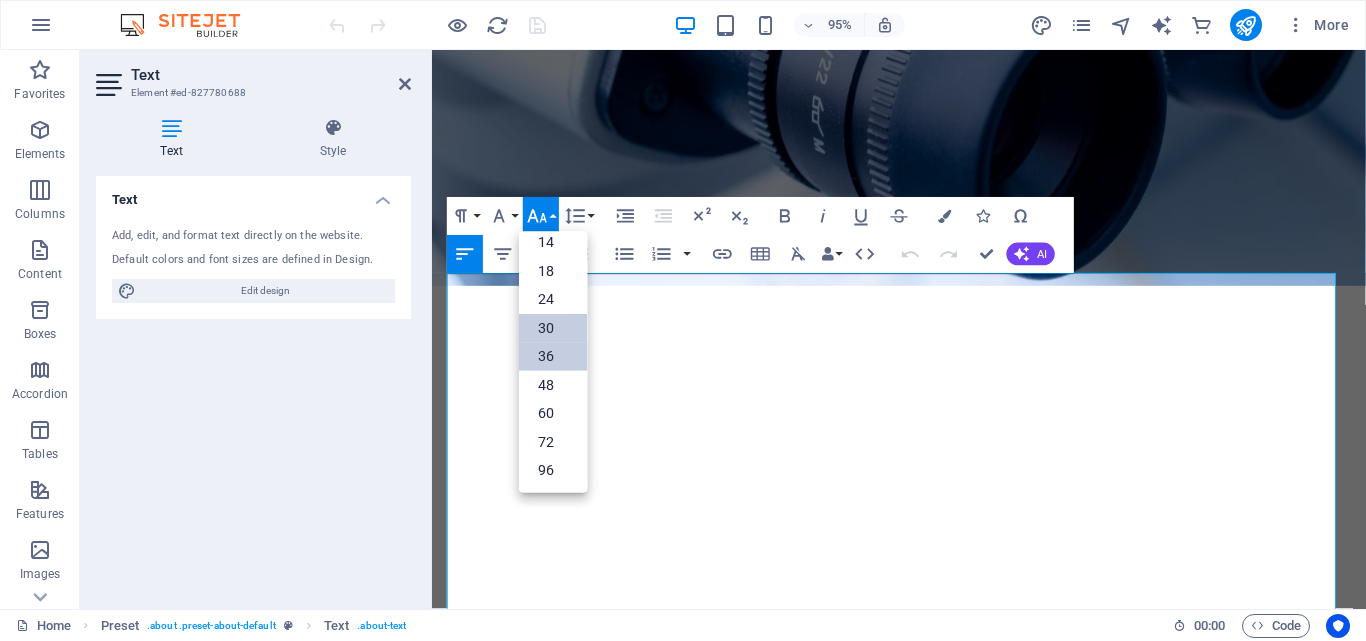 click on "30" at bounding box center [553, 328] 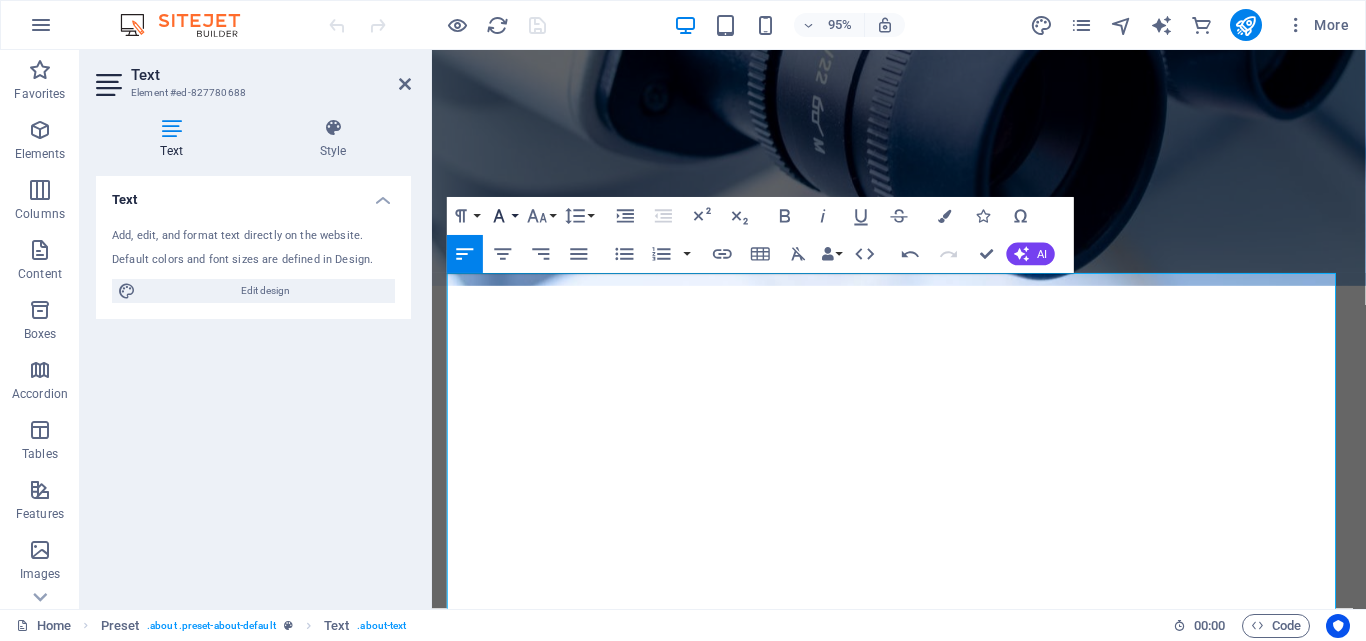 click 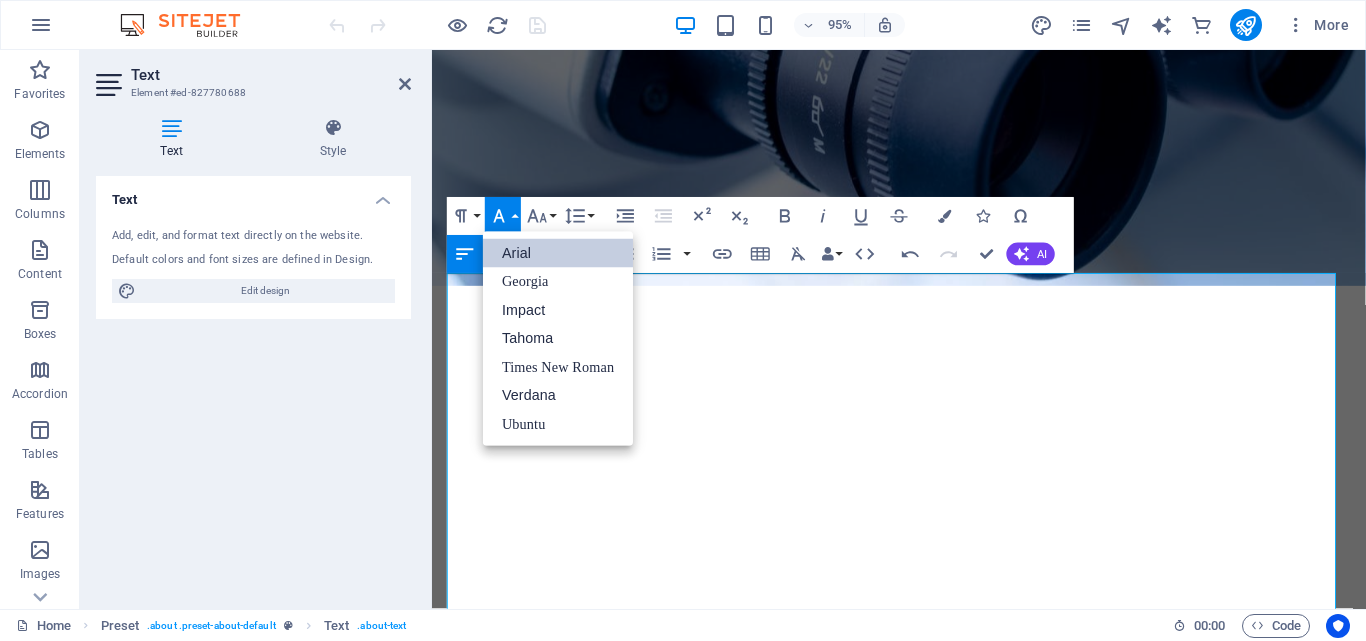 scroll, scrollTop: 0, scrollLeft: 0, axis: both 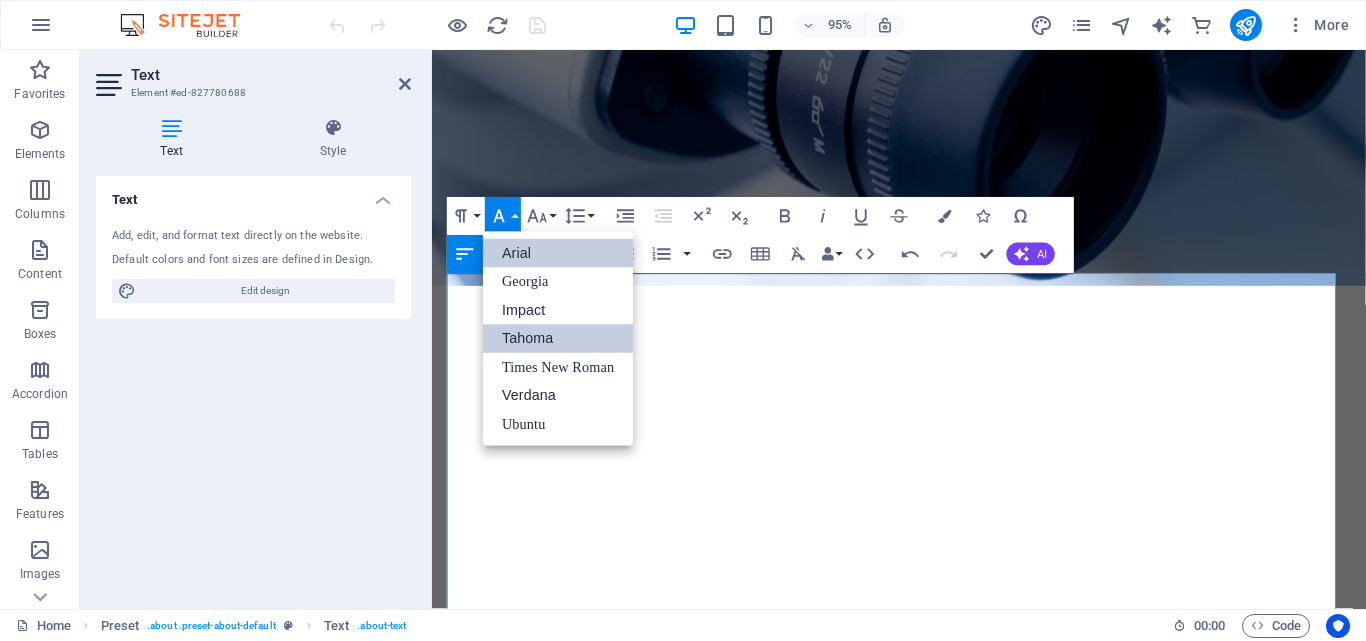 click on "Tahoma" at bounding box center [558, 338] 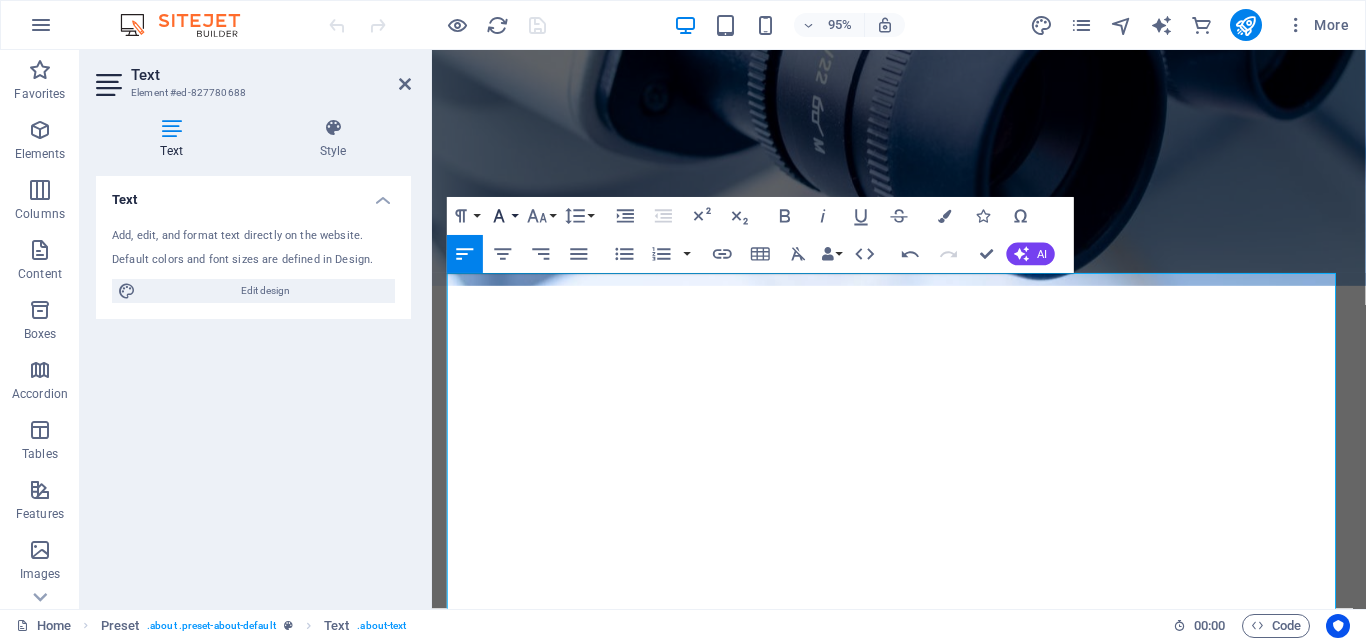 click 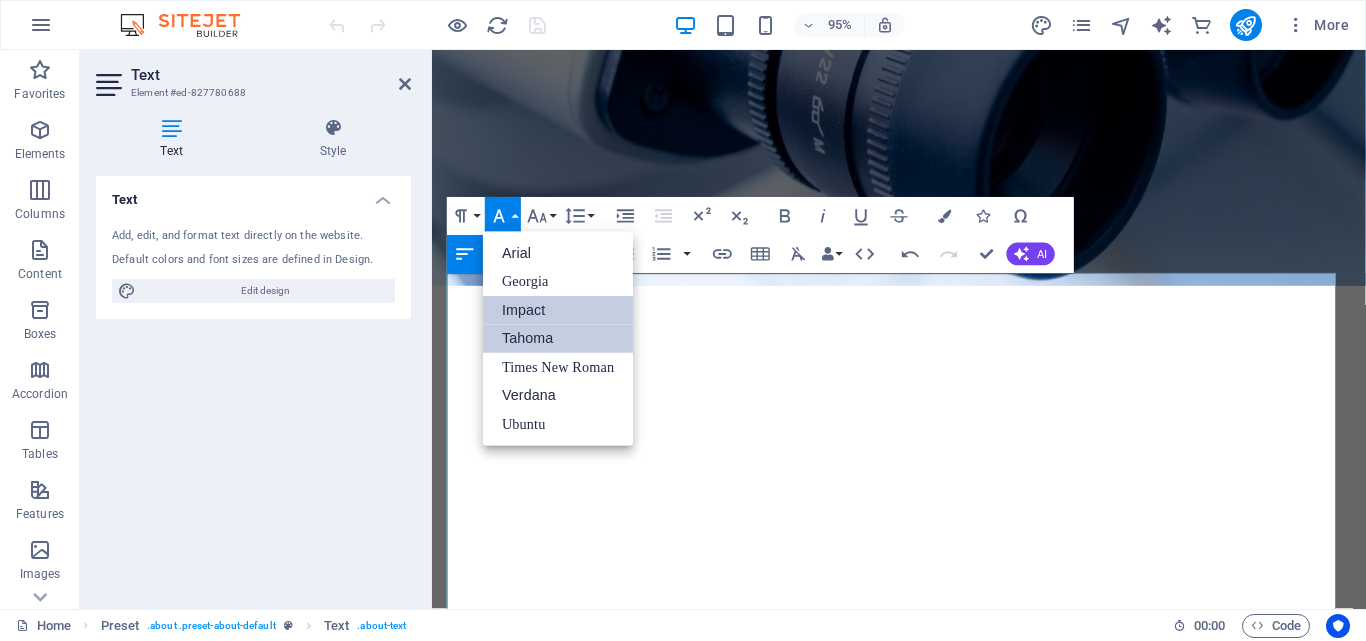 scroll, scrollTop: 0, scrollLeft: 0, axis: both 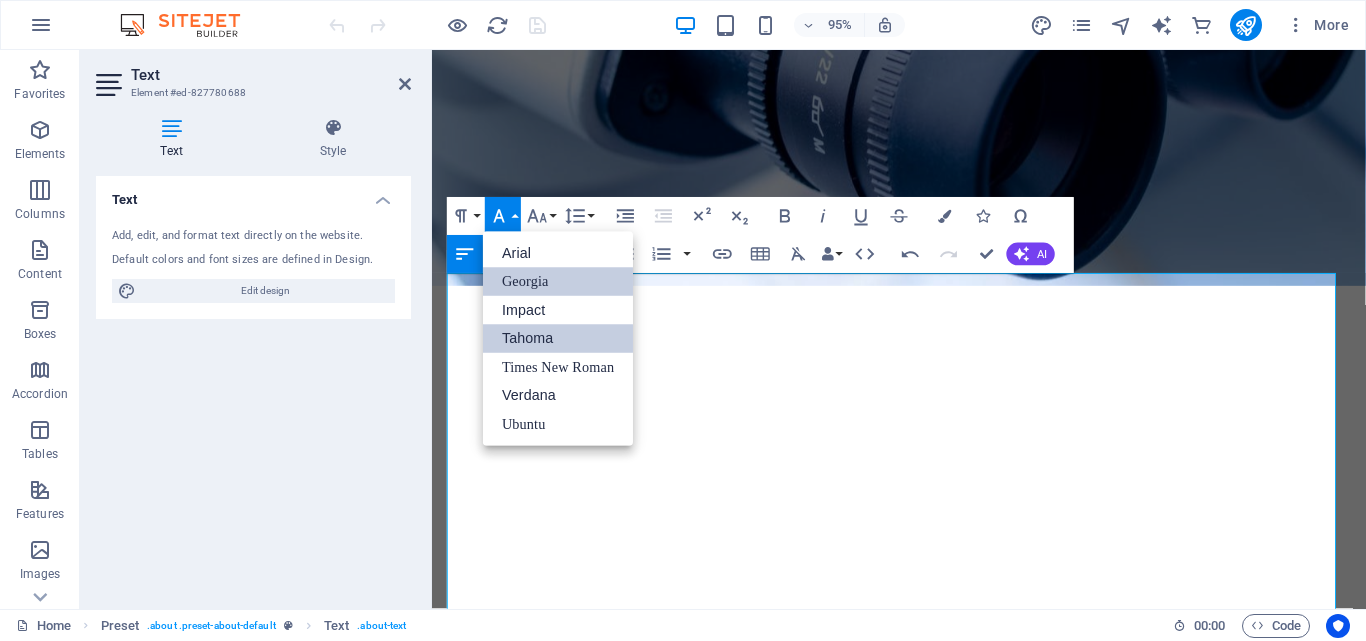 click on "Georgia" at bounding box center [558, 281] 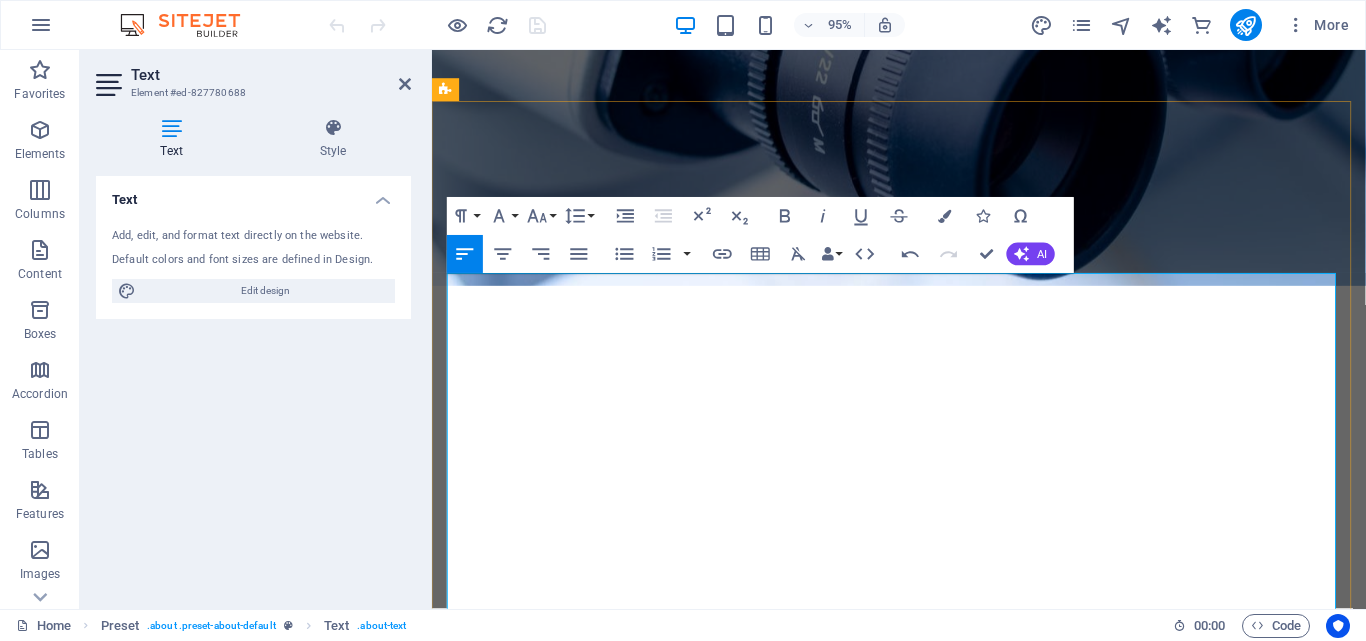 click on "Rooted in the core values of clinical integrity, trust, and accessibility, Doctor Scribe aims to bridge the gap between conventional healthcare practices and the evolving expectations of a modern, connected society." at bounding box center (907, 1133) 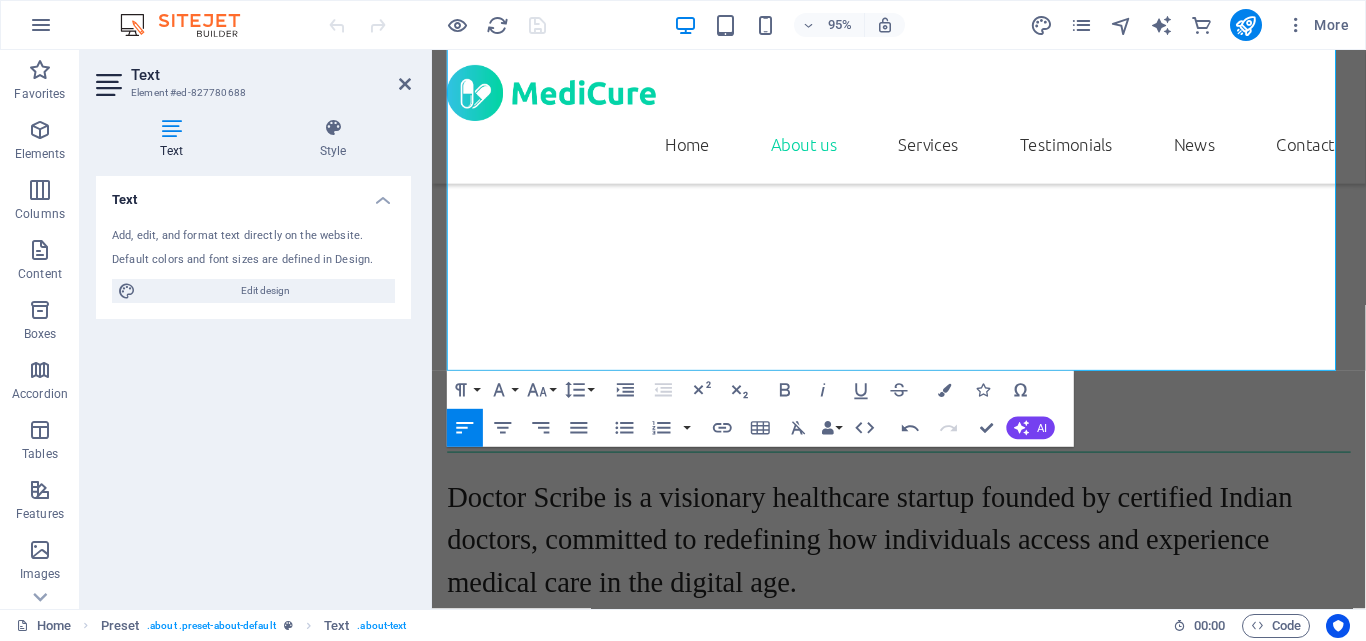 scroll, scrollTop: 1151, scrollLeft: 0, axis: vertical 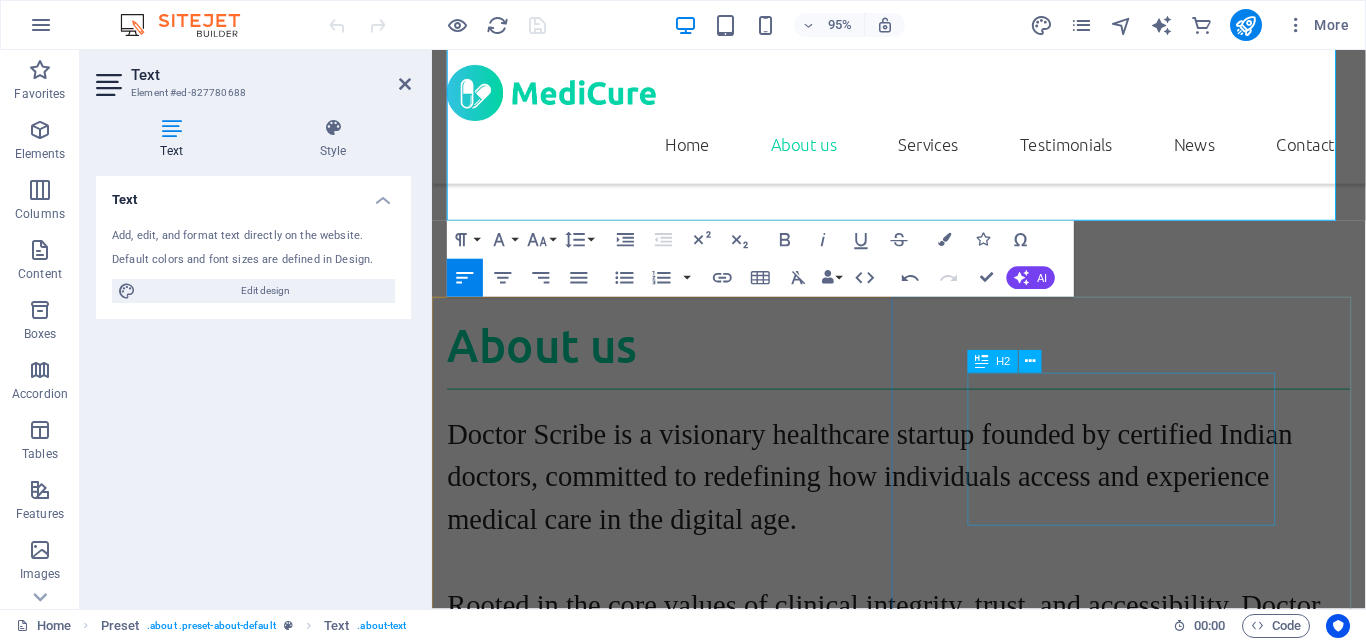click on "We are here for you!" at bounding box center [923, 2129] 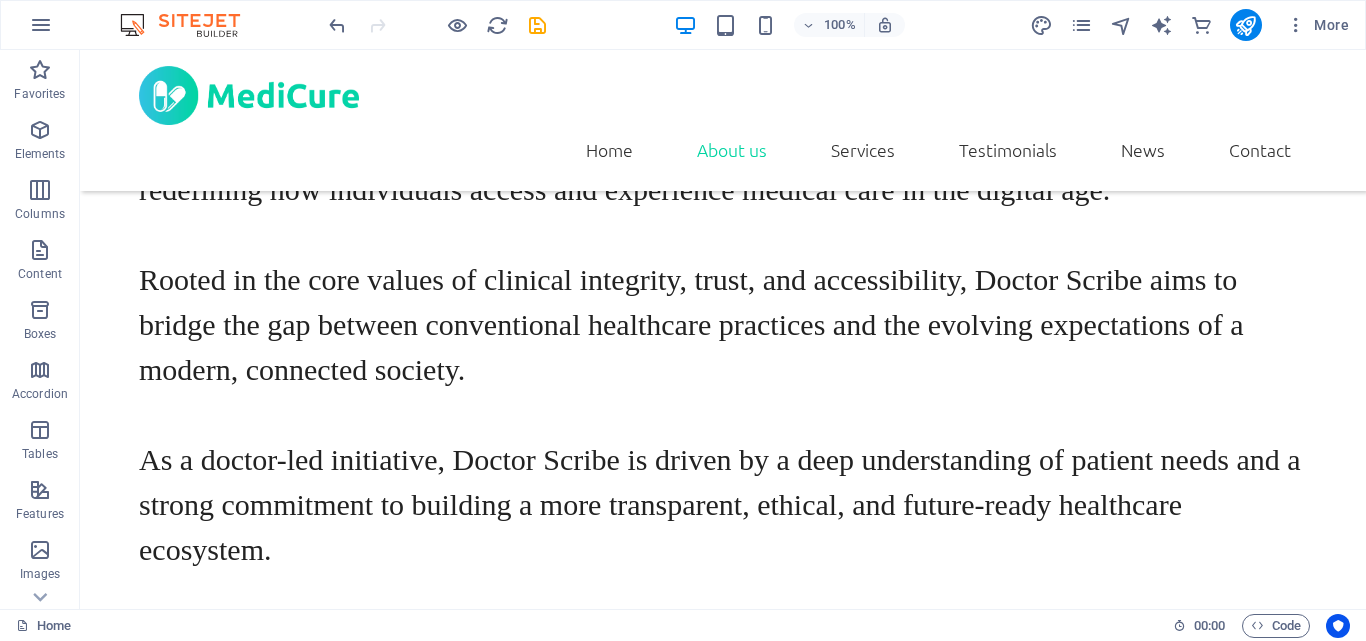 scroll, scrollTop: 1356, scrollLeft: 0, axis: vertical 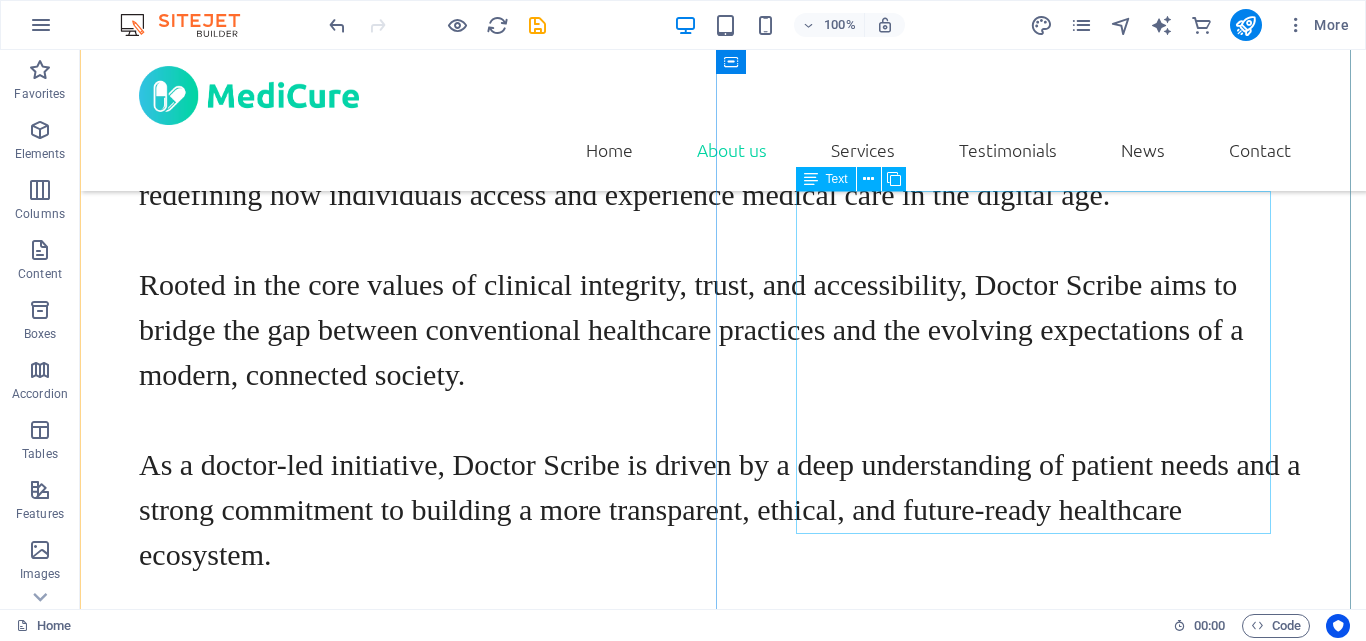 click on "Lorem ipsum dolor sit amet, consectetur adipisicing elit. Vitae, eos, voluptatem, et sequi distinctio adipisci omnis in error quas fuga tempore fugit incidunt quos. Atque, debitis architecto ducimus eligendi dignissimos modi ut non officiis repudiandae maiores. Fugit sit atque eaque dolorum autem reprehenderit porro omnis obcaecati laborum? Obcaecati, laboriosam, ex, deserunt, harum libero a voluptatem possimus culpa nisi eos quas dolore omnis debitis consequatur fugiat eaque nostrum excepturi nulla. Qui, molestias, nobis dicta enim voluptas repellendus tempore mollitia hic tempora natus ipsam sed quo distinctio suscipit officiis consectetur omnis odit saepe soluta atque magni consequuntur unde nemo voluptatem similique porro." at bounding box center [723, 1698] 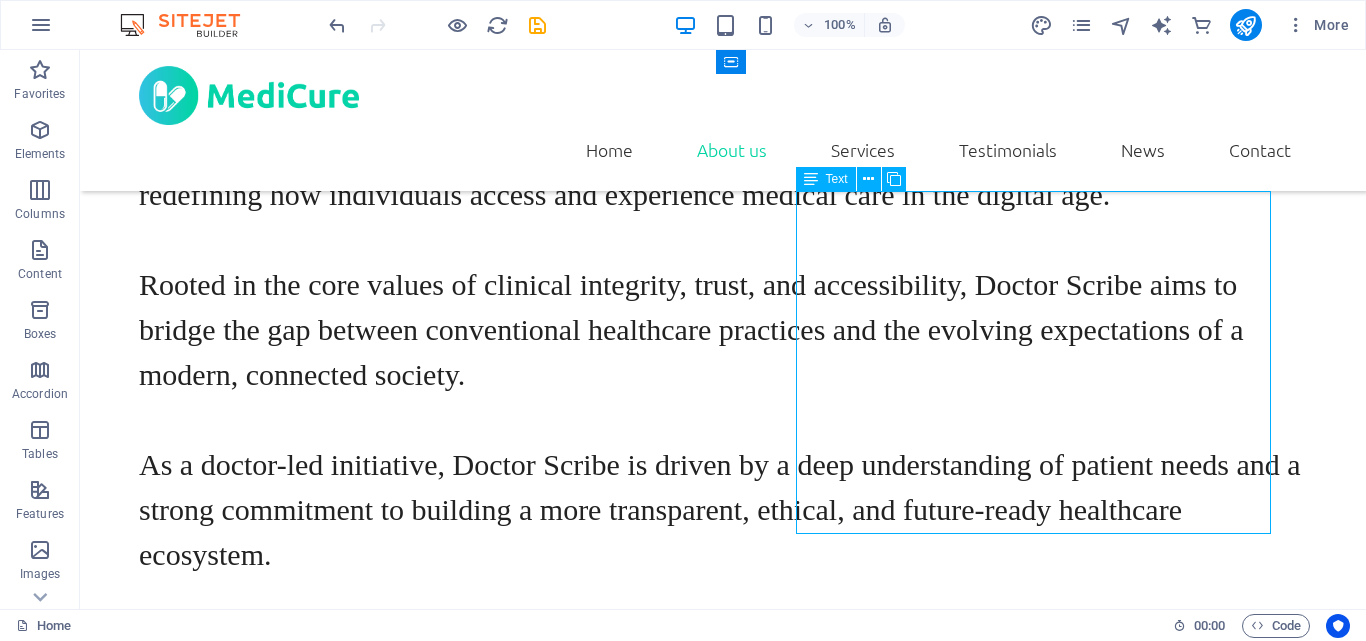 click on "Lorem ipsum dolor sit amet, consectetur adipisicing elit. Vitae, eos, voluptatem, et sequi distinctio adipisci omnis in error quas fuga tempore fugit incidunt quos. Atque, debitis architecto ducimus eligendi dignissimos modi ut non officiis repudiandae maiores. Fugit sit atque eaque dolorum autem reprehenderit porro omnis obcaecati laborum? Obcaecati, laboriosam, ex, deserunt, harum libero a voluptatem possimus culpa nisi eos quas dolore omnis debitis consequatur fugiat eaque nostrum excepturi nulla. Qui, molestias, nobis dicta enim voluptas repellendus tempore mollitia hic tempora natus ipsam sed quo distinctio suscipit officiis consectetur omnis odit saepe soluta atque magni consequuntur unde nemo voluptatem similique porro." at bounding box center [723, 1698] 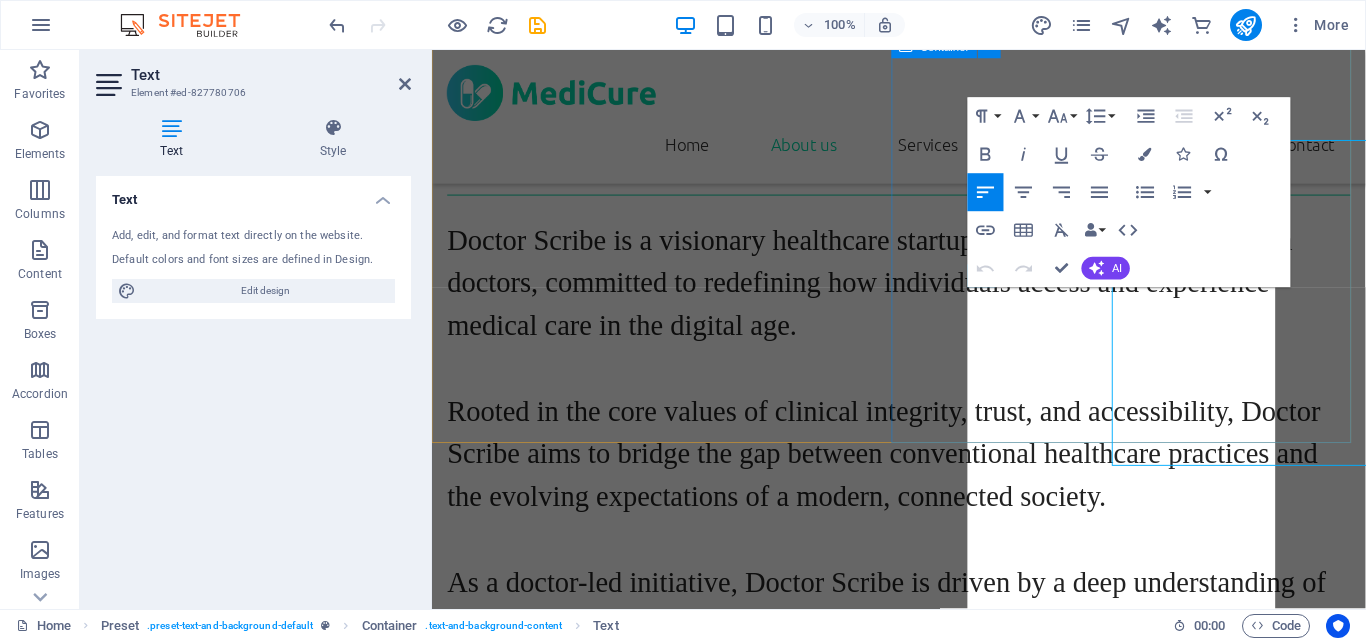 scroll, scrollTop: 1402, scrollLeft: 0, axis: vertical 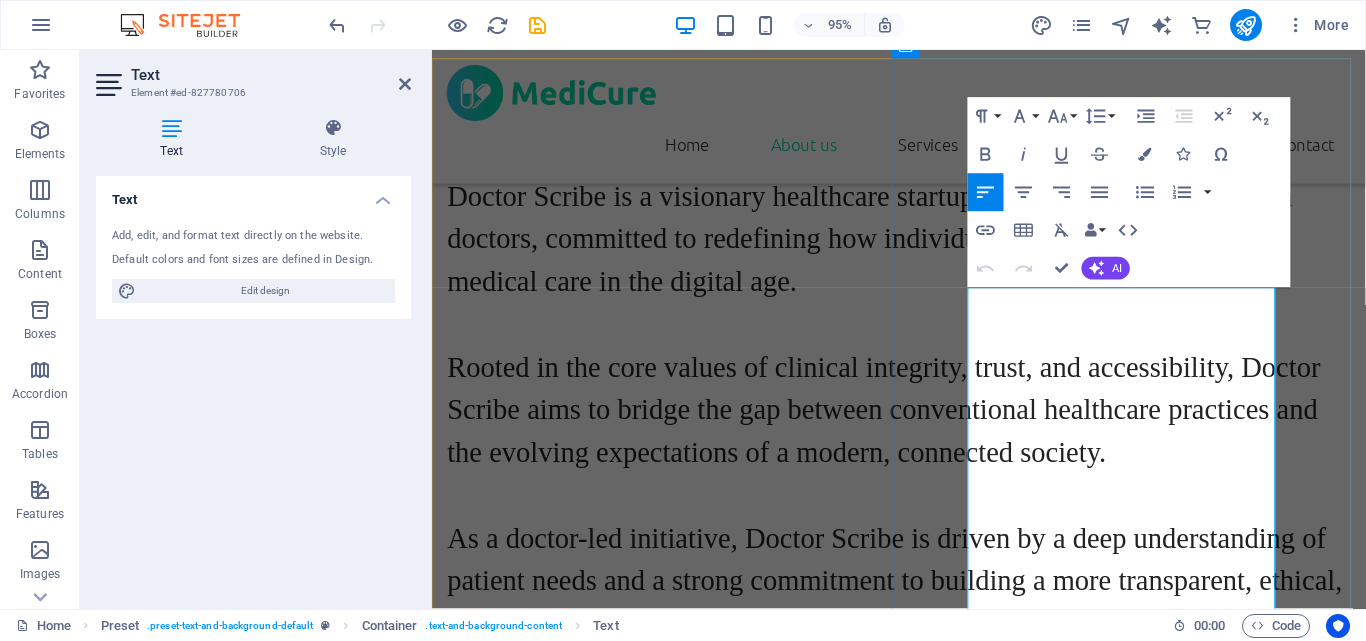 click on "Lorem ipsum dolor sit amet, consectetur adipisicing elit. Vitae, eos, voluptatem, et sequi distinctio adipisci omnis in error quas fuga tempore fugit incidunt quos. Atque, debitis architecto ducimus eligendi dignissimos modi ut non officiis repudiandae maiores. Fugit sit atque eaque dolorum autem reprehenderit porro omnis obcaecati laborum? Obcaecati, laboriosam, ex, deserunt, harum libero a voluptatem possimus culpa nisi eos quas dolore omnis debitis consequatur fugiat eaque nostrum excepturi nulla. Qui, molestias, nobis dicta enim voluptas repellendus tempore mollitia hic tempora natus ipsam sed quo distinctio suscipit officiis consectetur omnis odit saepe soluta atque magni consequuntur unde nemo voluptatem similique porro." at bounding box center (923, 2046) 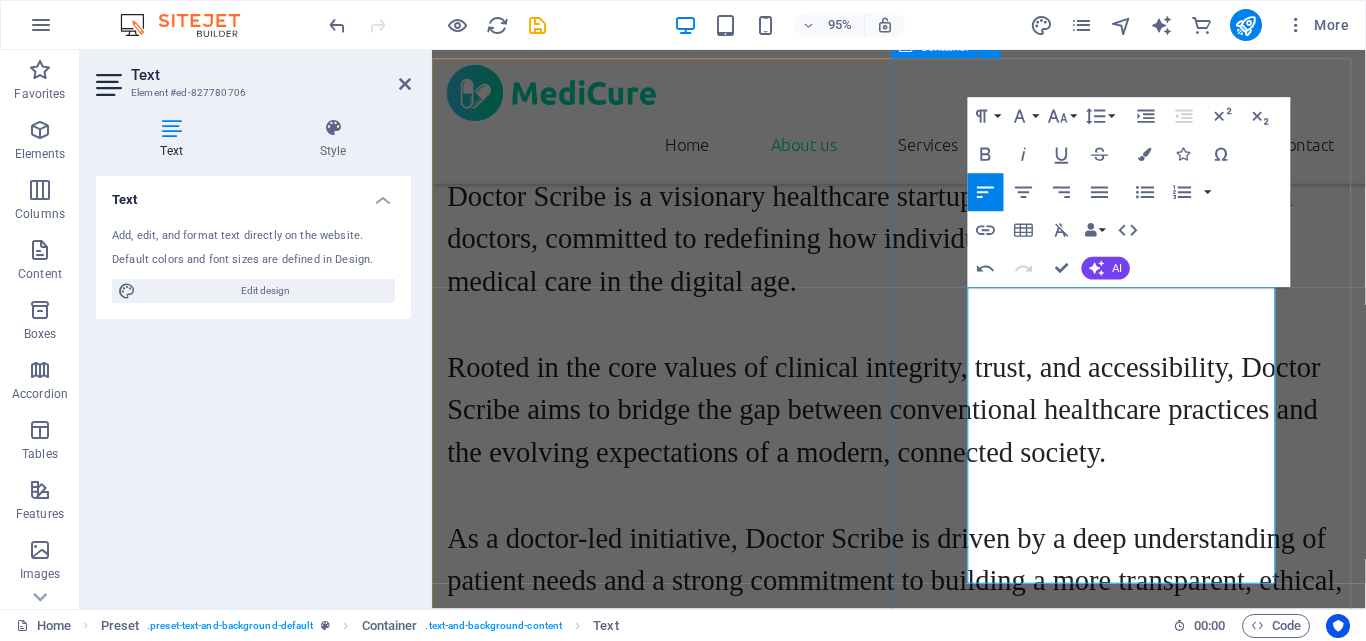 click on "We are here for you! DocScribe is a doctor-led health startup created to make medical information easy to understand and access. Built by certified Indian doctors, our goal is to bring trust, clarity, and professionalism to the digital healthcare space. We help people make sense of their health through simplified lab reports, clear medical content, and tools designed with care and accuracy. Everything we do is based on real clinical experience, keeping both patients and professionals in mind. DocScribe is growing into a complete healthcare platform — with plans to offer online consultations, medicine delivery, academic tools for doctors, and more.   Our location   opening hours" at bounding box center (923, 1878) 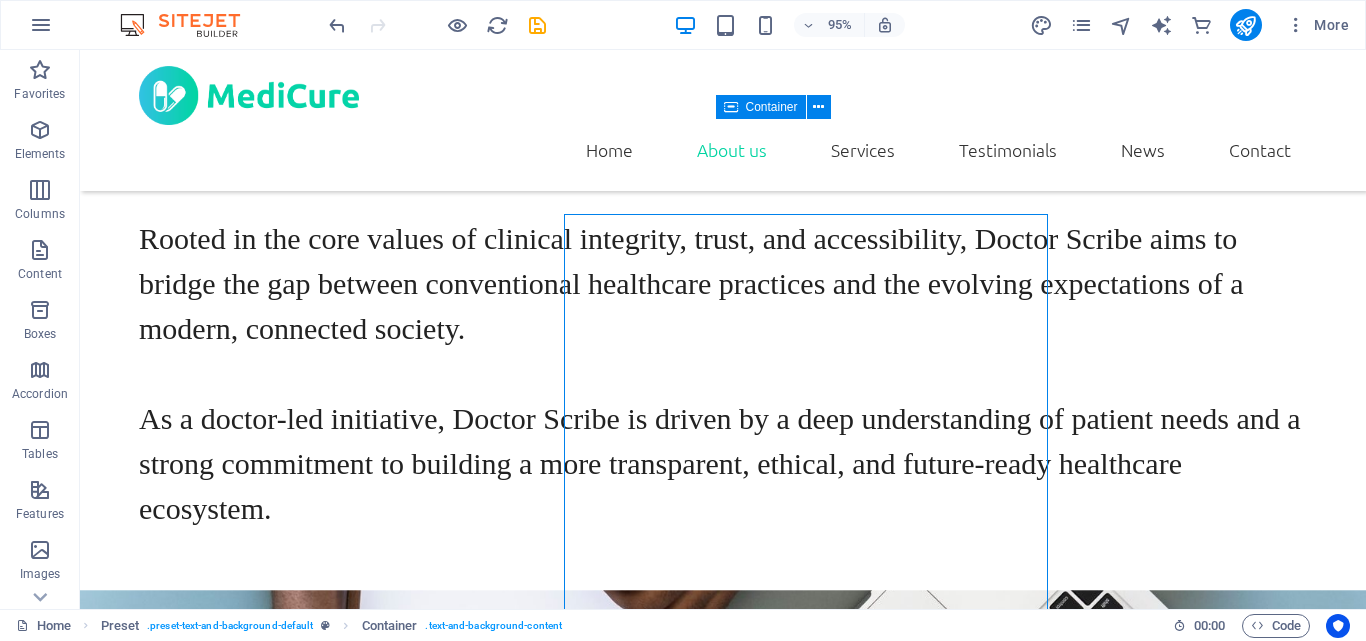 scroll, scrollTop: 1247, scrollLeft: 0, axis: vertical 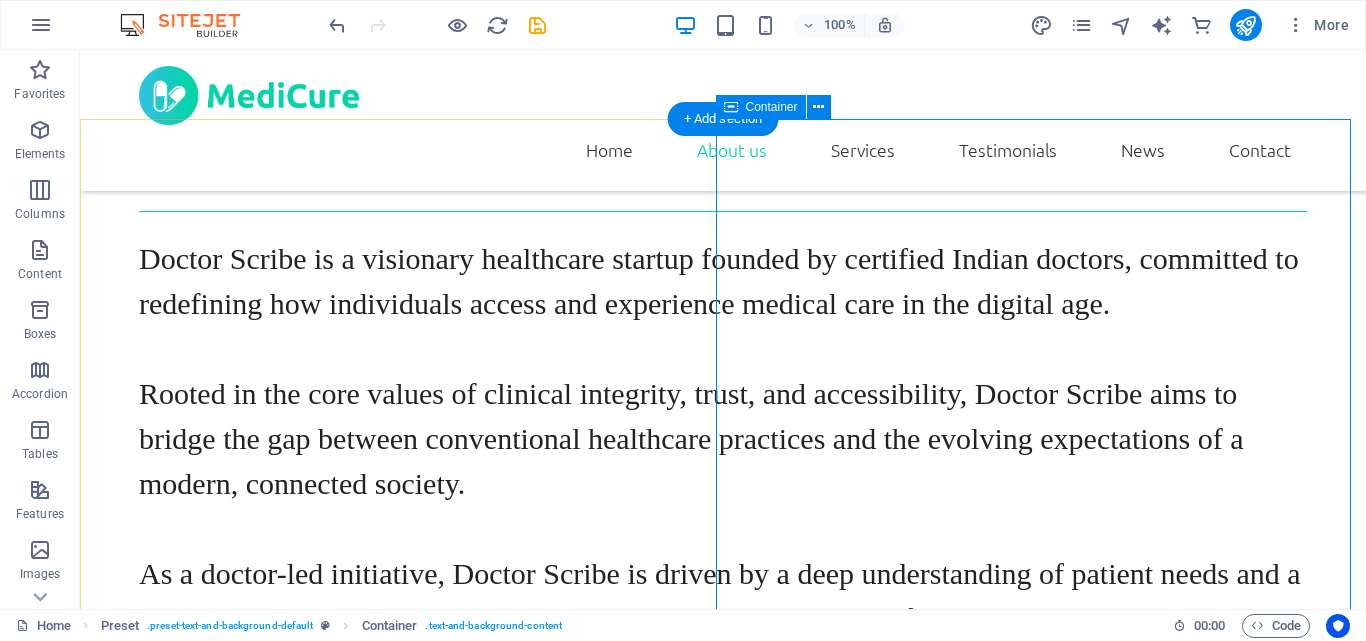 click on "We are here for you! DocScribe is a doctor-led health startup created to make medical information easy to understand and access. Built by certified Indian doctors, our goal is to bring trust, clarity, and professionalism to the digital healthcare space. We help people make sense of their health through simplified lab reports, clear medical content, and tools designed with care and accuracy. Everything we do is based on real clinical experience, keeping both patients and professionals in mind. DocScribe is growing into a complete healthcare platform — with plans to offer online consultations, medicine delivery, academic tools for doctors, and more.   Our location   opening hours" at bounding box center (723, 1703) 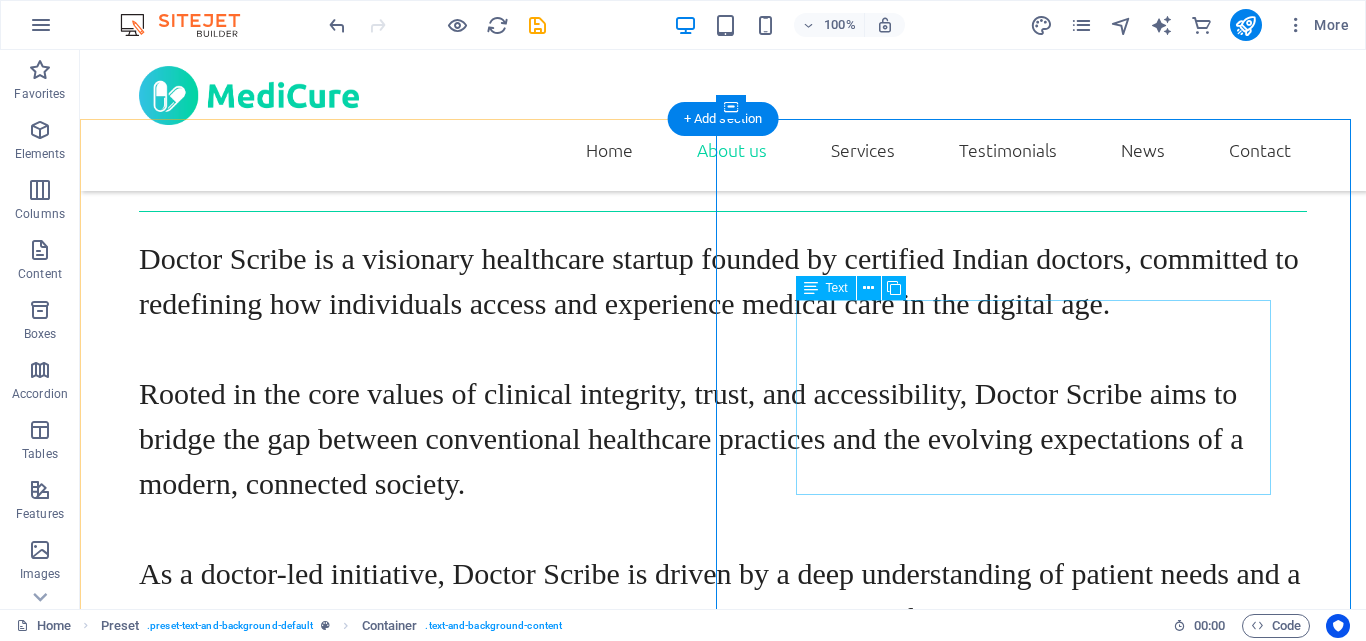 click on "DocScribe is a doctor-led health startup created to make medical information easy to understand and access. Built by certified Indian doctors, our goal is to bring trust, clarity, and professionalism to the digital healthcare space. We help people make sense of their health through simplified lab reports, clear medical content, and tools designed with care and accuracy. Everything we do is based on real clinical experience, keeping both patients and professionals in mind. DocScribe is growing into a complete healthcare platform — with plans to offer online consultations, medicine delivery, academic tools for doctors, and more." at bounding box center (723, 1693) 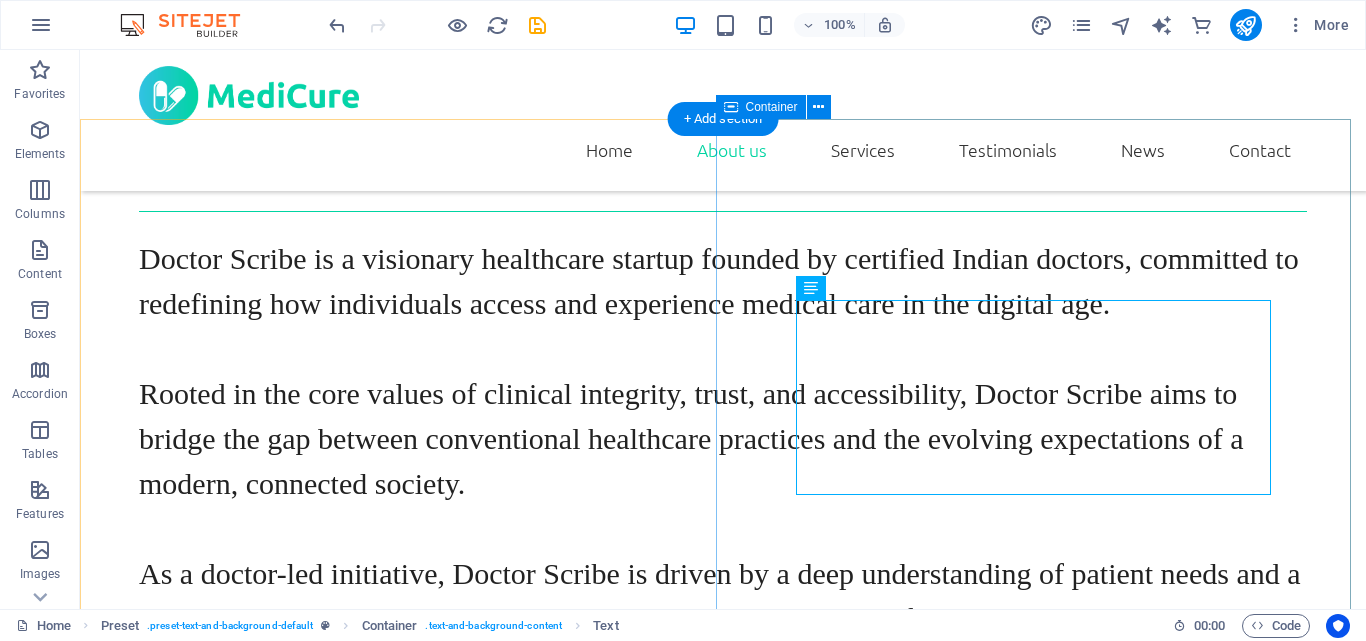 click on "We are here for you! DocScribe is a doctor-led health startup created to make medical information easy to understand and access. Built by certified Indian doctors, our goal is to bring trust, clarity, and professionalism to the digital healthcare space. We help people make sense of their health through simplified lab reports, clear medical content, and tools designed with care and accuracy. Everything we do is based on real clinical experience, keeping both patients and professionals in mind. DocScribe is growing into a complete healthcare platform — with plans to offer online consultations, medicine delivery, academic tools for doctors, and more.   Our location   opening hours" at bounding box center [723, 1703] 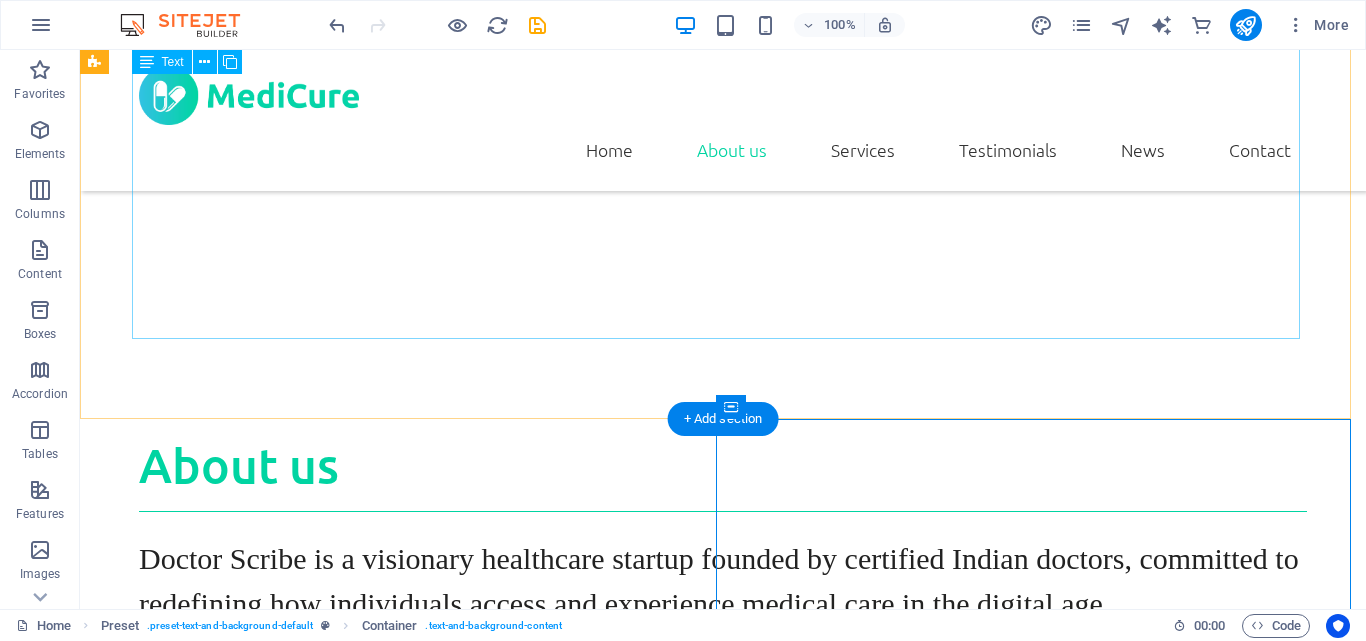scroll, scrollTop: 1147, scrollLeft: 0, axis: vertical 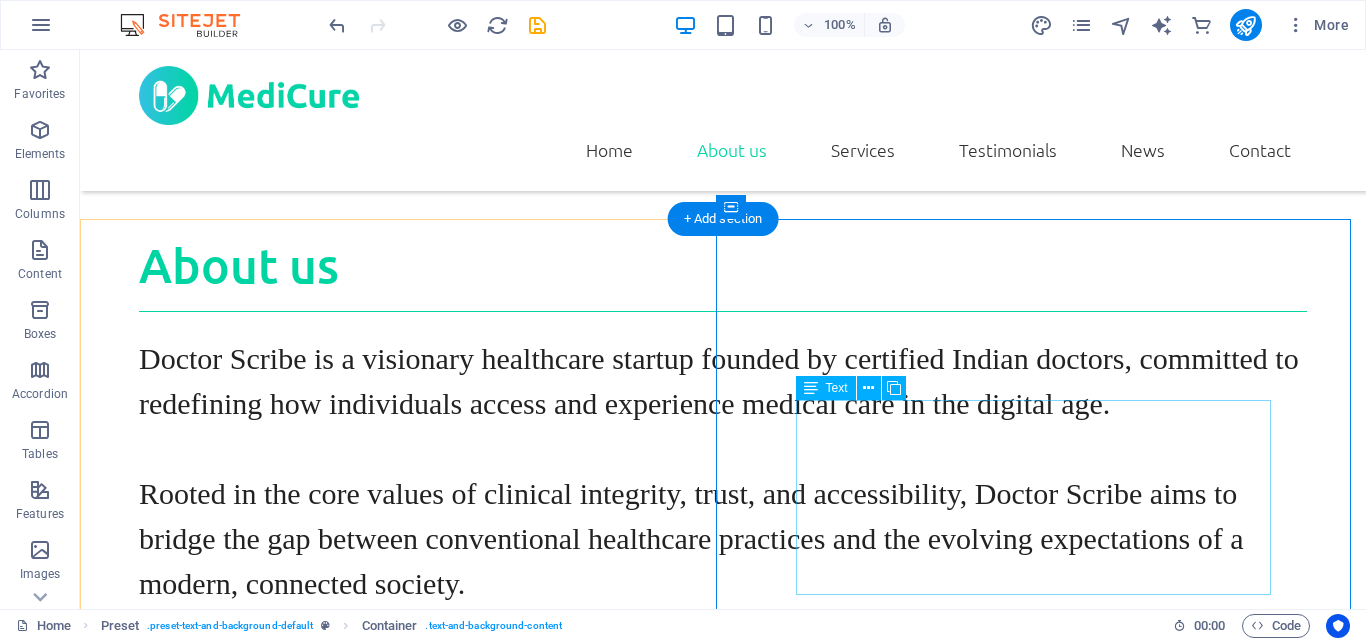 click on "DocScribe is a doctor-led health startup created to make medical information easy to understand and access. Built by certified Indian doctors, our goal is to bring trust, clarity, and professionalism to the digital healthcare space. We help people make sense of their health through simplified lab reports, clear medical content, and tools designed with care and accuracy. Everything we do is based on real clinical experience, keeping both patients and professionals in mind. DocScribe is growing into a complete healthcare platform — with plans to offer online consultations, medicine delivery, academic tools for doctors, and more." at bounding box center (723, 1793) 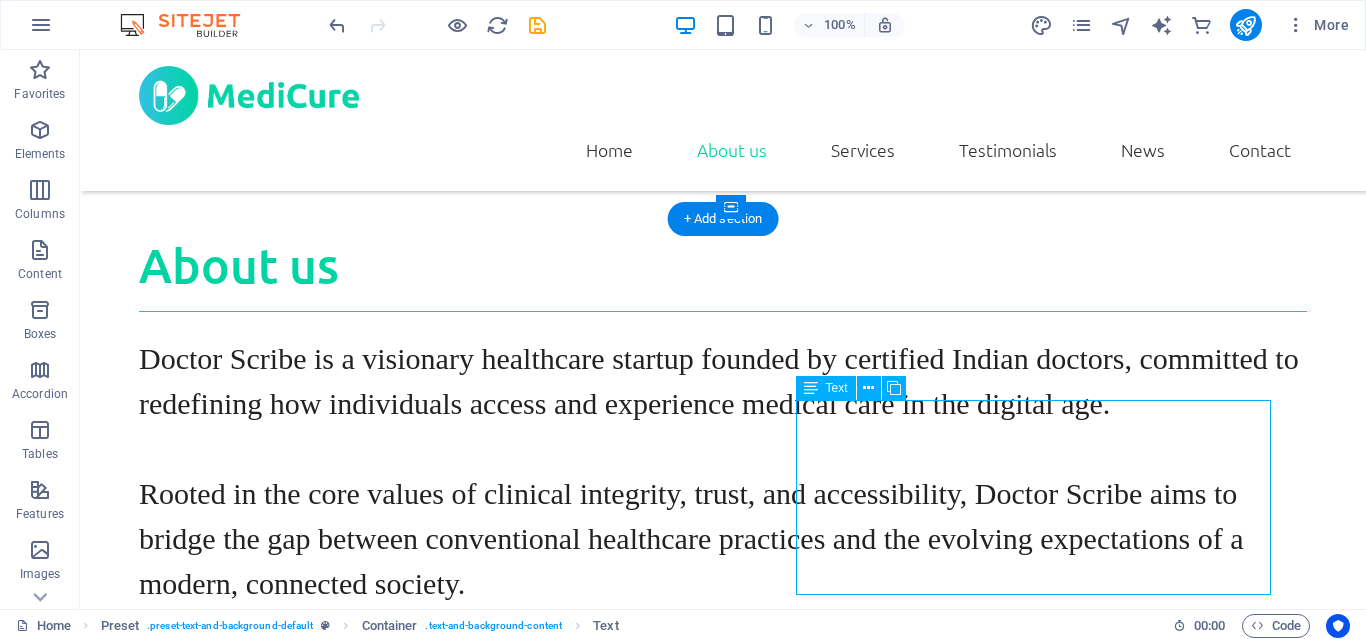 click on "DocScribe is a doctor-led health startup created to make medical information easy to understand and access. Built by certified Indian doctors, our goal is to bring trust, clarity, and professionalism to the digital healthcare space. We help people make sense of their health through simplified lab reports, clear medical content, and tools designed with care and accuracy. Everything we do is based on real clinical experience, keeping both patients and professionals in mind. DocScribe is growing into a complete healthcare platform — with plans to offer online consultations, medicine delivery, academic tools for doctors, and more." at bounding box center (723, 1793) 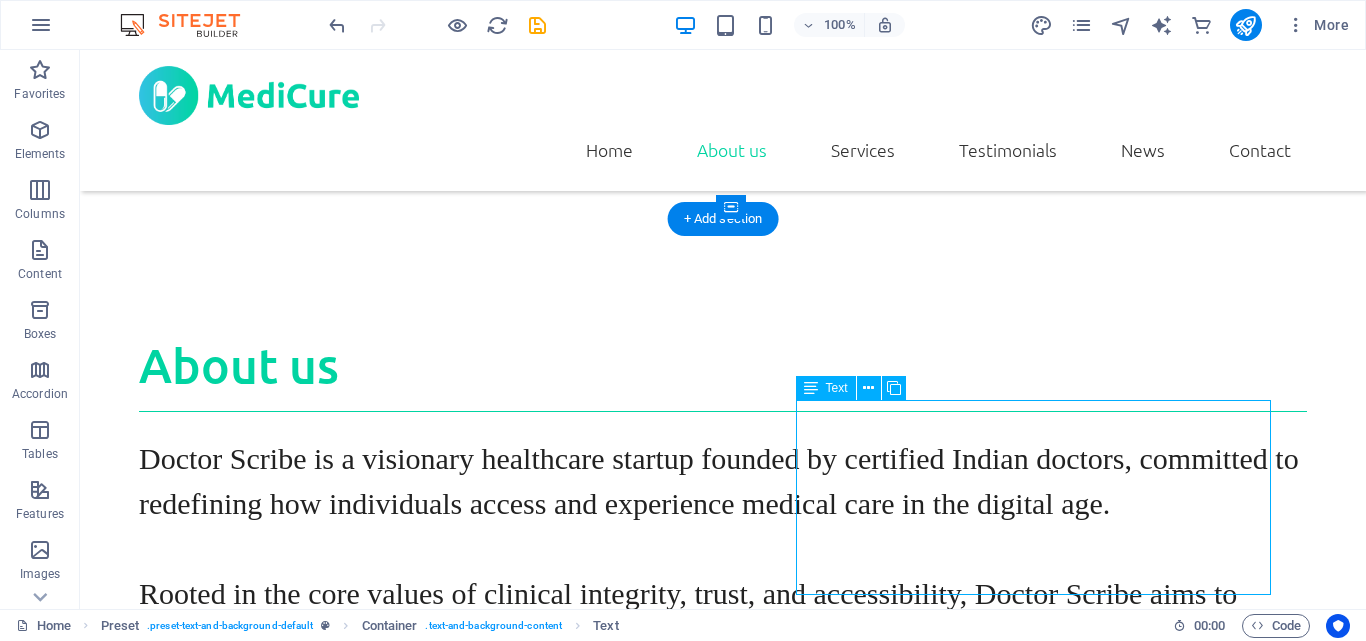 scroll, scrollTop: 1242, scrollLeft: 0, axis: vertical 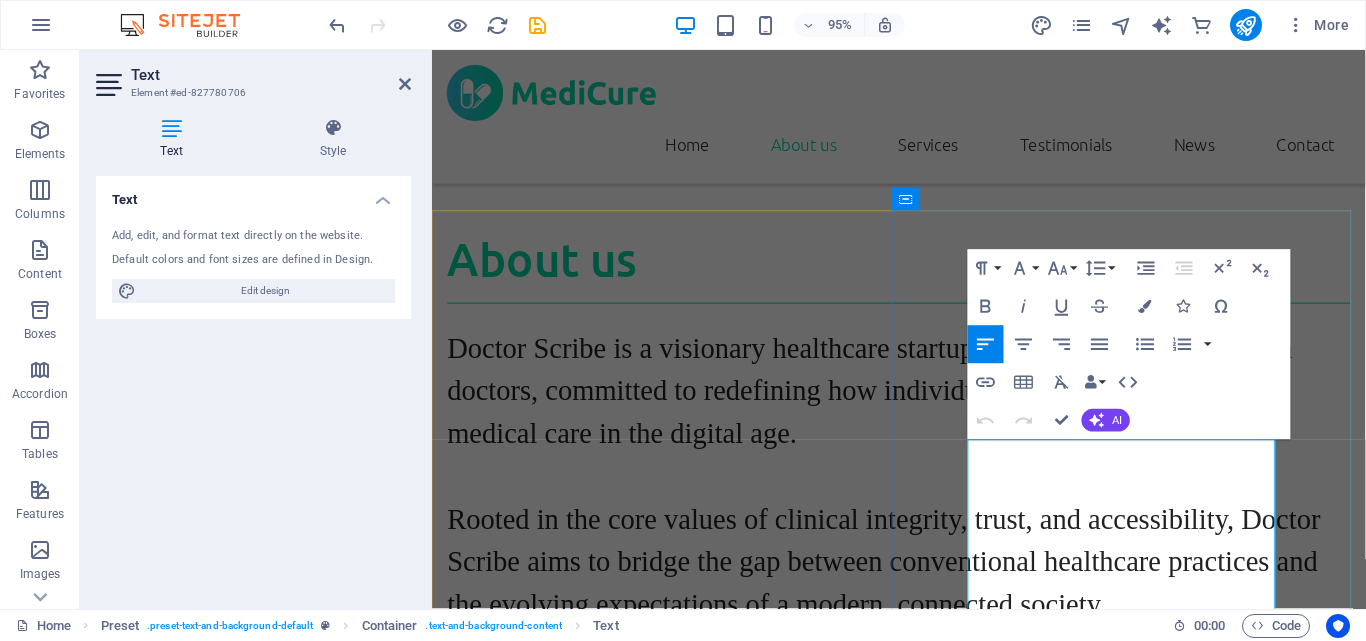 click on "DocScribe is a doctor-led health startup created to make medical information easy to understand and access. Built by certified Indian doctors, our goal is to bring trust, clarity, and professionalism to the digital healthcare space." at bounding box center (923, 1751) 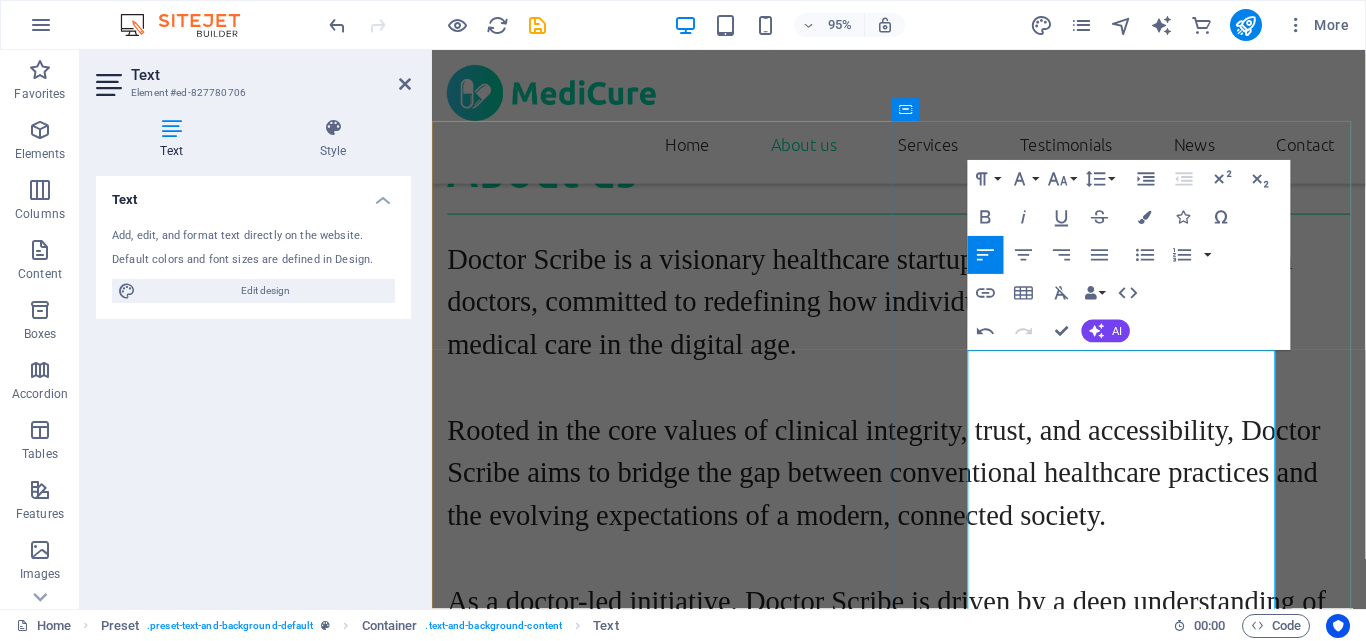 scroll, scrollTop: 1442, scrollLeft: 0, axis: vertical 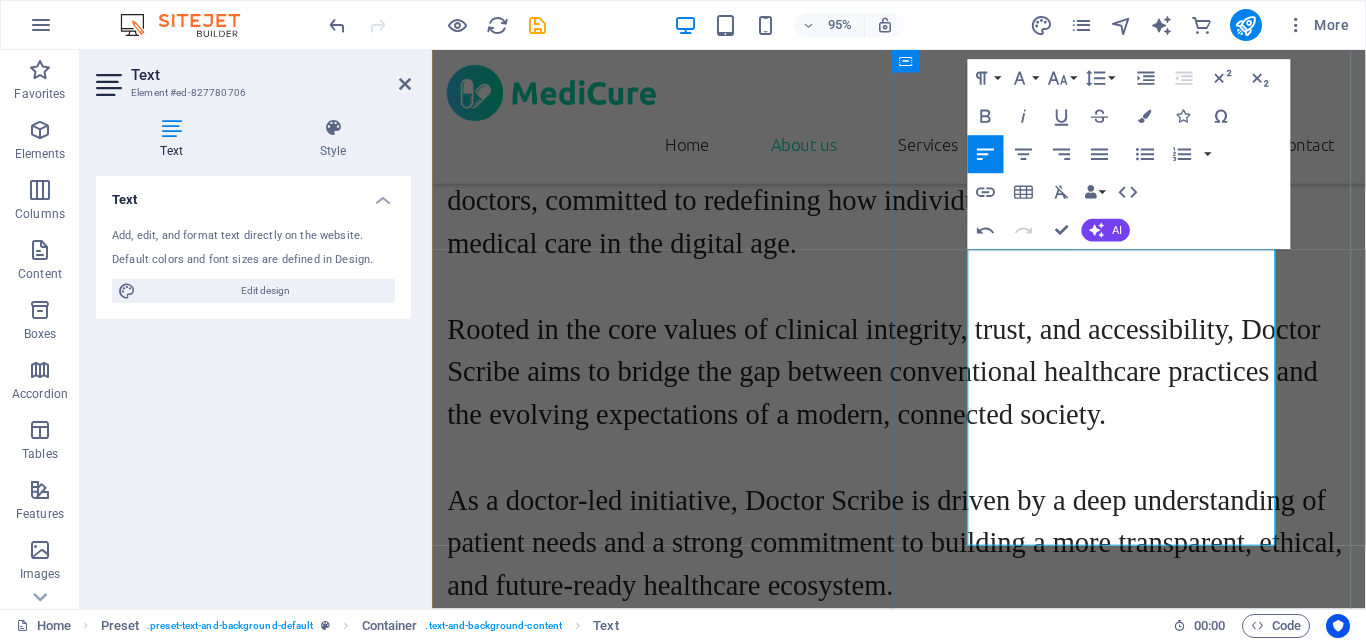 click on "DocScribe is growing into a complete healthcare platform — with plans to offer online consultations, medicine delivery, academic tools for doctors, and more." at bounding box center (923, 1886) 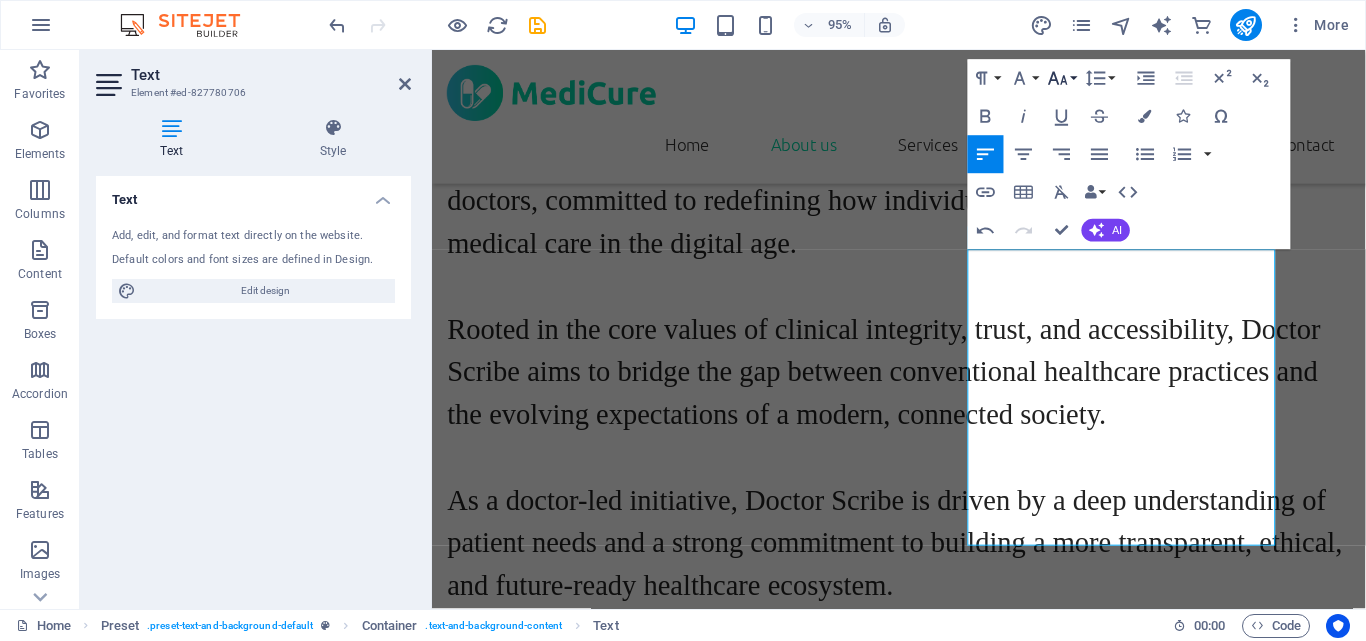 click on "Font Size" at bounding box center [1062, 79] 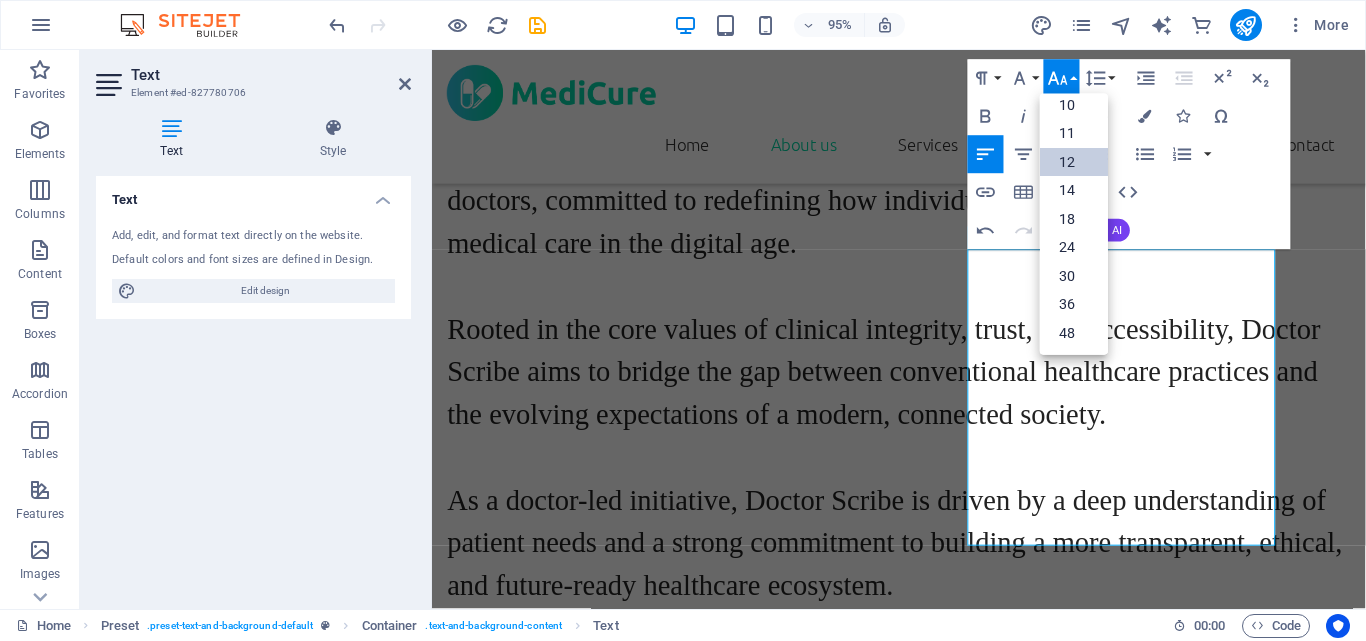 scroll, scrollTop: 100, scrollLeft: 0, axis: vertical 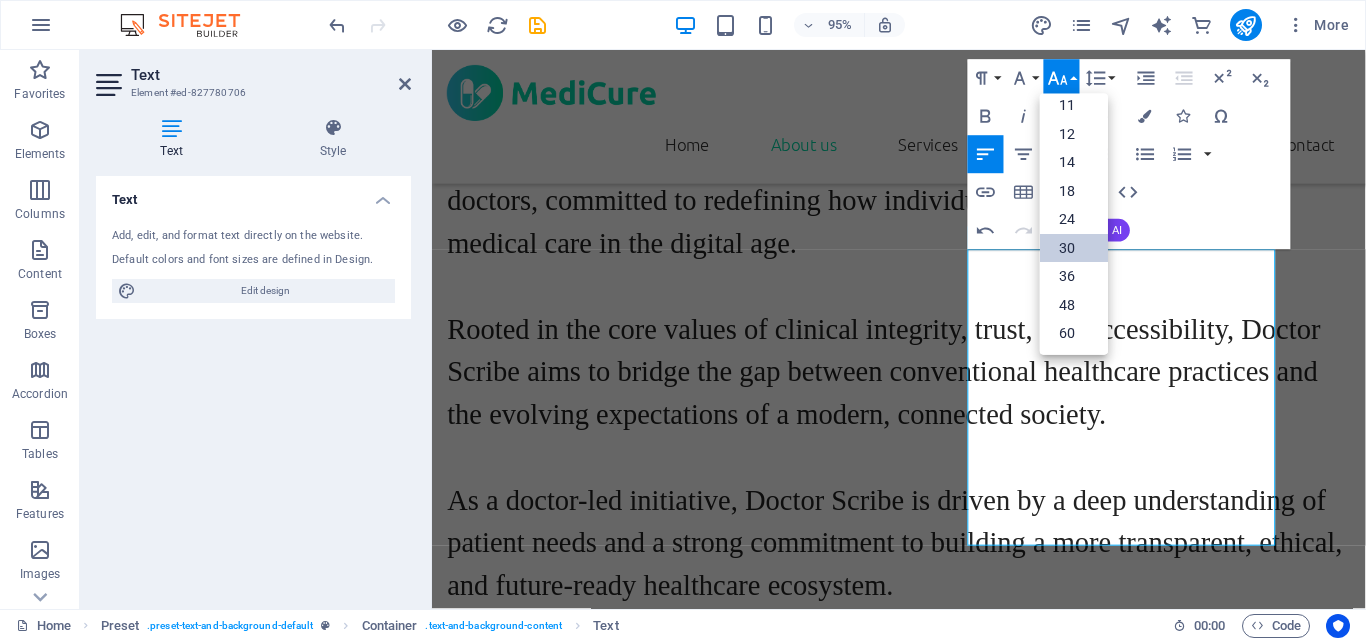 click on "30" at bounding box center (1074, 248) 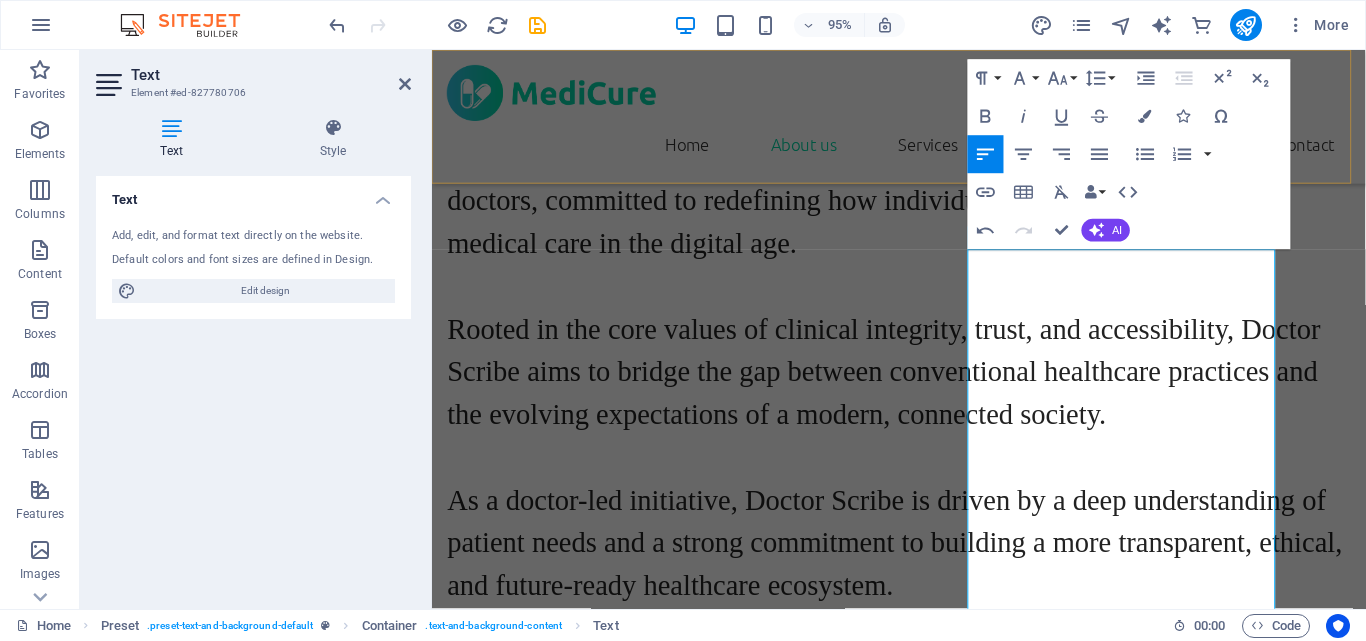 click on "Home About us Services Testimonials News Contact" at bounding box center [923, 120] 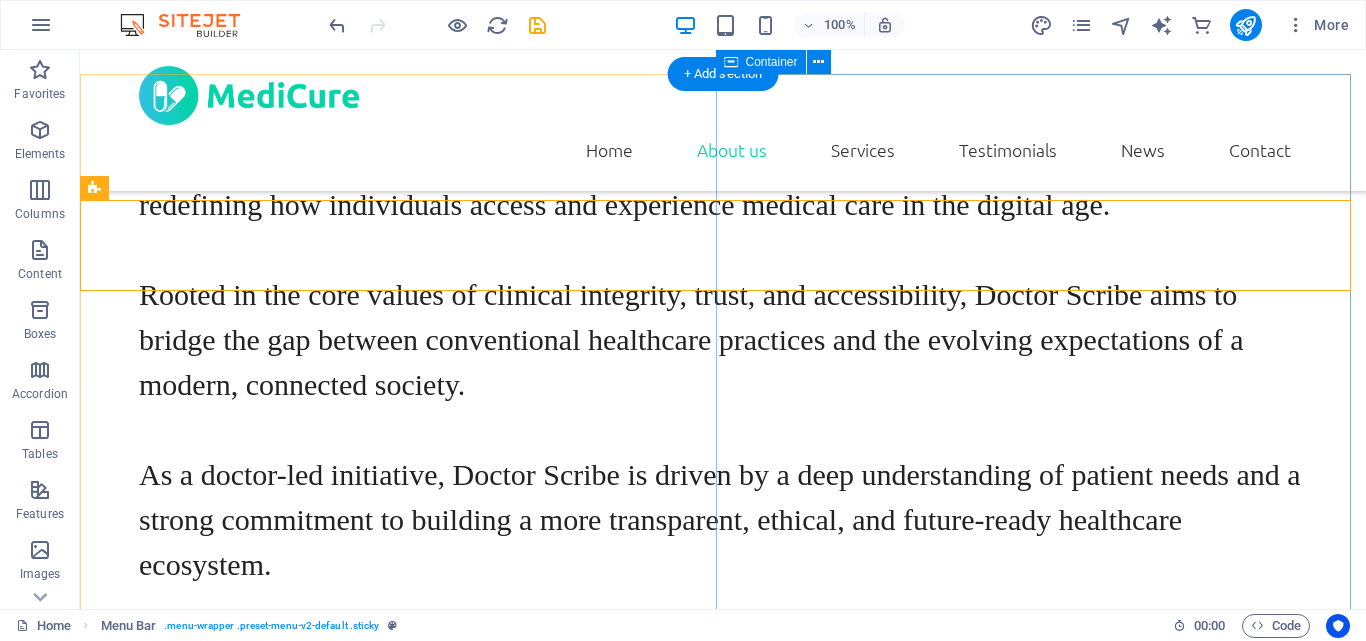 scroll, scrollTop: 1242, scrollLeft: 0, axis: vertical 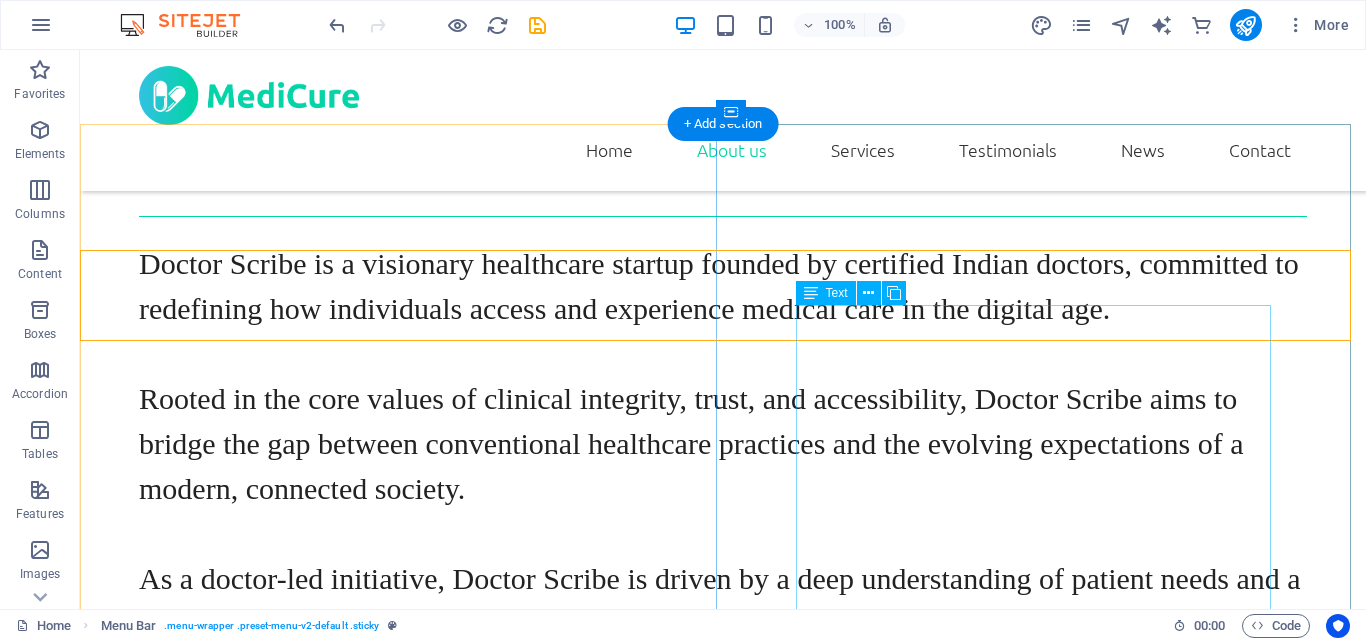 click on "Doctor Scribe is a doctor-led health startup created to make medical information easy to understand and access. Built by certified Indian doctors, our goal is to bring trust, clarity, and professionalism to the digital healthcare space. We help people make sense of their health through simplified lab reports, clear medical content, and tools designed with care and accuracy. Everything we do is based on real clinical experience, keeping both patients and professionals in mind. Doctor Scribe is growing into a complete healthcare platform — with plans to offer online consultations, medicine delivery, academic tools for doctors, and more." at bounding box center (723, 2510) 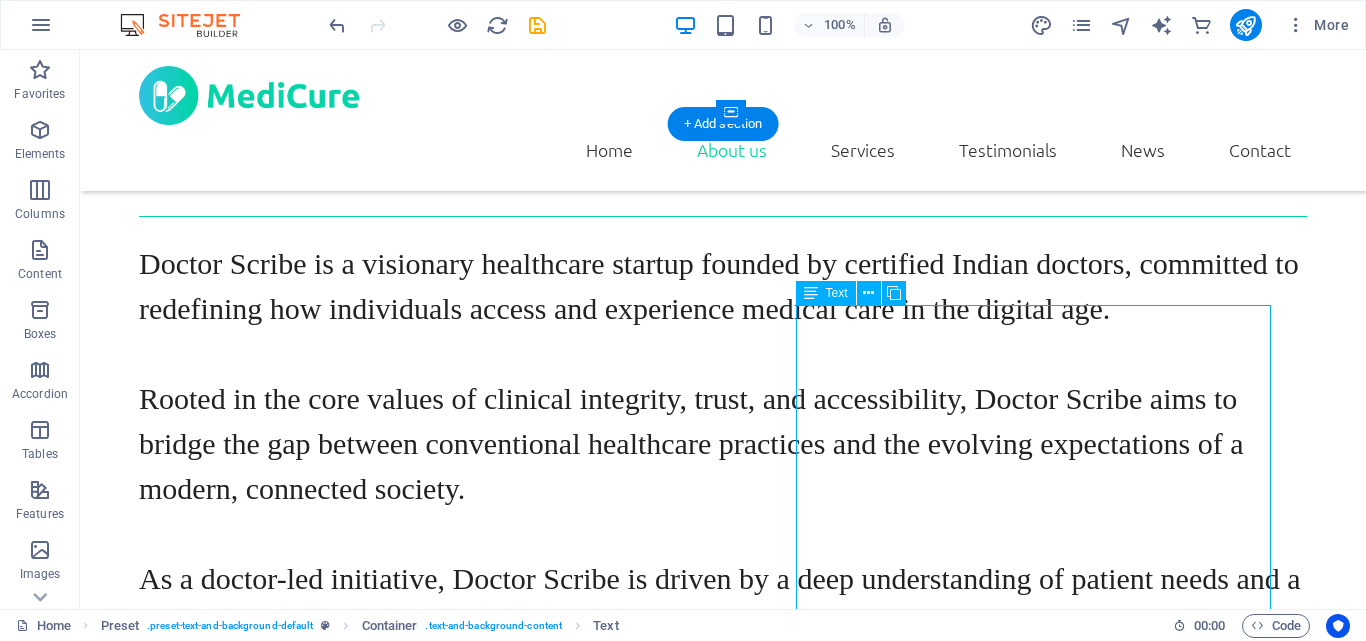 click on "Doctor Scribe is a doctor-led health startup created to make medical information easy to understand and access. Built by certified Indian doctors, our goal is to bring trust, clarity, and professionalism to the digital healthcare space. We help people make sense of their health through simplified lab reports, clear medical content, and tools designed with care and accuracy. Everything we do is based on real clinical experience, keeping both patients and professionals in mind. Doctor Scribe is growing into a complete healthcare platform — with plans to offer online consultations, medicine delivery, academic tools for doctors, and more." at bounding box center (723, 2510) 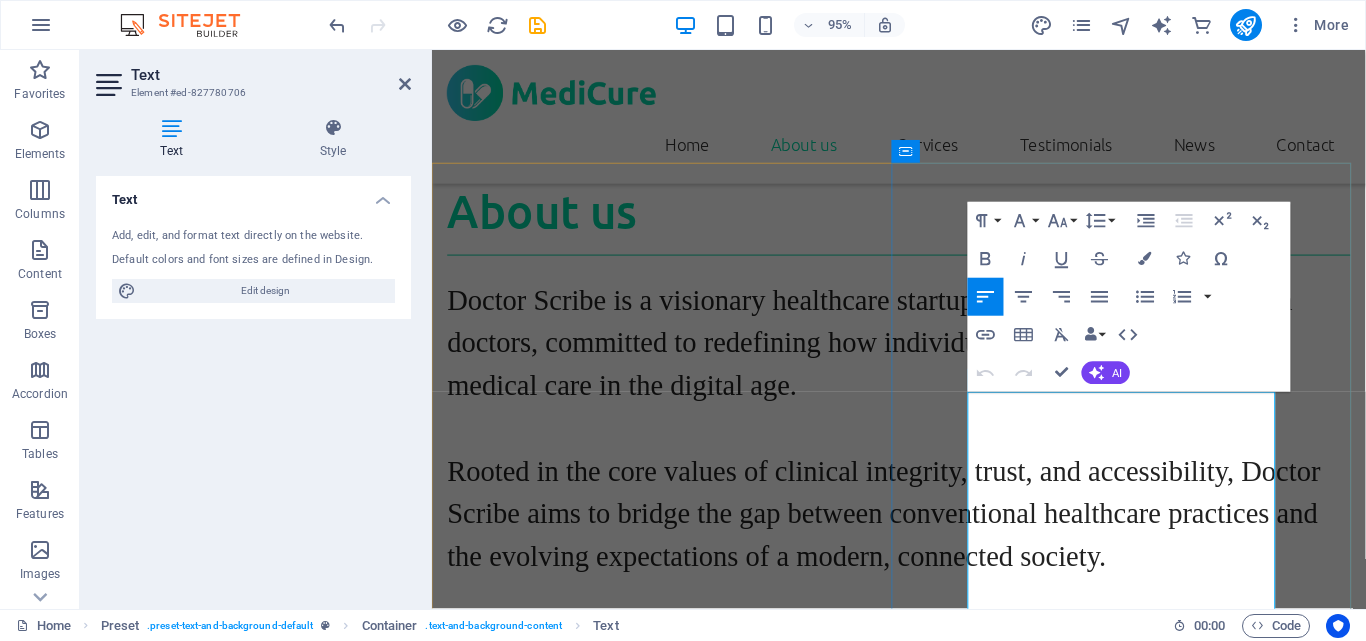 scroll, scrollTop: 1192, scrollLeft: 0, axis: vertical 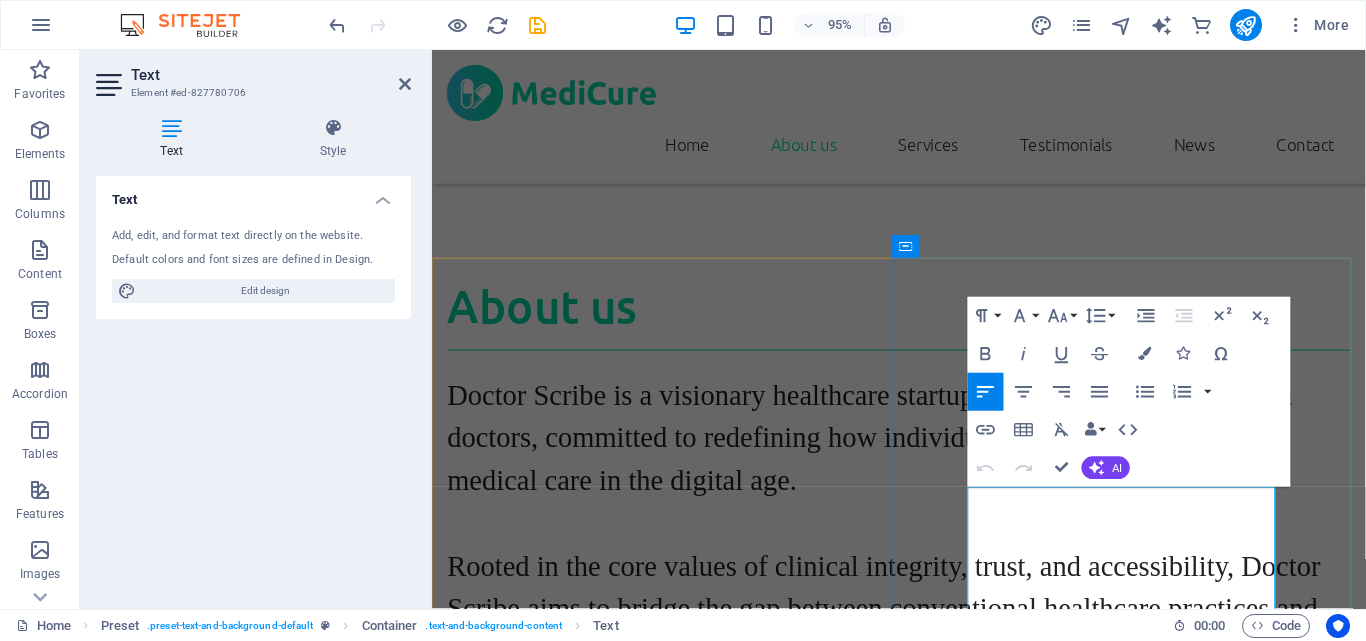 click on "Doctor Scribe is a doctor-led health startup created to make medical information easy to understand and access. Built by certified Indian doctors, our goal is to bring trust, clarity, and professionalism to the digital healthcare space." at bounding box center (911, 2880) 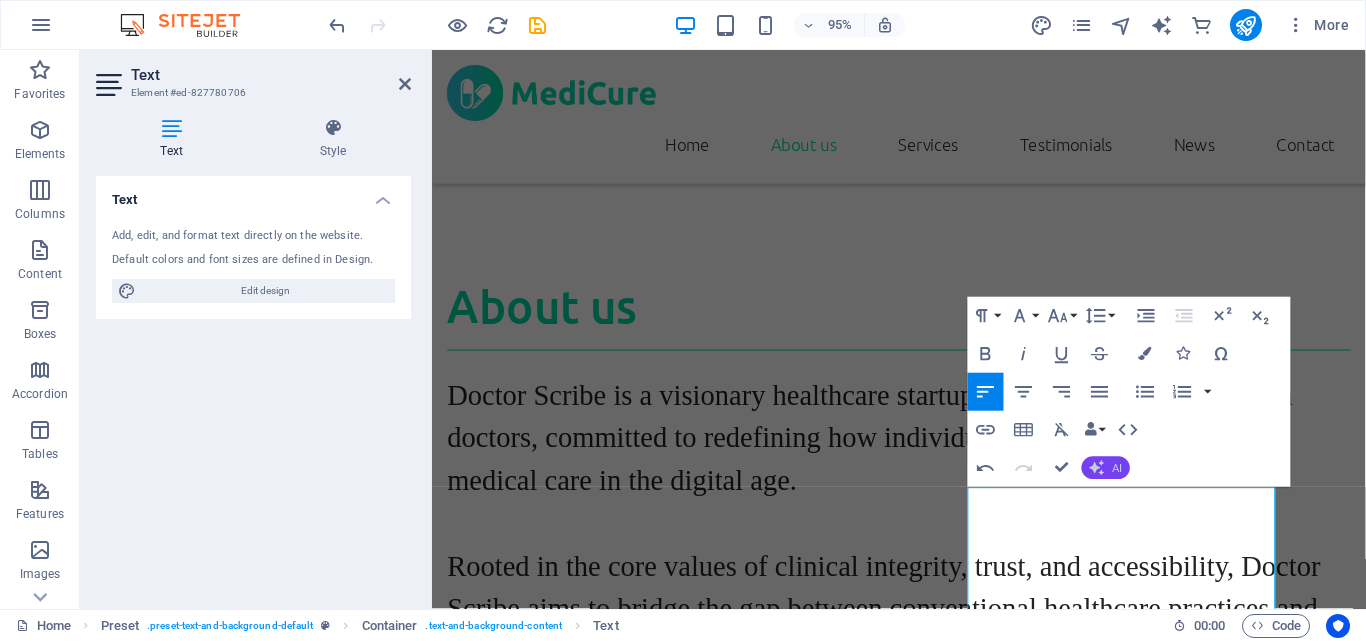 click on "AI" at bounding box center [1117, 467] 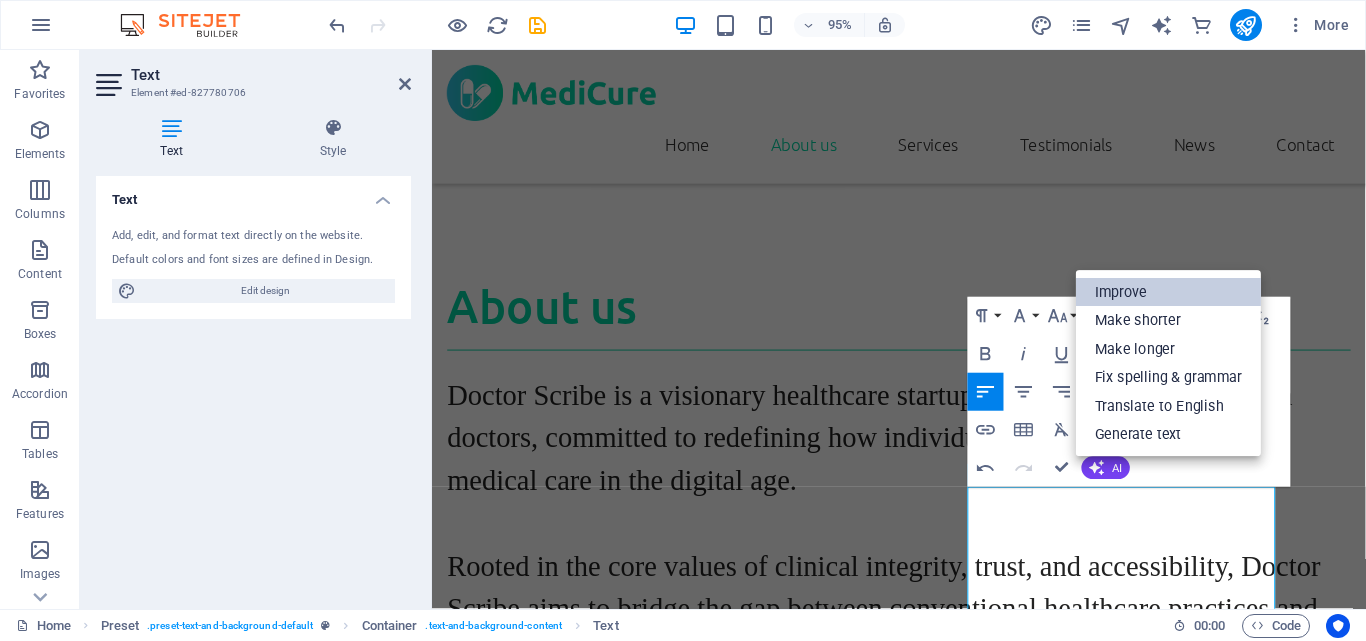 click on "Improve" at bounding box center [1168, 292] 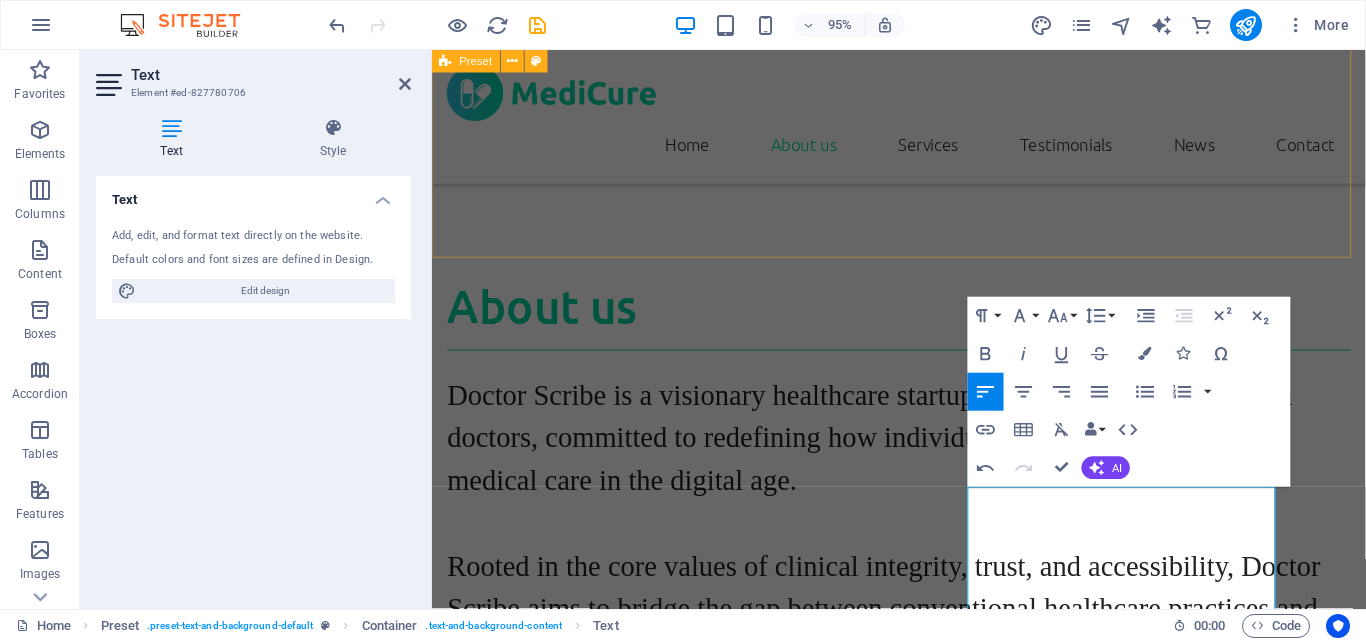 click on "About us Doctor Scribe is a visionary healthcare startup founded by certified Indian doctors, committed to redefining how individuals access and experience medical care in the digital age. Rooted in the core values of clinical integrity, trust, and accessibility, Doctor Scribe aims to bridge the gap between conventional healthcare practices and the evolving expectations of a modern, connected society. As a doctor-led initiative, Doctor Scribe is driven by a deep understanding of patient needs and a strong commitment to building a more transparent, ethical, and future-ready healthcare ecosystem." at bounding box center [923, 588] 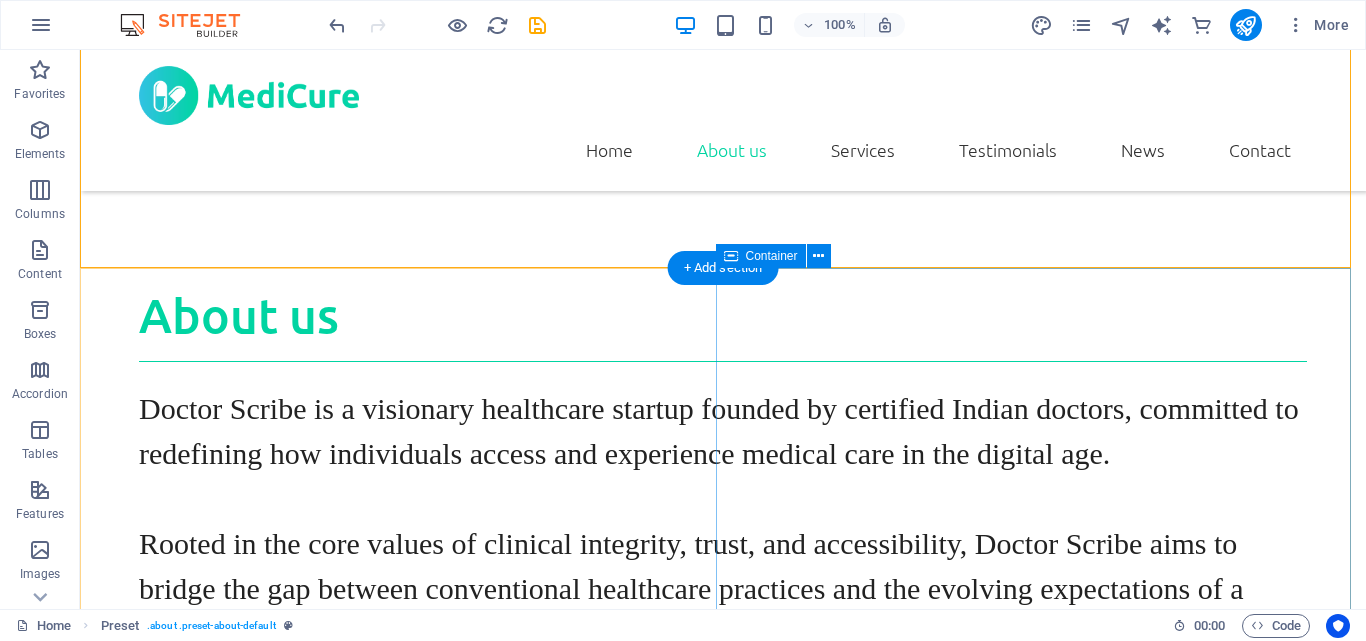 scroll, scrollTop: 1297, scrollLeft: 0, axis: vertical 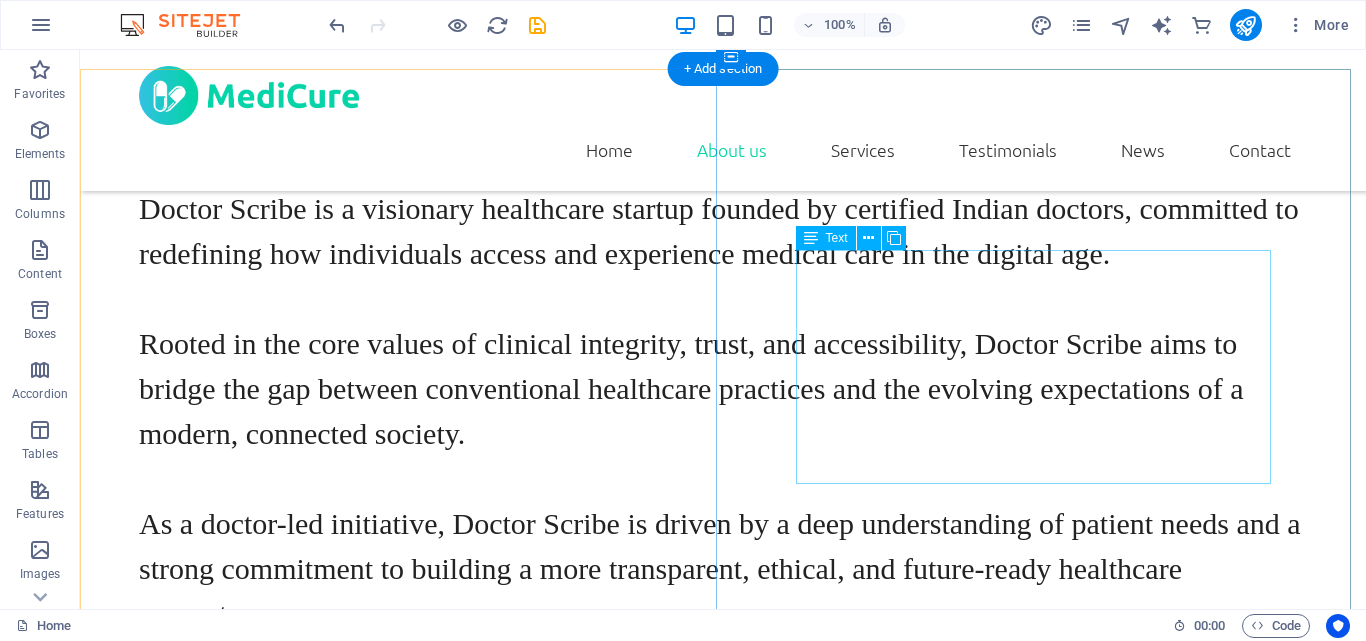 click on "Doctor Scribe is a doctor-led health startup dedicated to making medical information easy to understand and access. Founded by certified Indian doctors, our mission is to instill trust, clarity, and professionalism in the digital healthcare arena. We empower individuals to navigate their health through simplified lab reports, clear medical content, and meticulously crafted tools. Every aspect of our service is grounded in real clinical experience, catering to both patients and professionals. As Doctor Scribe evolves, we are expanding into a comprehensive healthcare platform, with plans to offer online consultations, medicine delivery, academic resources for doctors, and much more." at bounding box center (723, 1680) 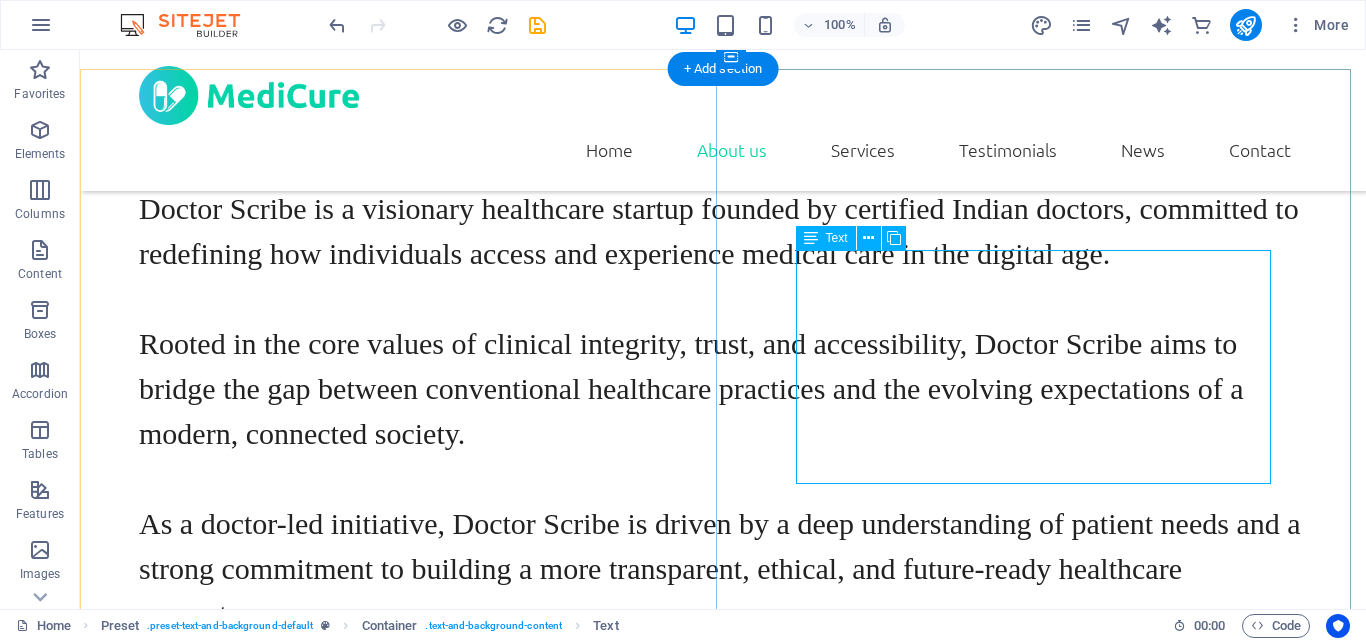 click on "Doctor Scribe is a doctor-led health startup dedicated to making medical information easy to understand and access. Founded by certified Indian doctors, our mission is to instill trust, clarity, and professionalism in the digital healthcare arena. We empower individuals to navigate their health through simplified lab reports, clear medical content, and meticulously crafted tools. Every aspect of our service is grounded in real clinical experience, catering to both patients and professionals. As Doctor Scribe evolves, we are expanding into a comprehensive healthcare platform, with plans to offer online consultations, medicine delivery, academic resources for doctors, and much more." at bounding box center [723, 1680] 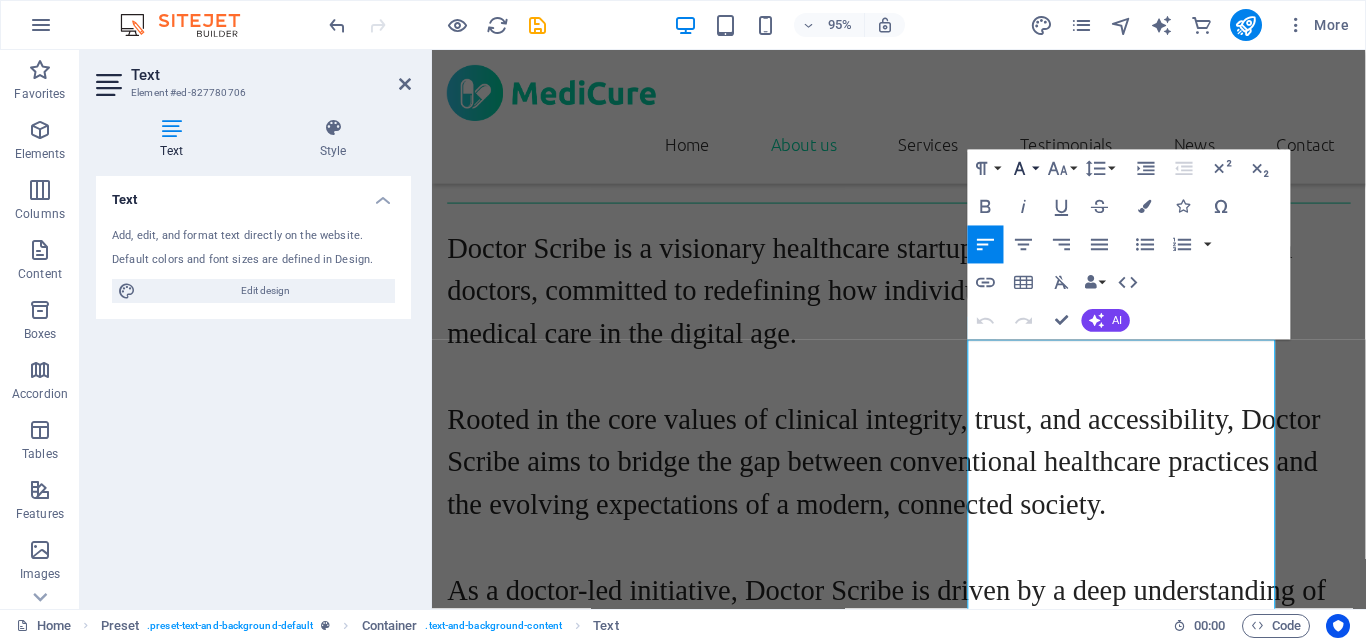click on "Font Family" at bounding box center [1024, 169] 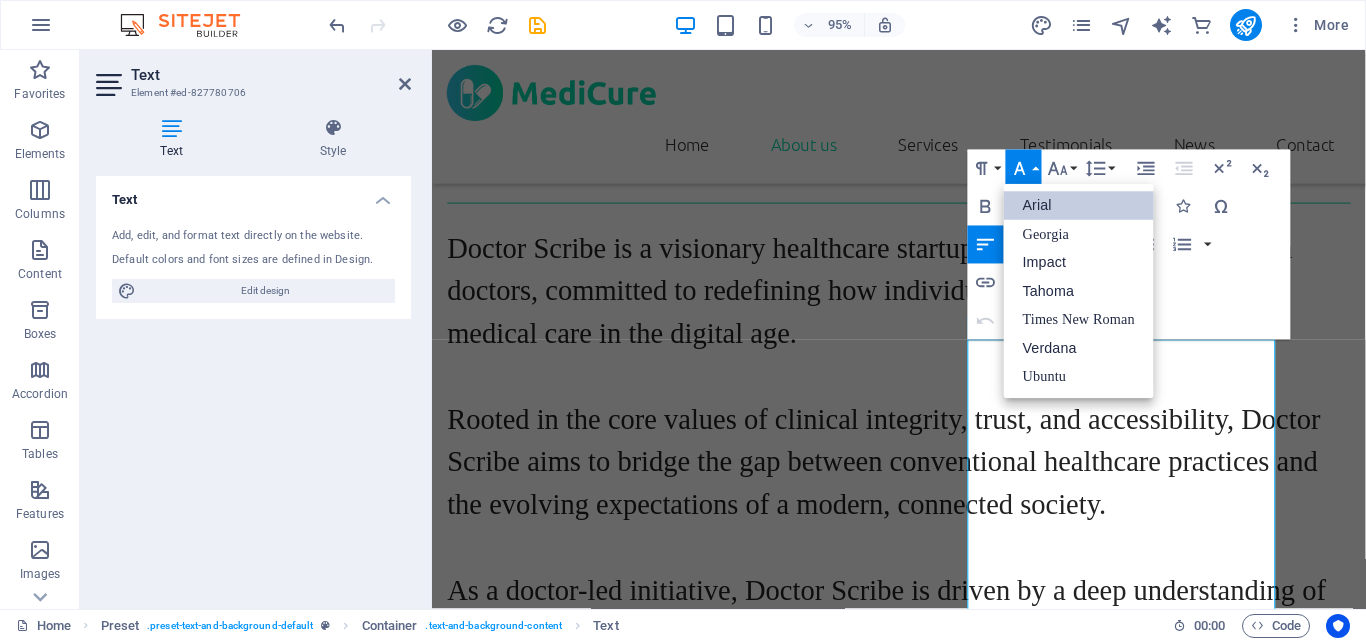 scroll, scrollTop: 0, scrollLeft: 0, axis: both 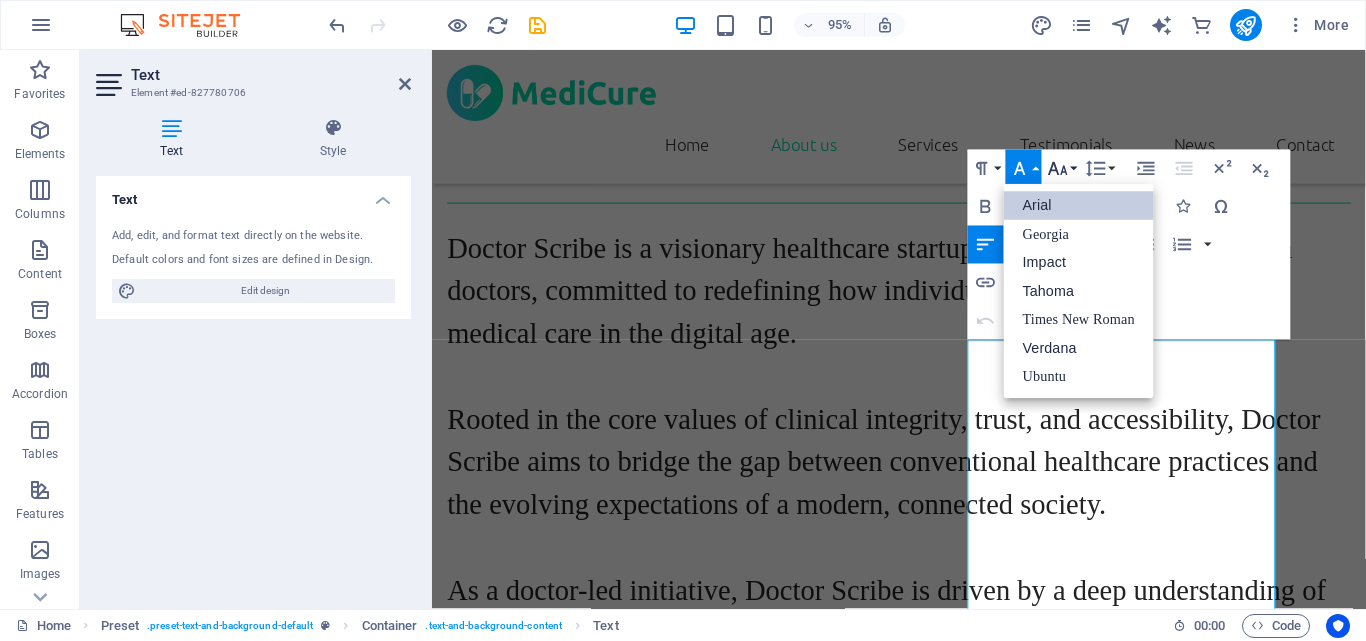 click 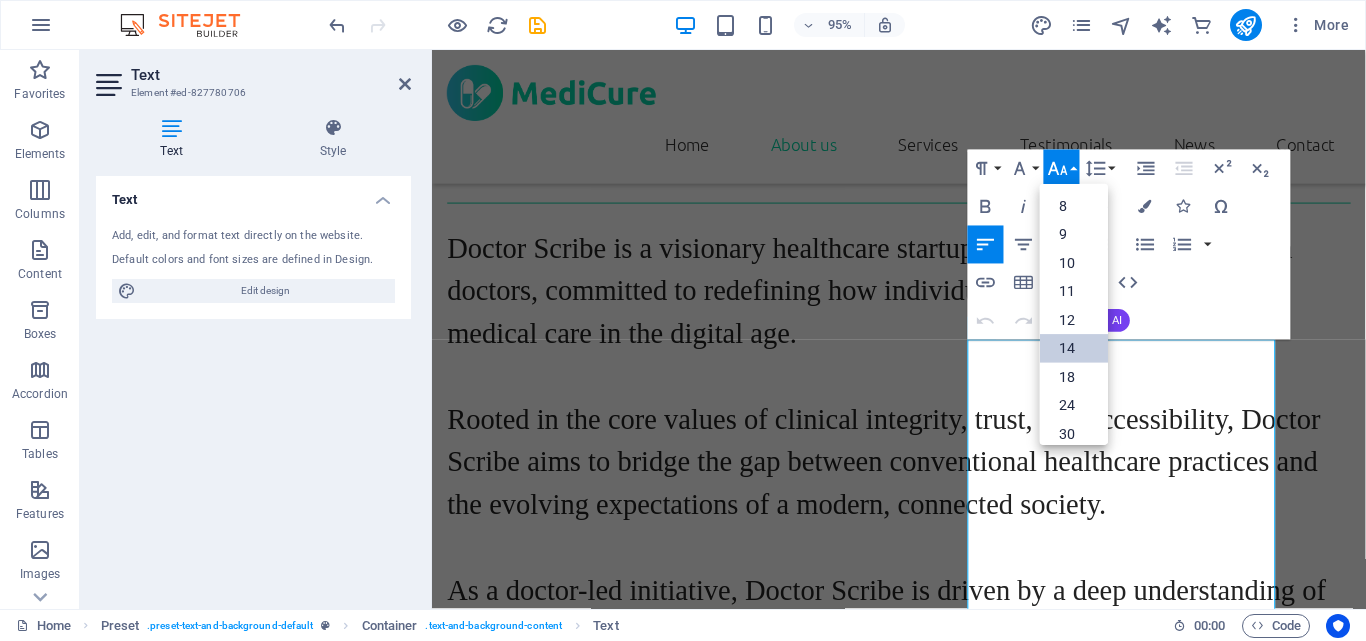 click on "14" at bounding box center [1074, 348] 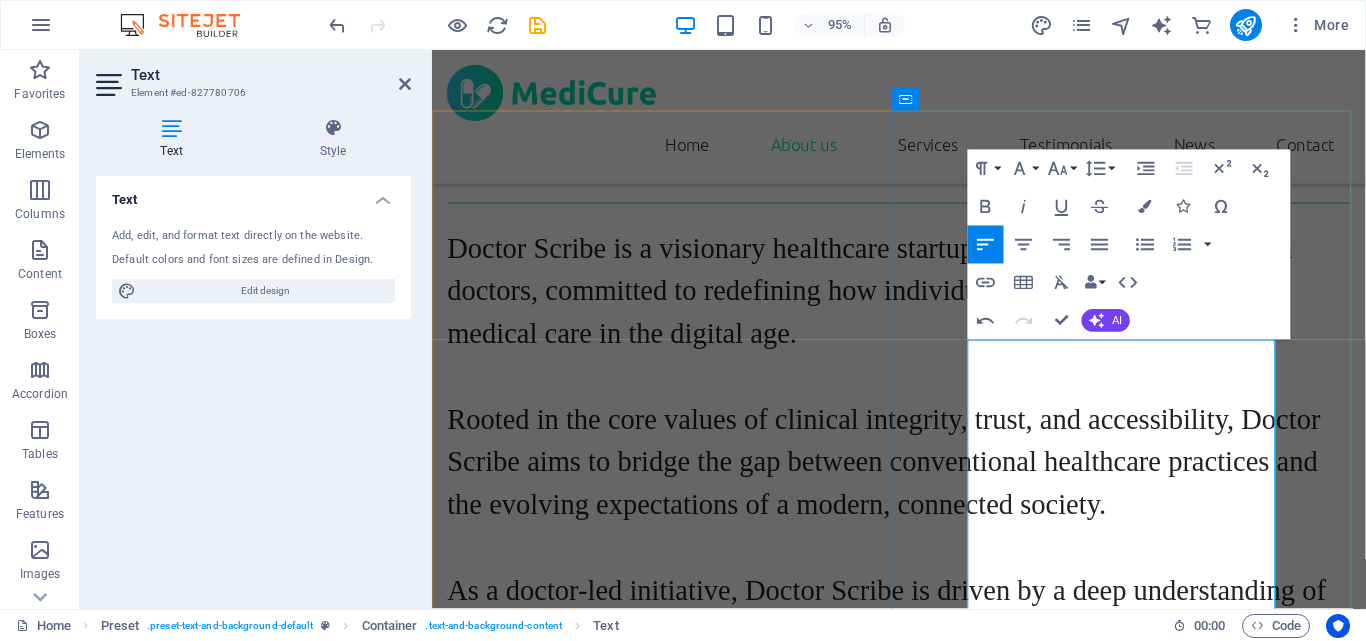 click on "​ Doctor Scribe is a doctor-led health startup dedicated to making medical information easy to understand and access. Founded by certified Indian doctors, our mission is to instill trust, clarity, and professionalism in the digital healthcare arena. We empower individuals to navigate their health through simplified lab reports, clear medical content, and meticulously crafted tools. Every aspect of our service is grounded in real clinical experience, catering to both patients and professionals. As Doctor Scribe evolves, we are expanding into a comprehensive healthcare platform, with plans to offer online consultations, medicine delivery, academic resources for doctors, and much more." at bounding box center (923, 1925) 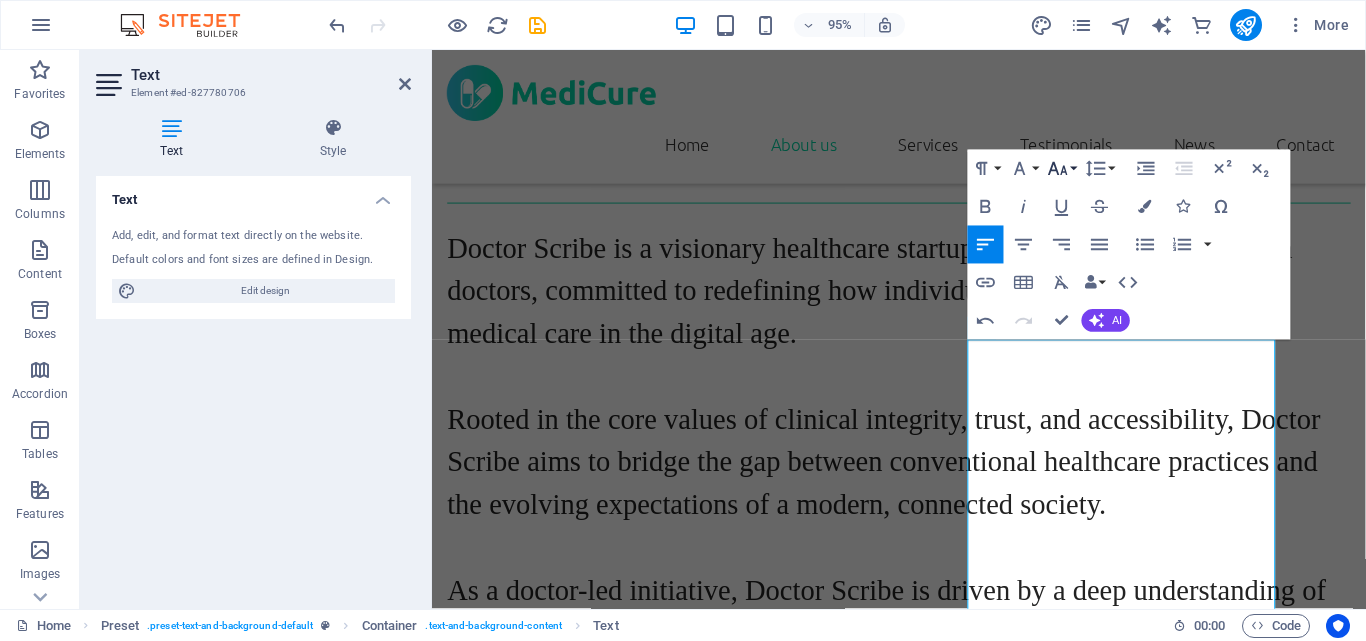click 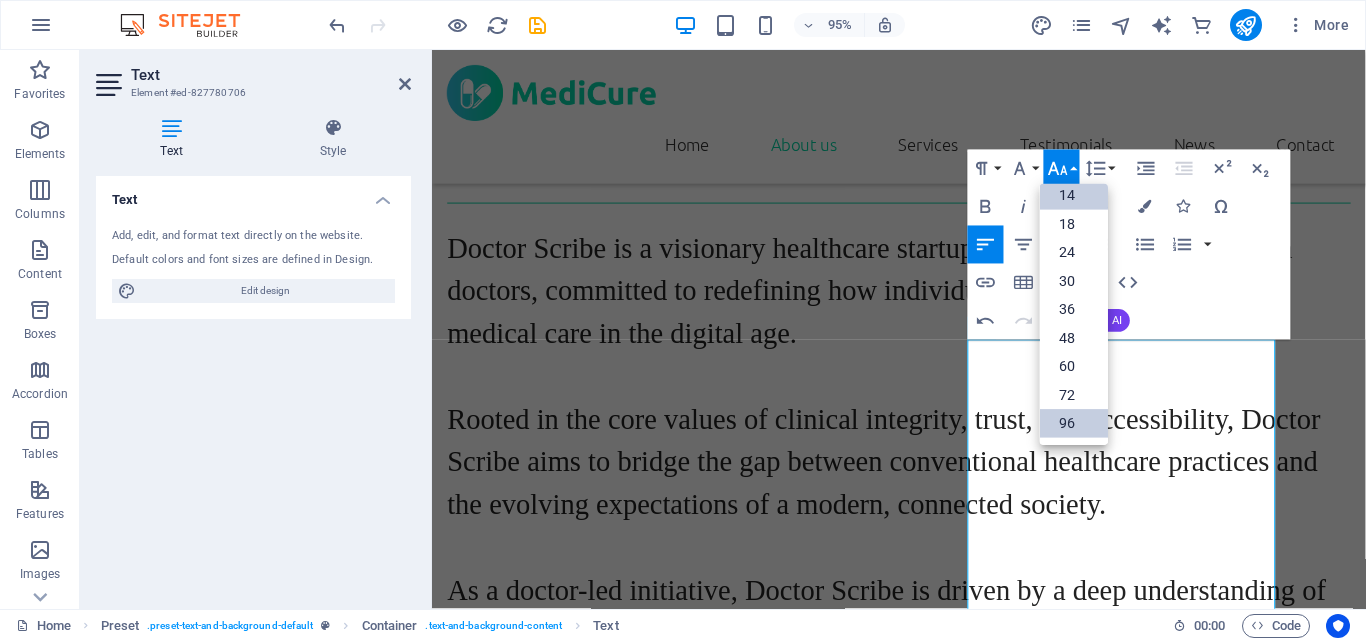 scroll, scrollTop: 161, scrollLeft: 0, axis: vertical 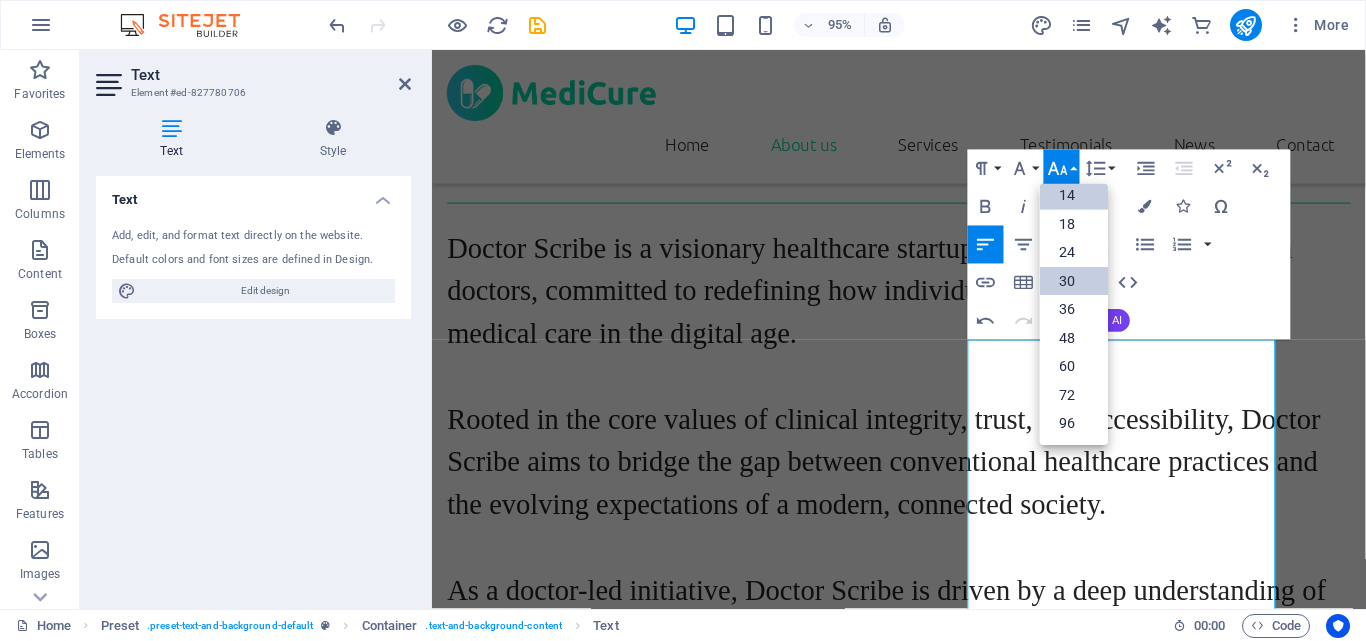 click on "30" at bounding box center [1074, 281] 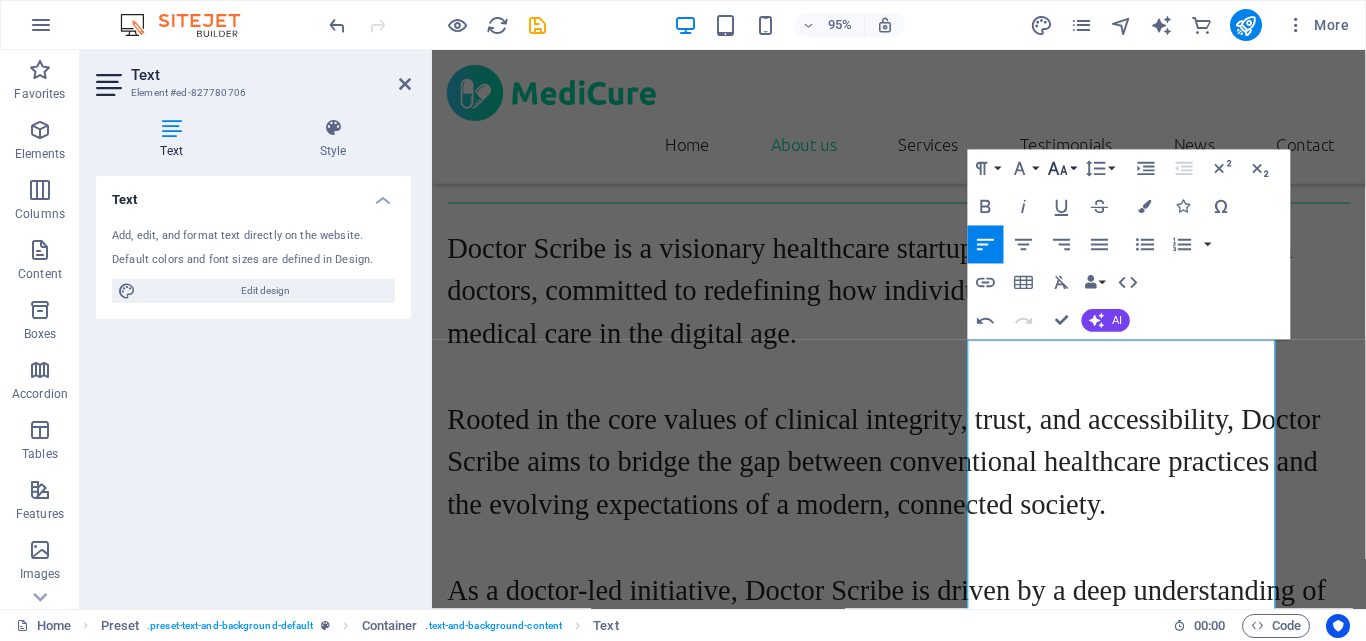 click 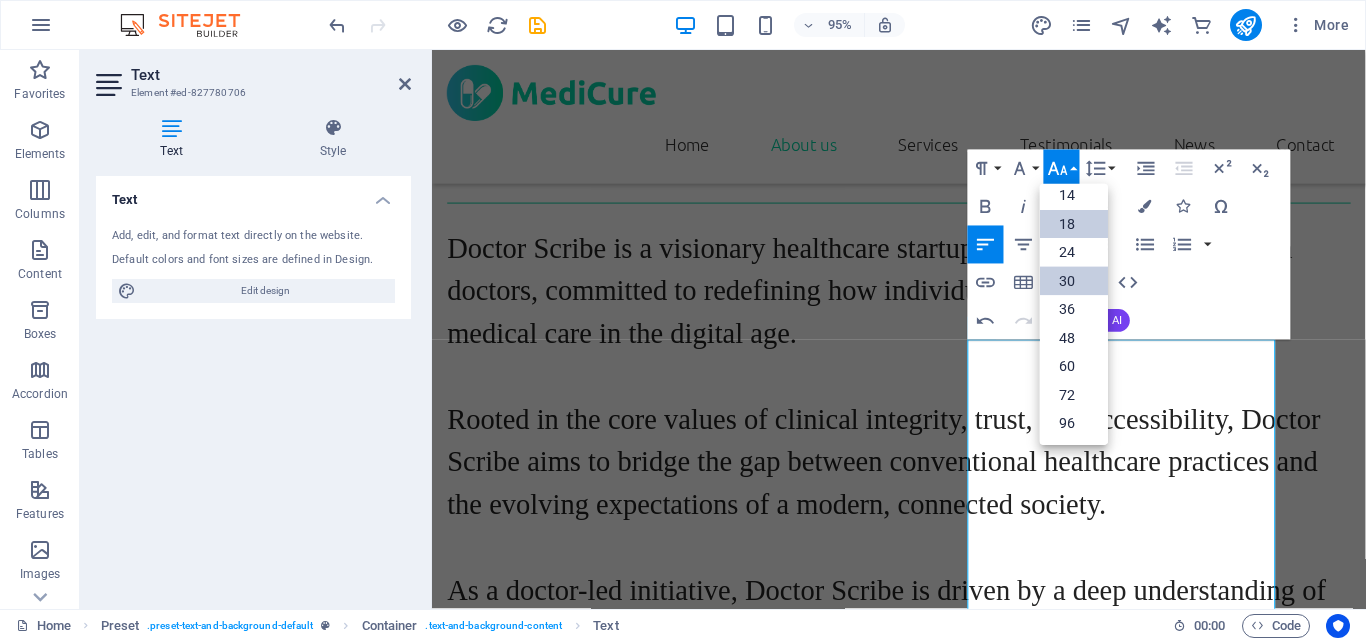 scroll, scrollTop: 161, scrollLeft: 0, axis: vertical 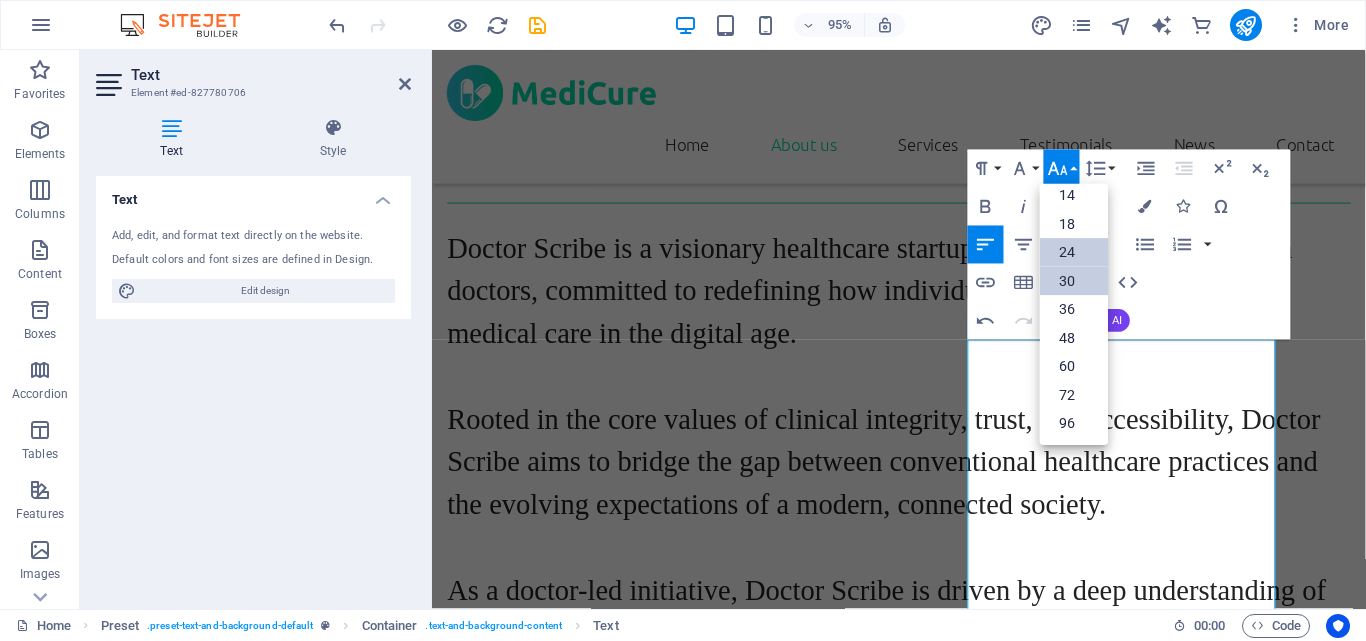 click on "24" at bounding box center (1074, 252) 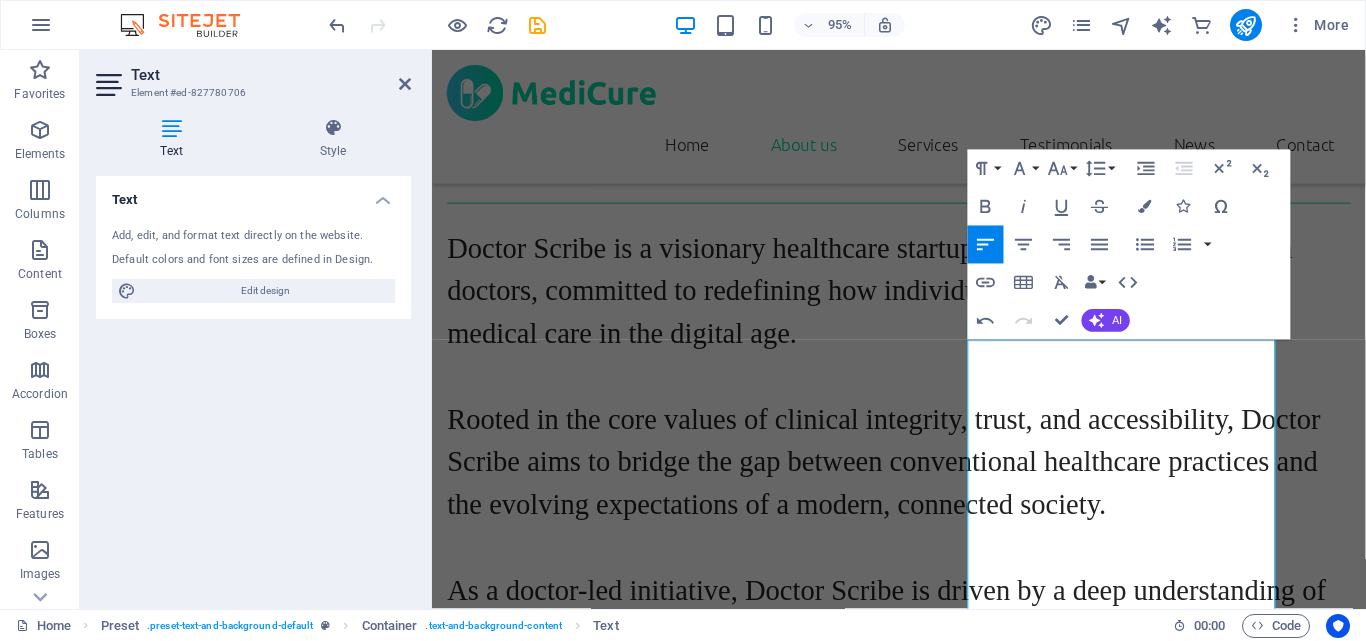 click on "Paragraph Format Normal Heading 1 Heading 2 Heading 3 Heading 4 Heading 5 Heading 6 Code Font Family Arial Georgia Impact Tahoma Times New Roman Verdana Ubuntu Font Size 8 9 10 11 12 14 18 24 30 36 48 60 72 96 Line Height Default Single 1.15 1.5 Double Increase Indent Decrease Indent Superscript Subscript Bold Italic Underline Strikethrough Colors Icons Special Characters Align Left Align Center Align Right Align Justify Unordered List   Default Circle Disc Square    Ordered List   Default Lower Alpha Lower Greek Lower Roman Upper Alpha Upper Roman    Insert Link Insert Table Clear Formatting Data Bindings Company First name Last name Street ZIP code City Email Phone Mobile Fax Custom field 1 Custom field 2 Custom field 3 Custom field 4 Custom field 5 Custom field 6 HTML Undo Redo Confirm (Ctrl+⏎) AI Improve Make shorter Make longer Fix spelling & grammar Translate to English Generate text" at bounding box center [1129, 245] 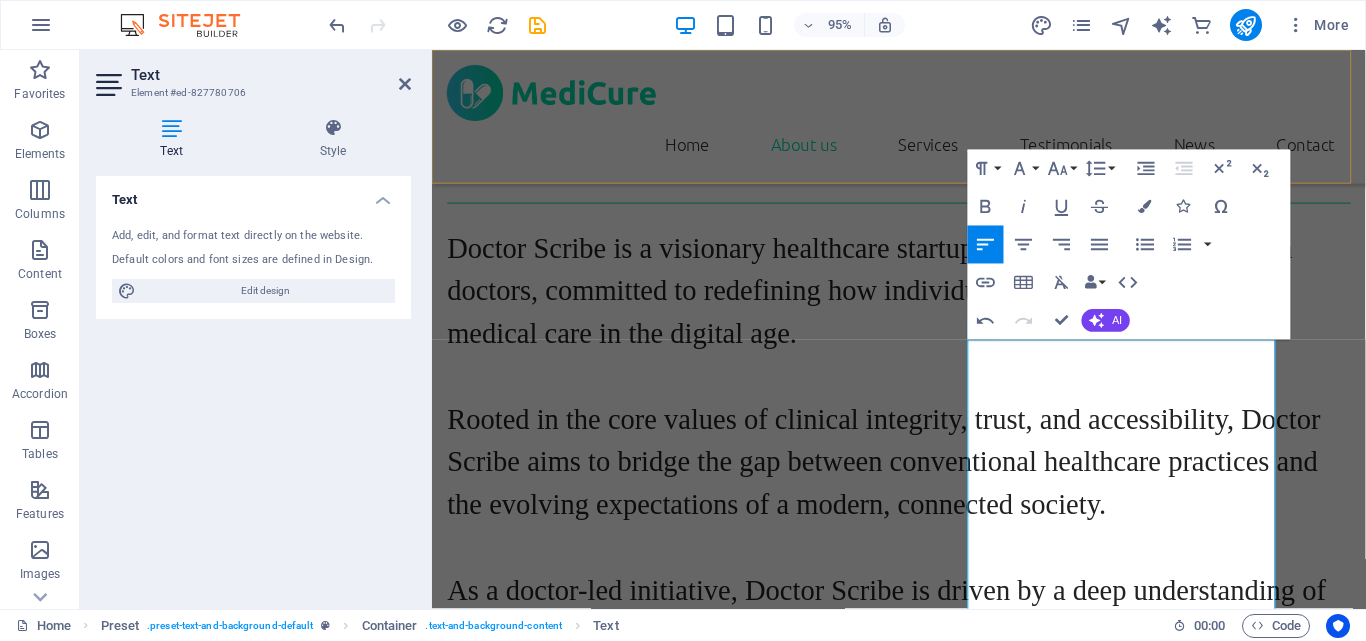 click on "Home About us Services Testimonials News Contact" at bounding box center (923, 120) 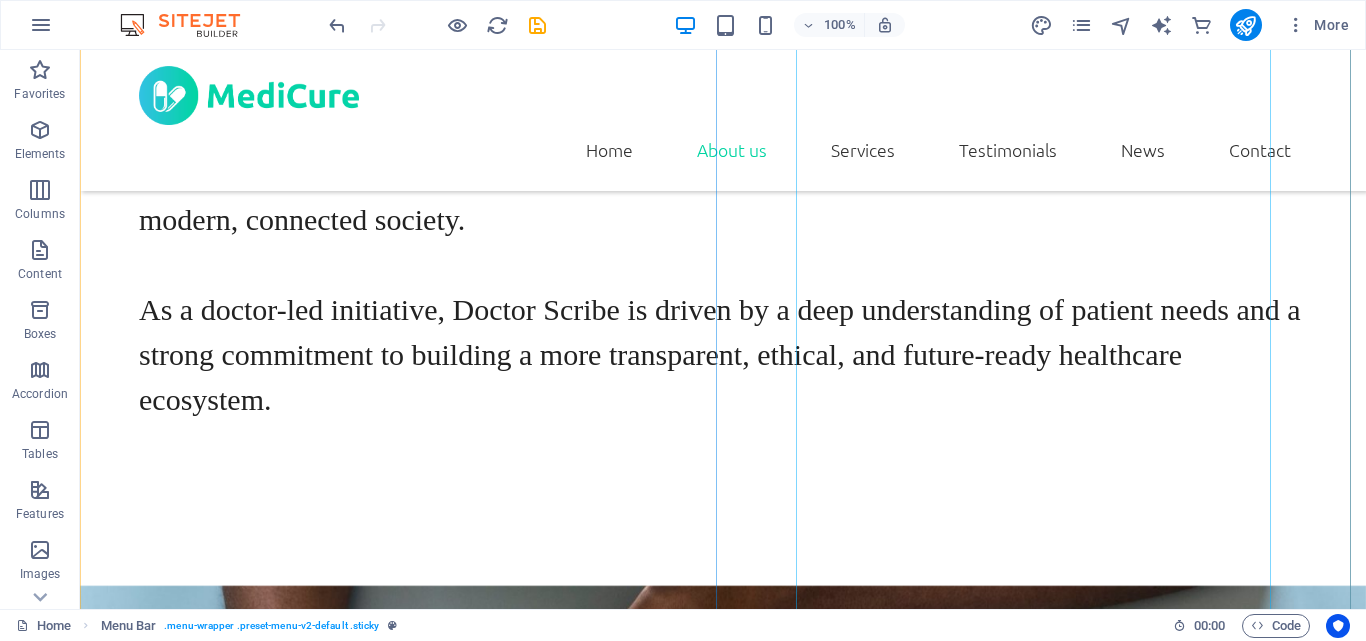 scroll, scrollTop: 1597, scrollLeft: 0, axis: vertical 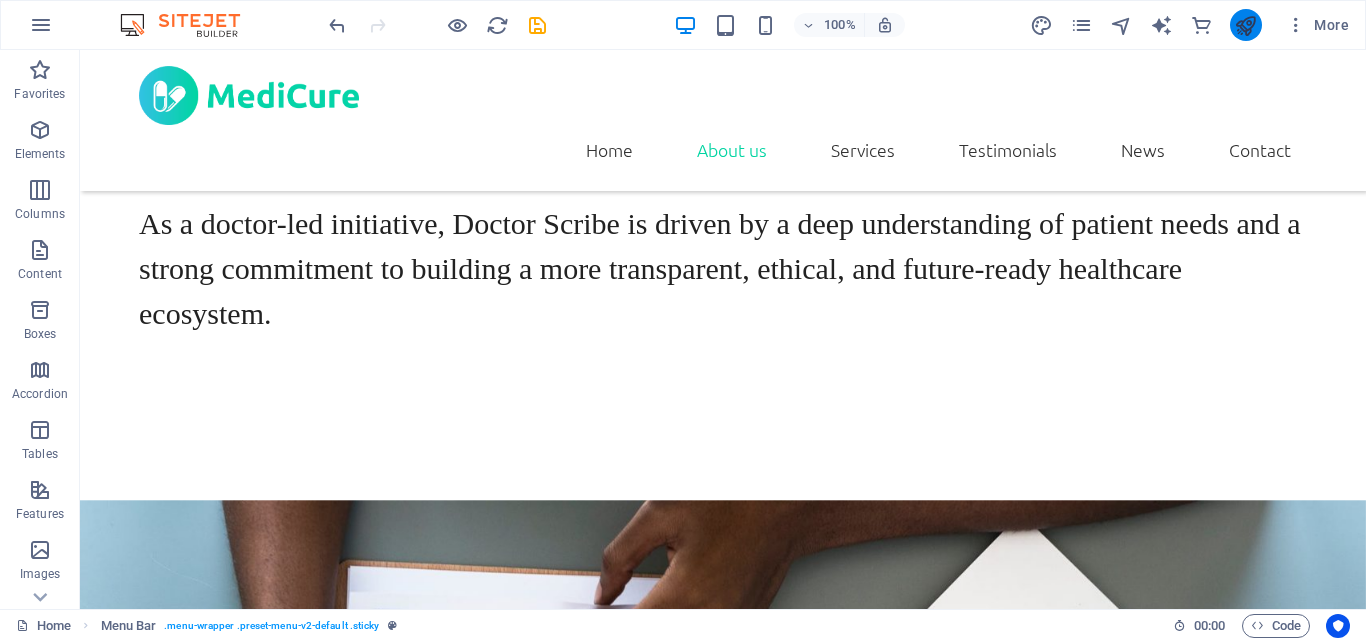 click at bounding box center [1245, 25] 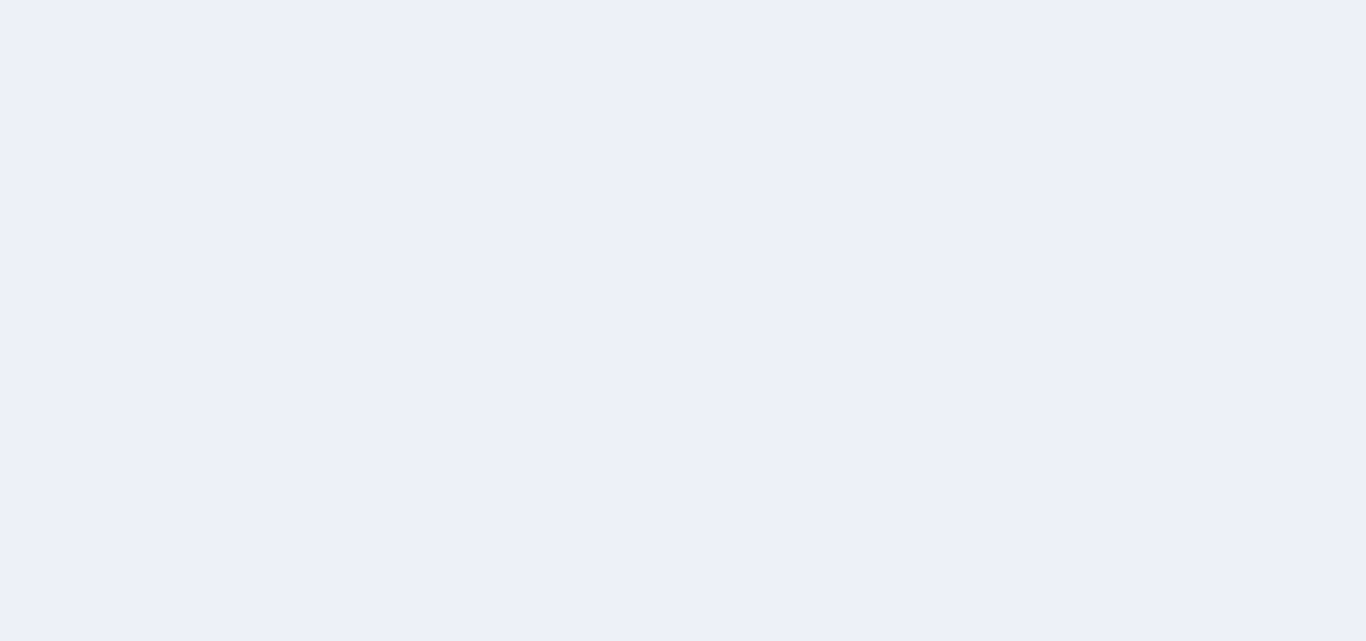scroll, scrollTop: 0, scrollLeft: 0, axis: both 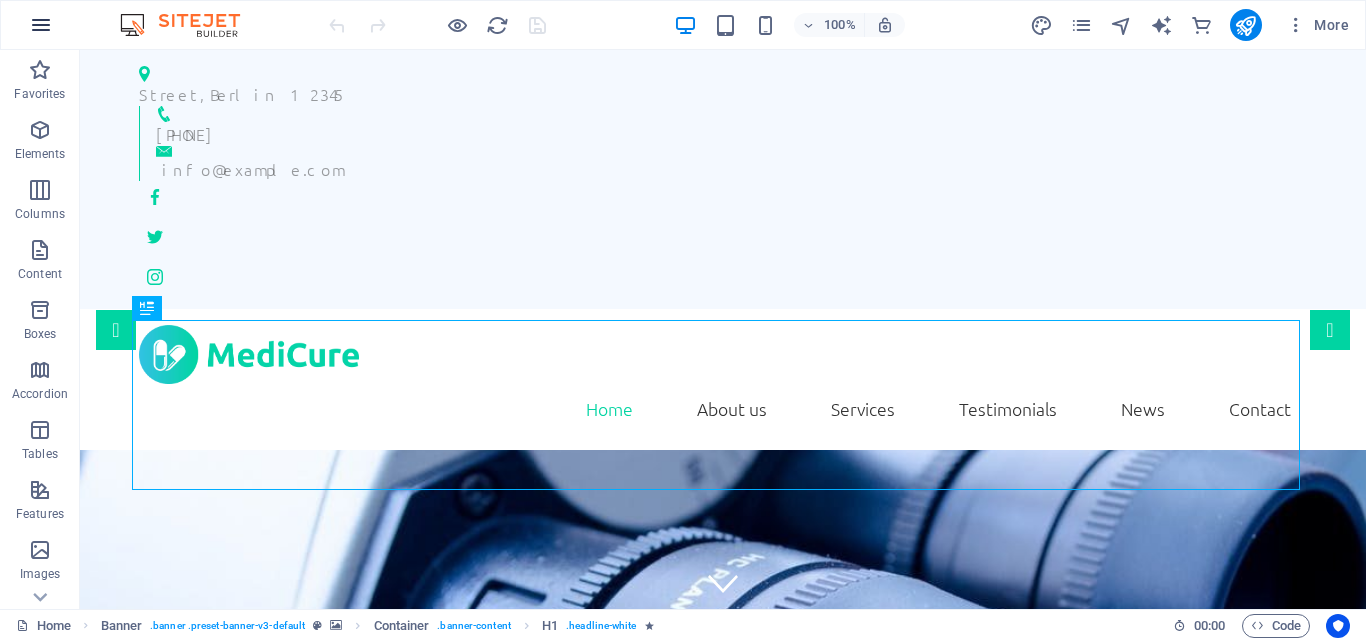 click at bounding box center [41, 25] 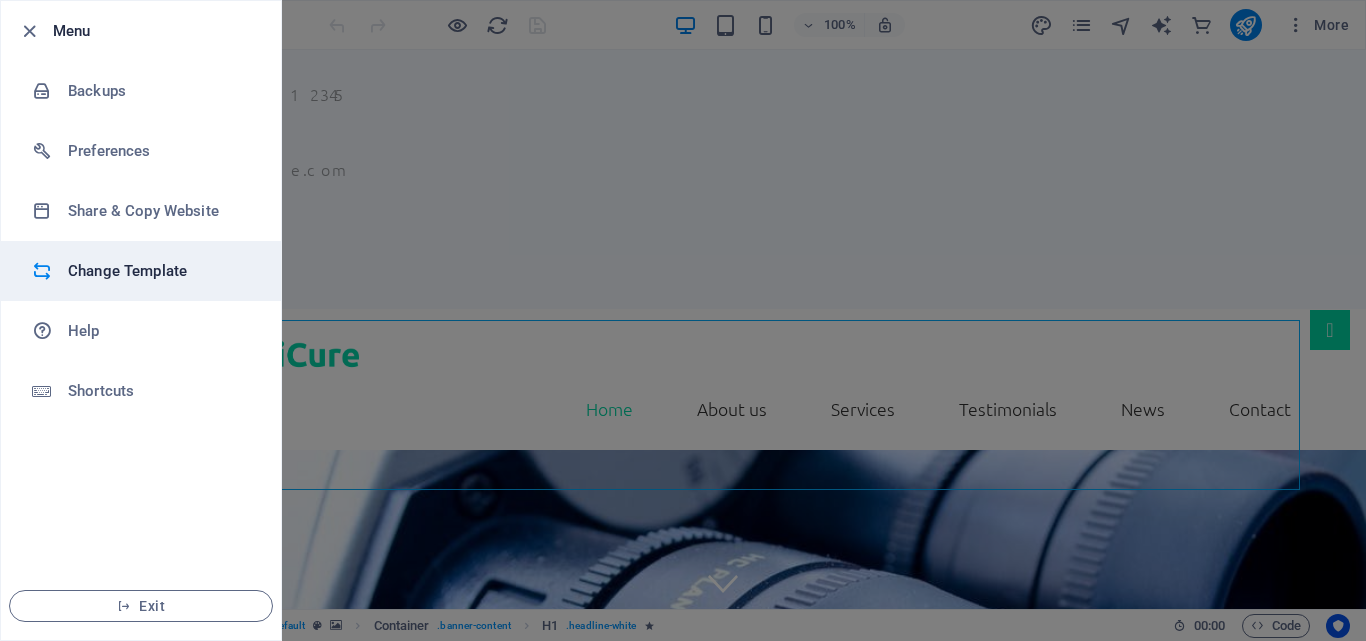 click on "Change Template" at bounding box center [160, 271] 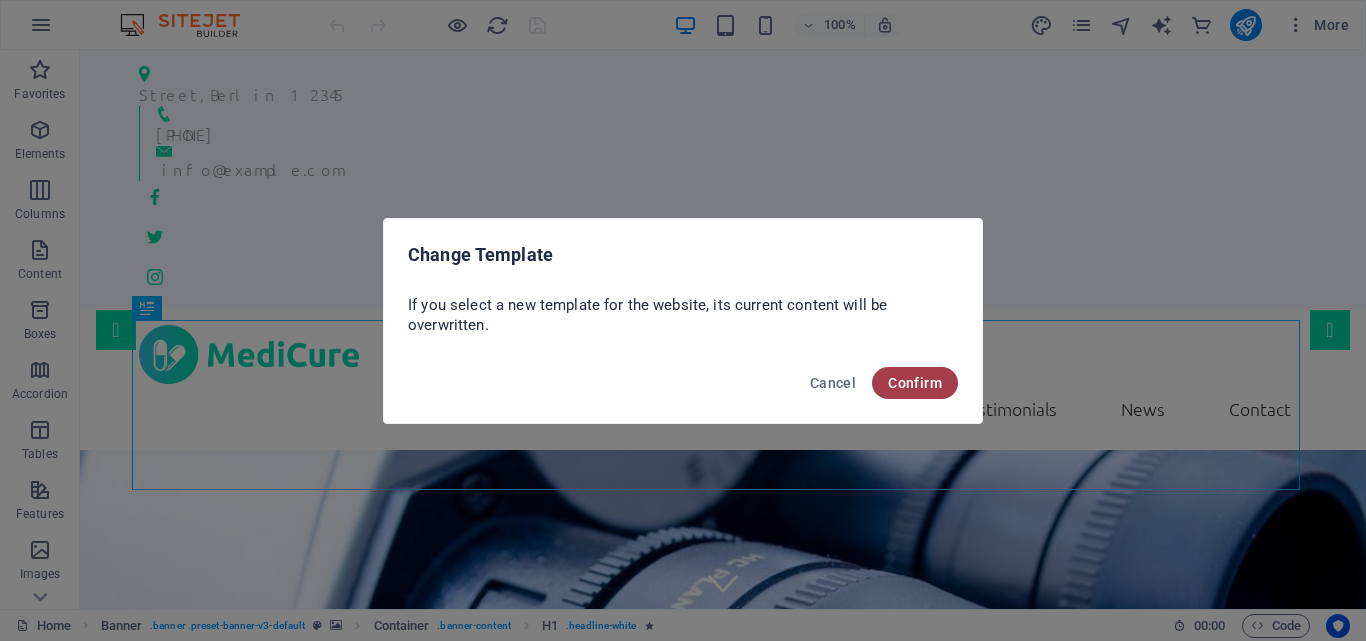 click on "Confirm" at bounding box center [915, 383] 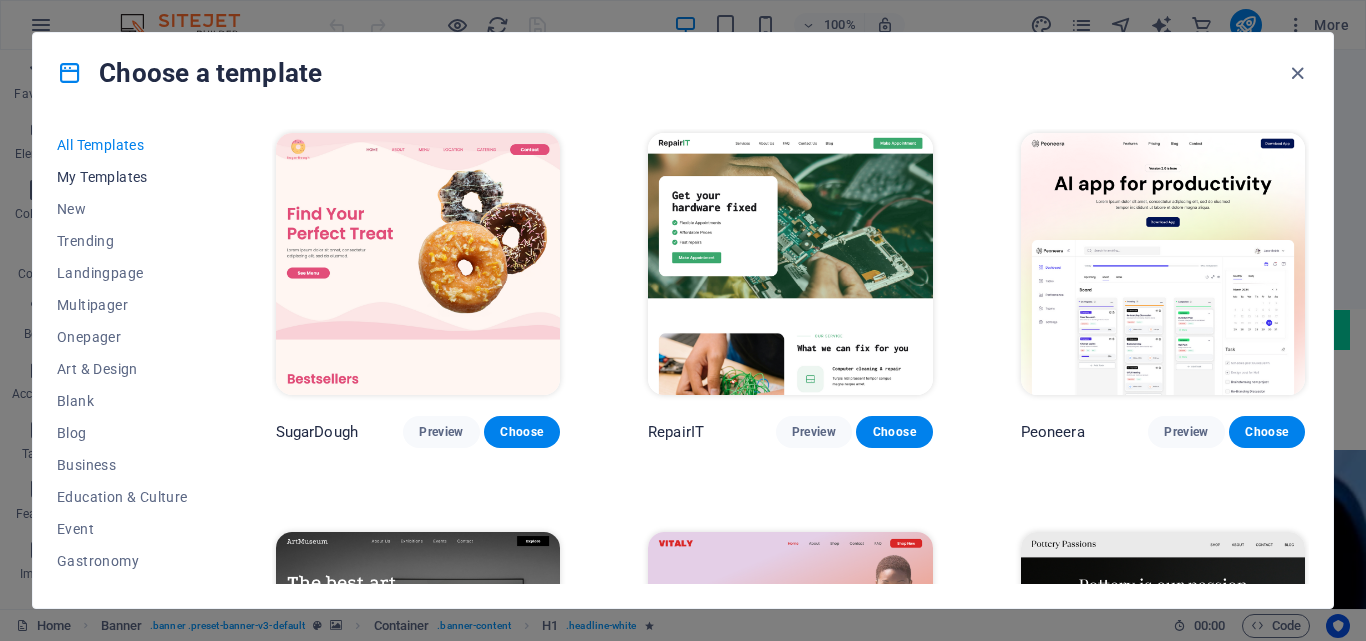 click on "My Templates" at bounding box center (122, 177) 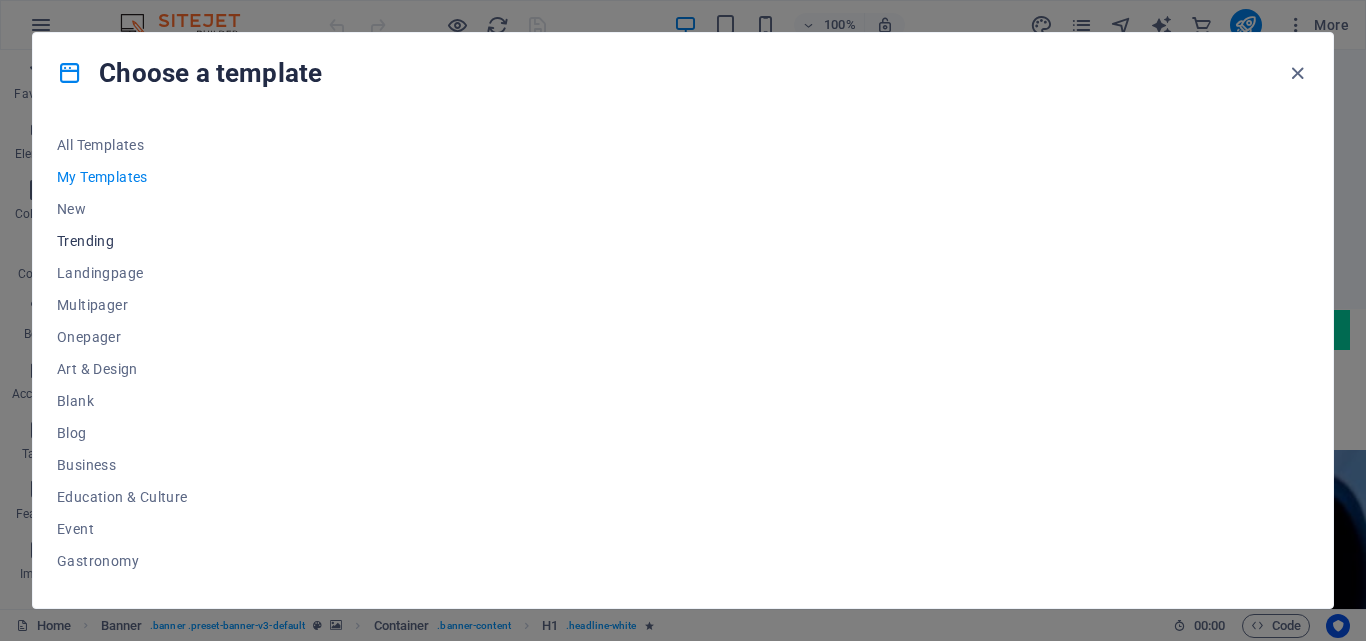 click on "Trending" at bounding box center [122, 241] 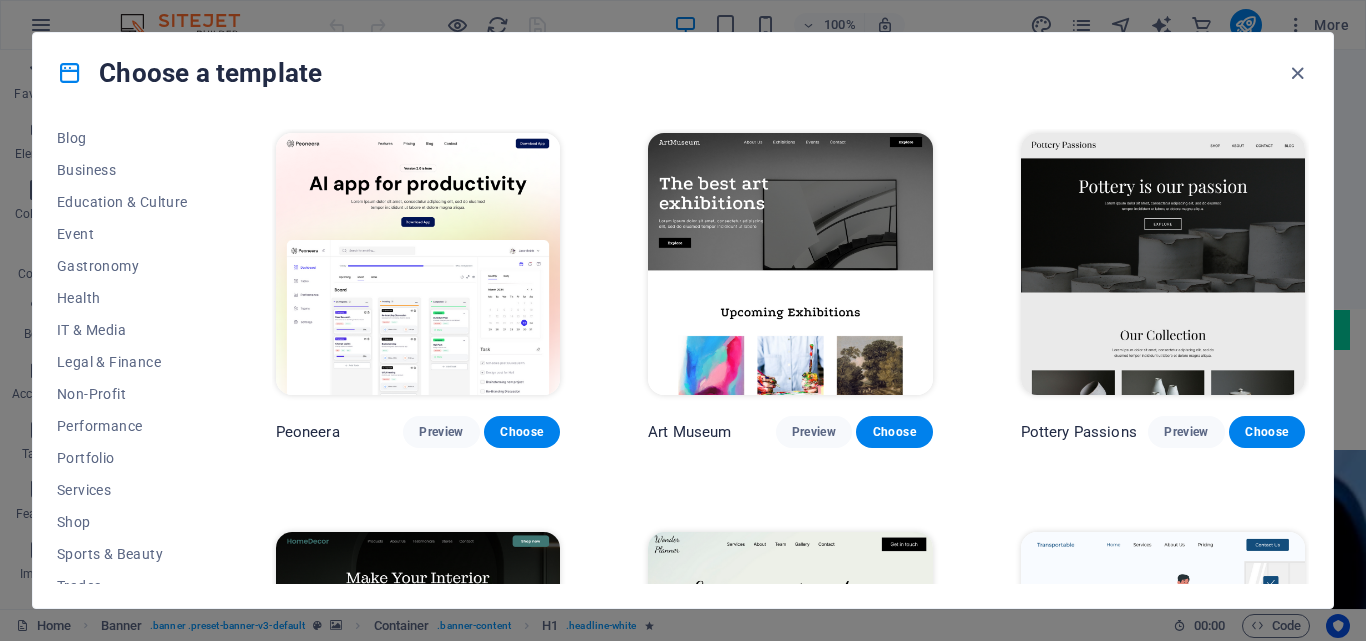 scroll, scrollTop: 300, scrollLeft: 0, axis: vertical 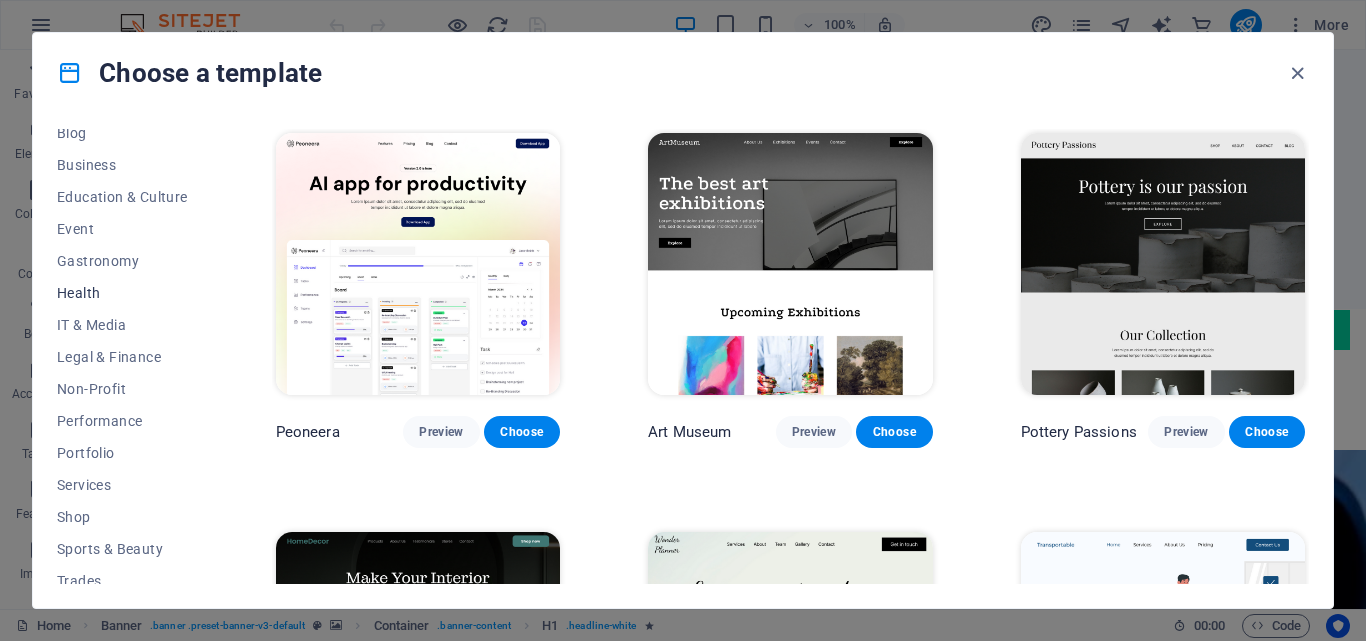 click on "Health" at bounding box center [122, 293] 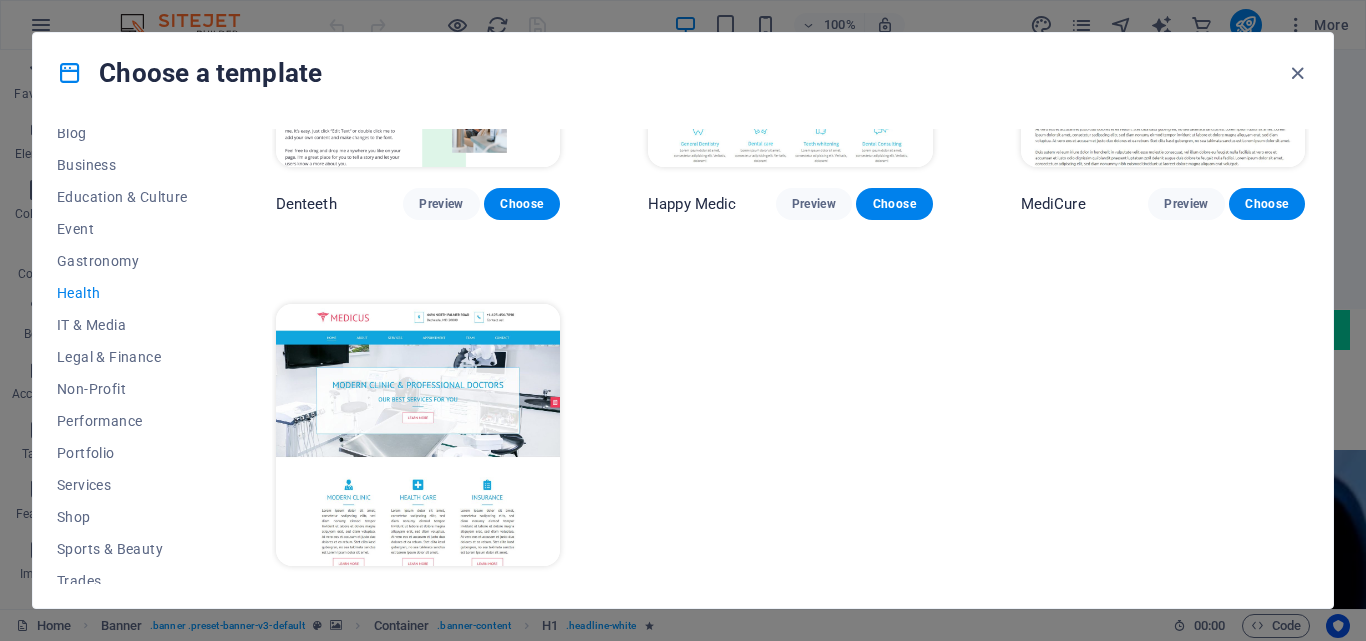 scroll, scrollTop: 655, scrollLeft: 0, axis: vertical 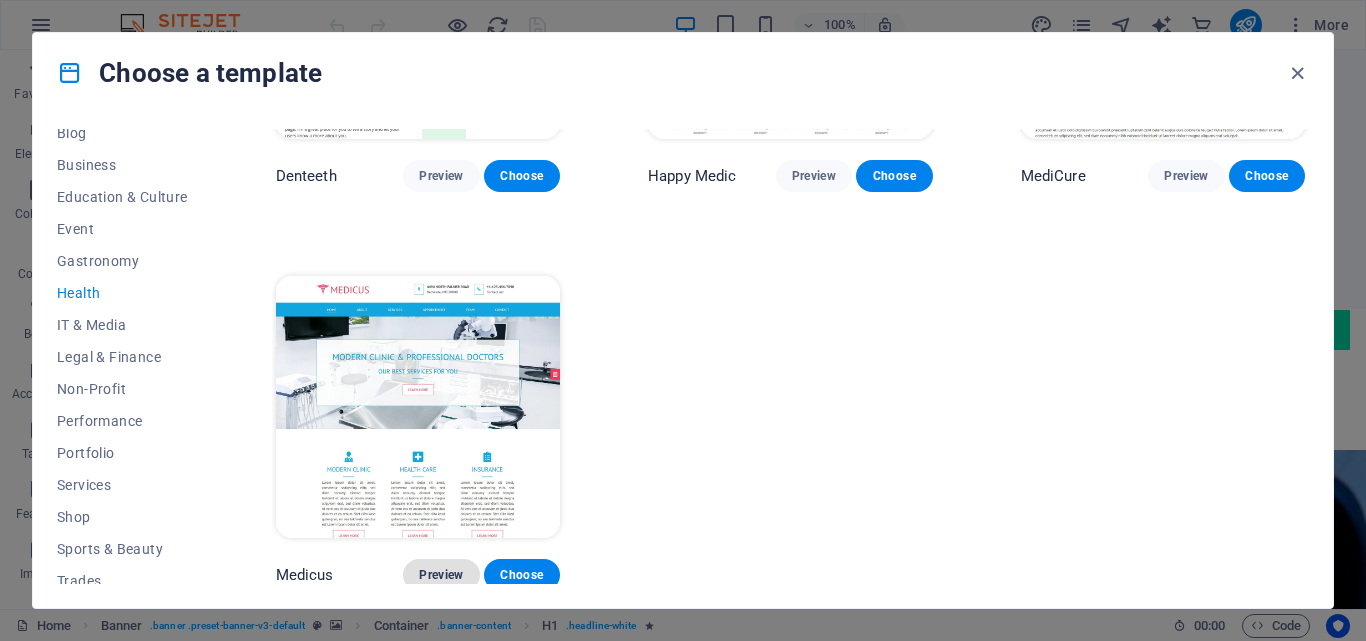 click on "Preview" at bounding box center (441, 575) 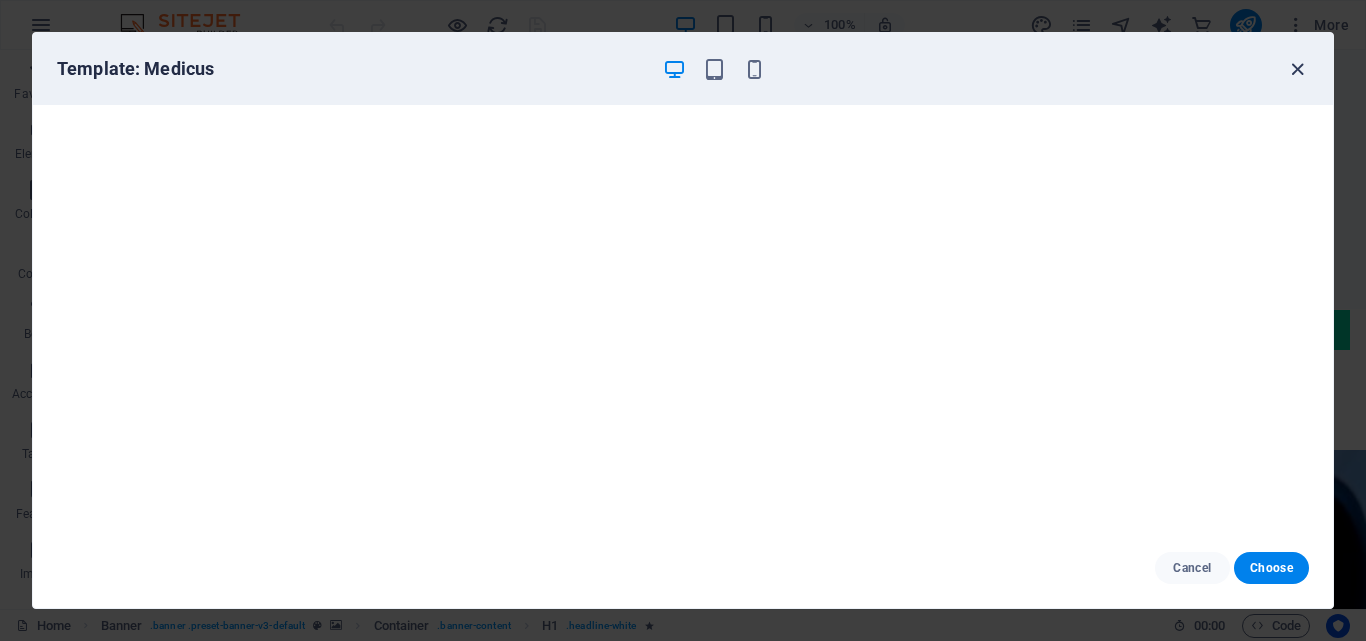 click at bounding box center [1297, 69] 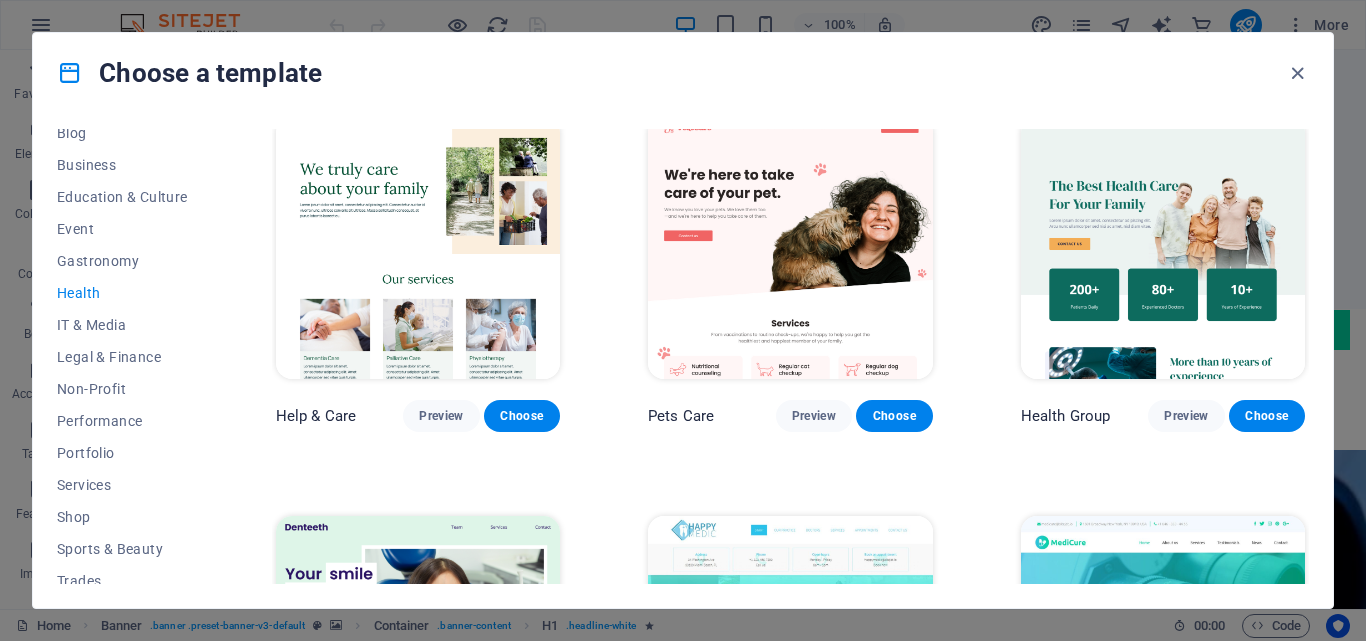 scroll, scrollTop: 0, scrollLeft: 0, axis: both 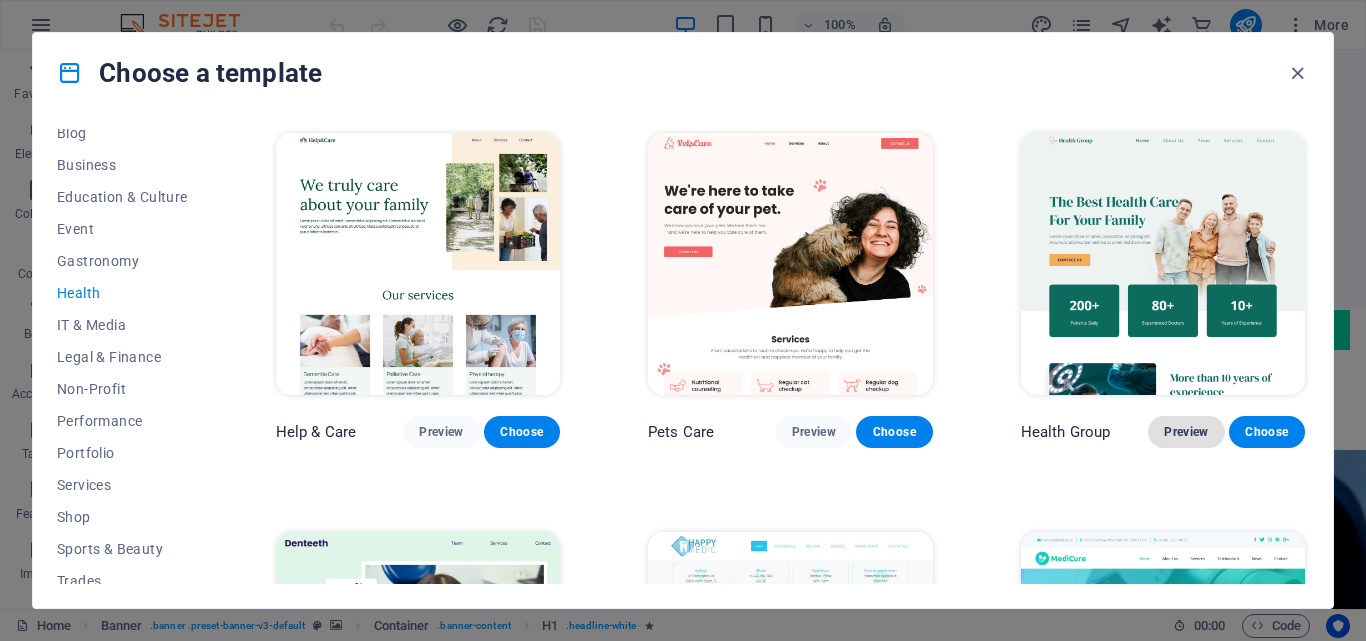 click on "Preview" at bounding box center [1186, 432] 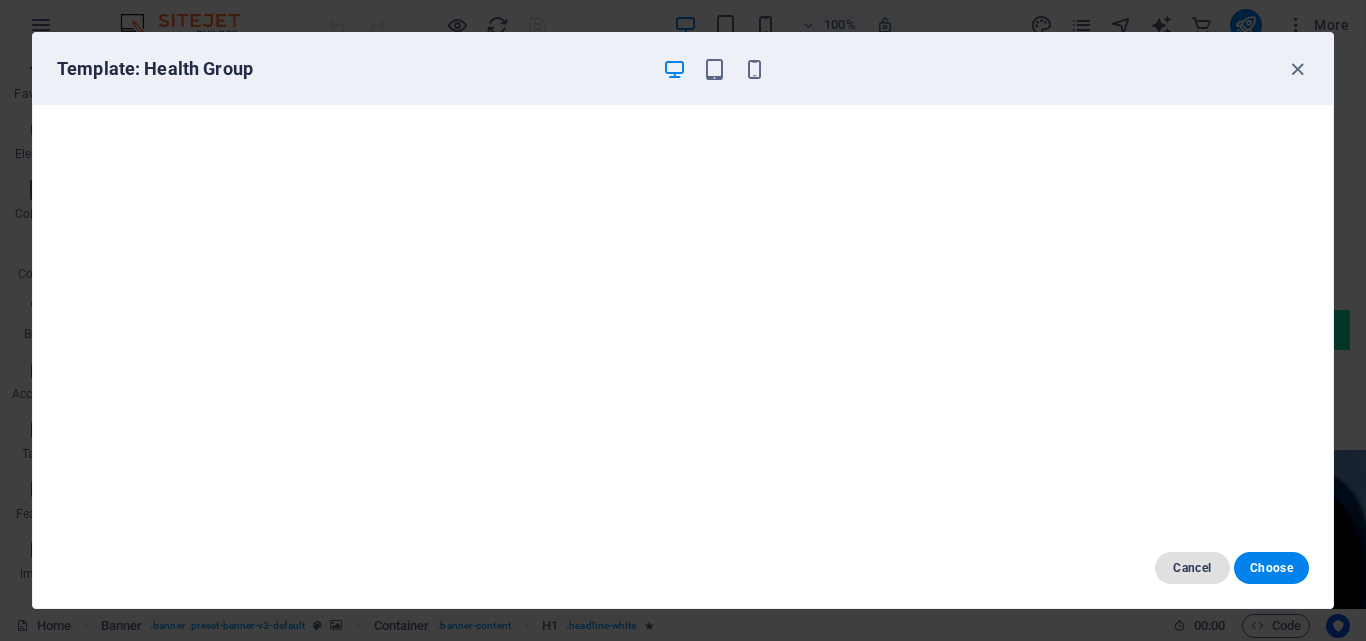 click on "Cancel" at bounding box center [1192, 568] 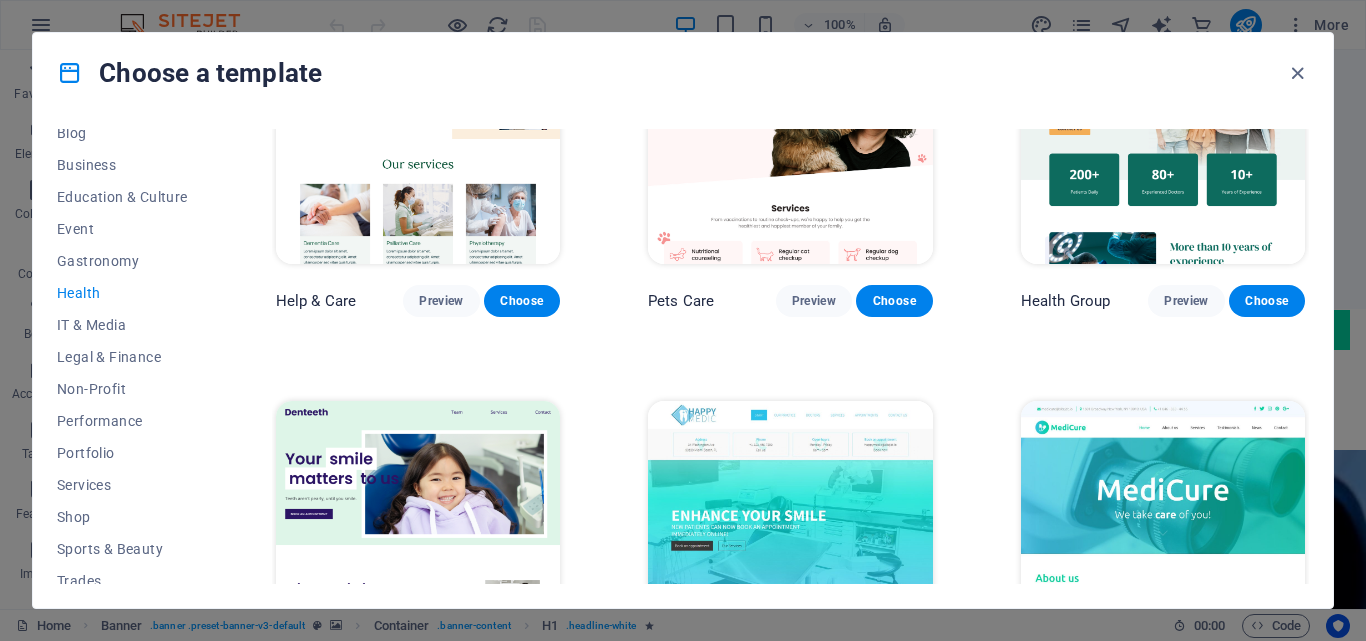 scroll, scrollTop: 300, scrollLeft: 0, axis: vertical 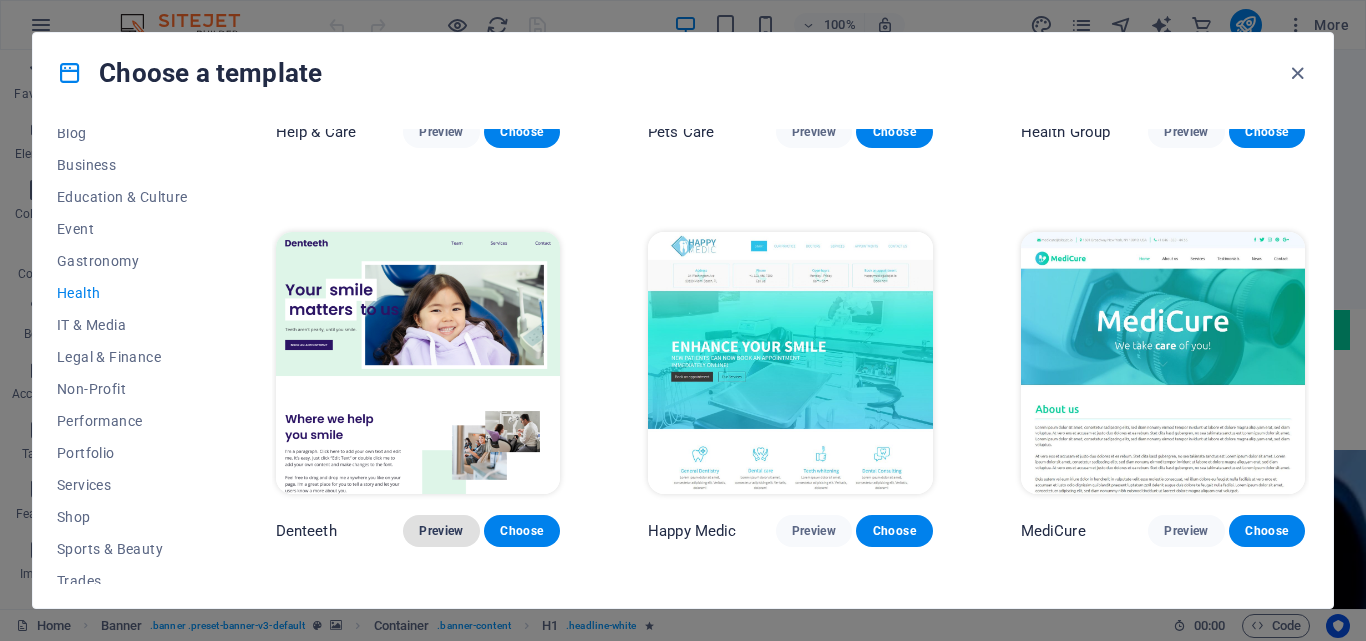 click on "Preview" at bounding box center [441, 531] 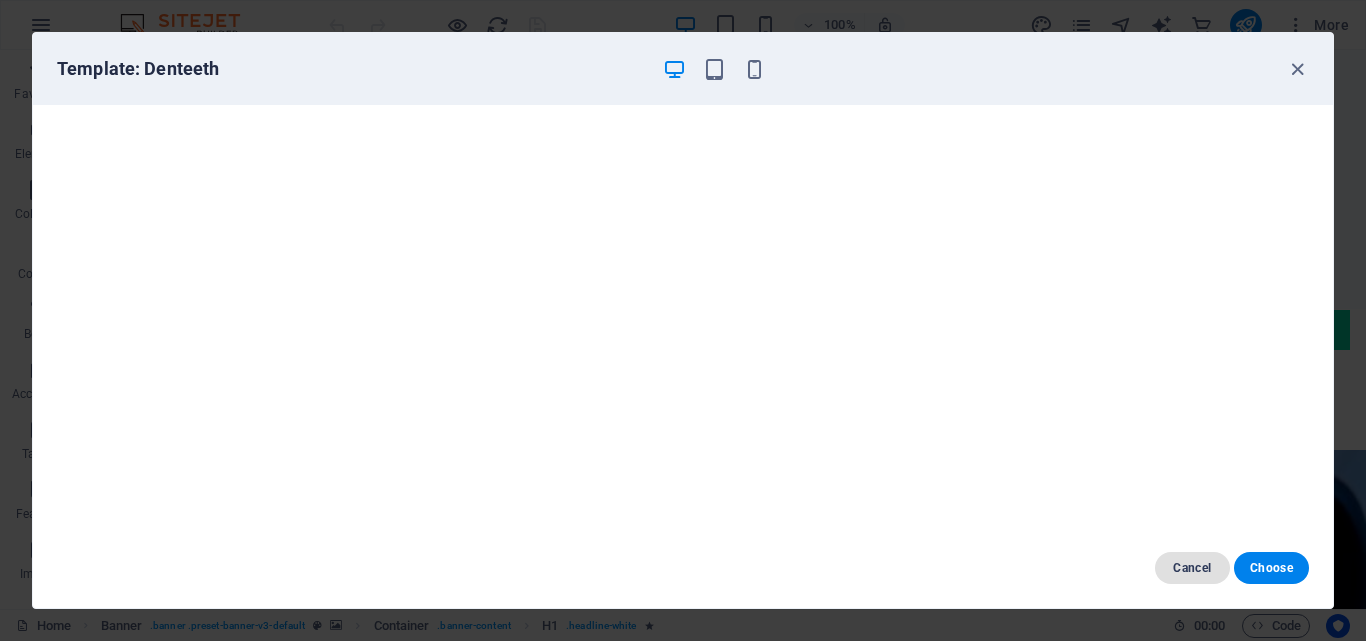click on "Cancel" at bounding box center [1192, 568] 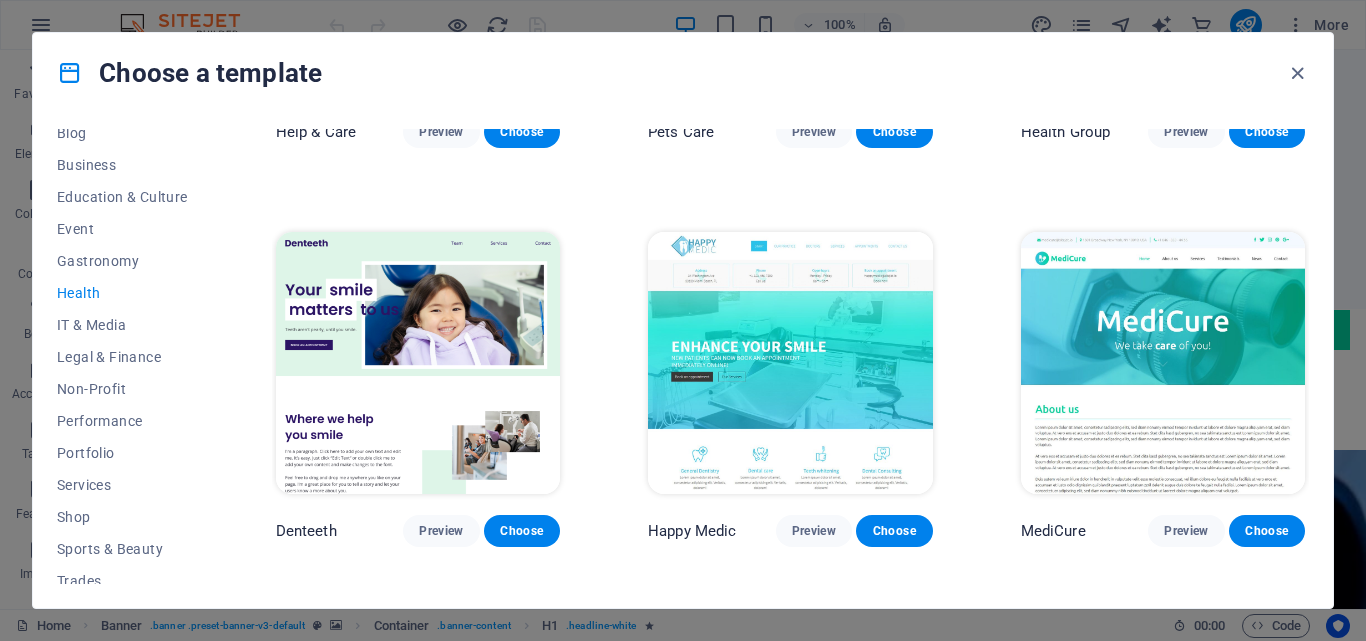 scroll, scrollTop: 655, scrollLeft: 0, axis: vertical 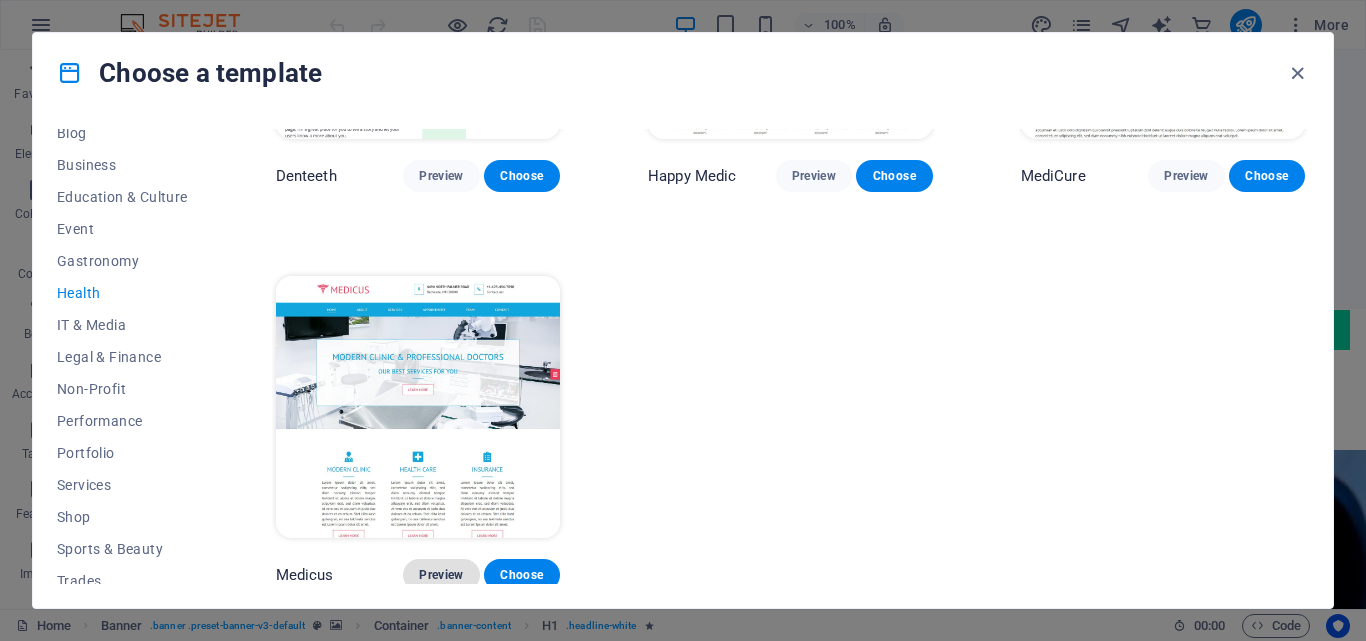 click on "Preview" at bounding box center (441, 575) 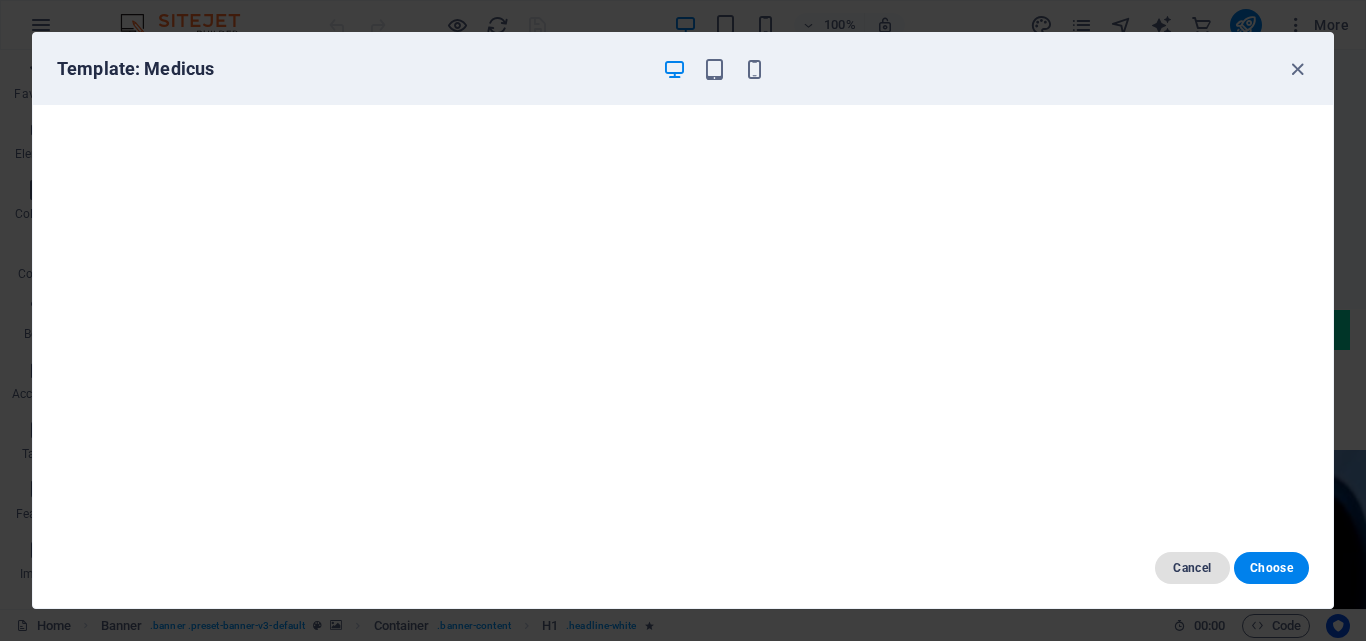 click on "Cancel" at bounding box center (1192, 568) 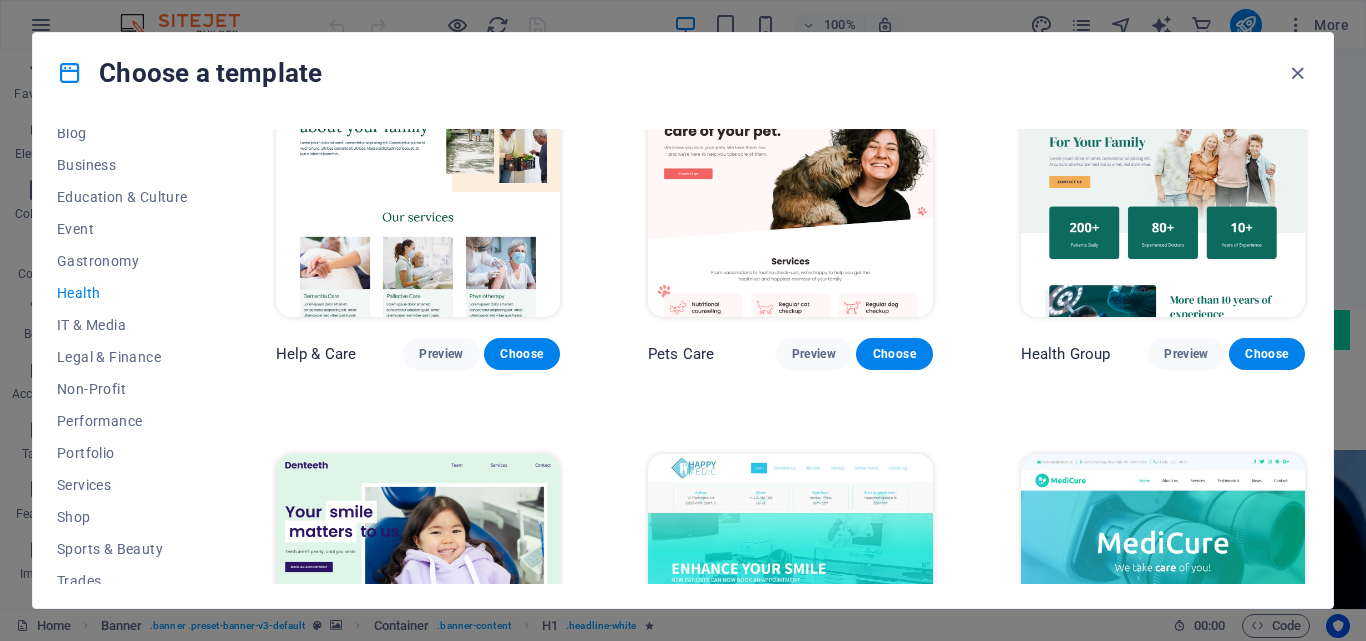 scroll, scrollTop: 0, scrollLeft: 0, axis: both 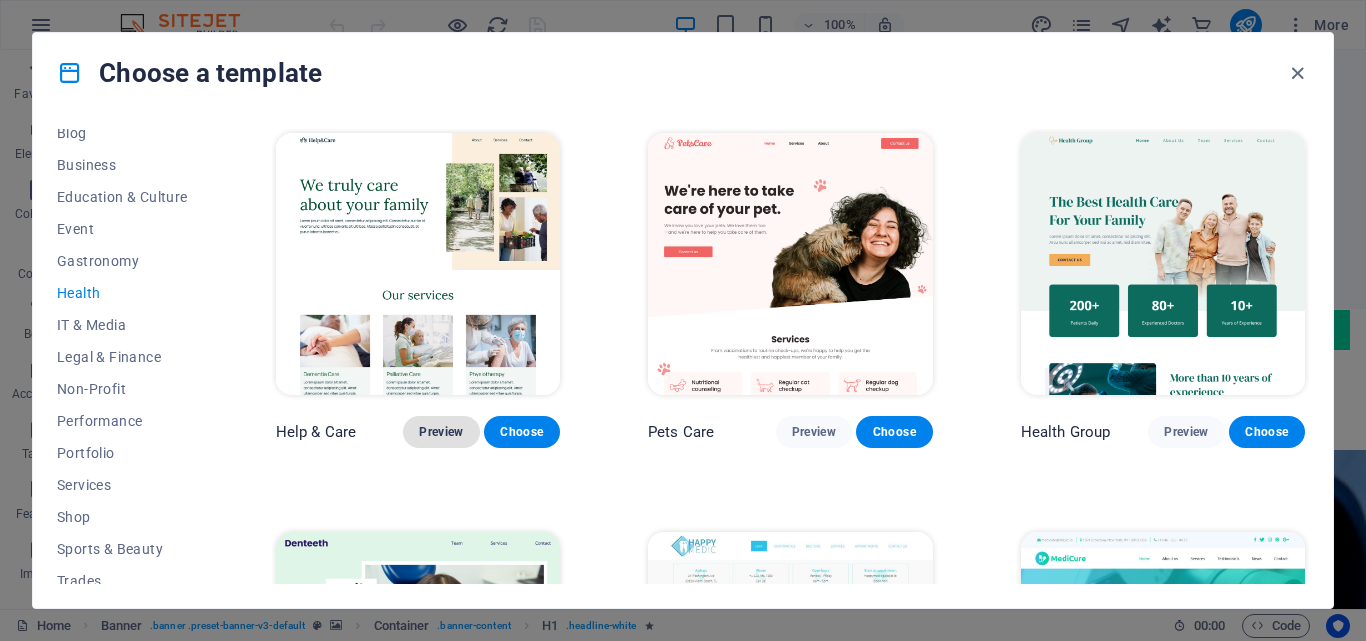 click on "Preview" at bounding box center (441, 432) 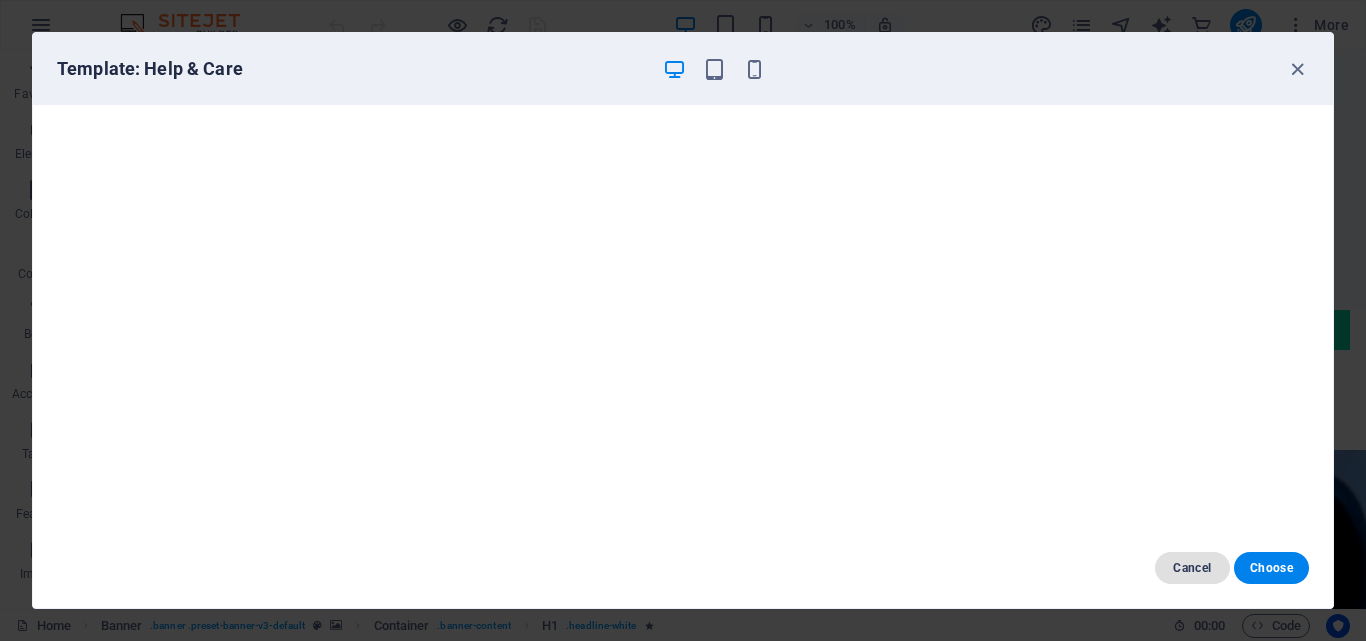 click on "Cancel" at bounding box center (1192, 568) 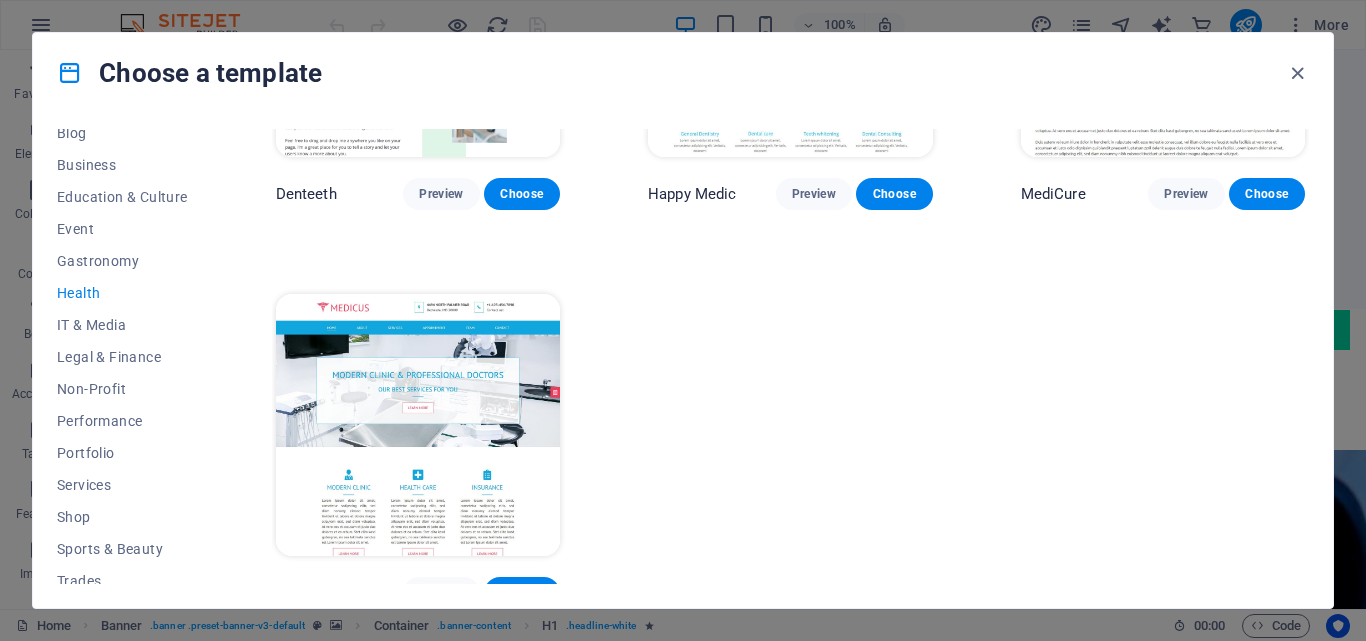 scroll, scrollTop: 655, scrollLeft: 0, axis: vertical 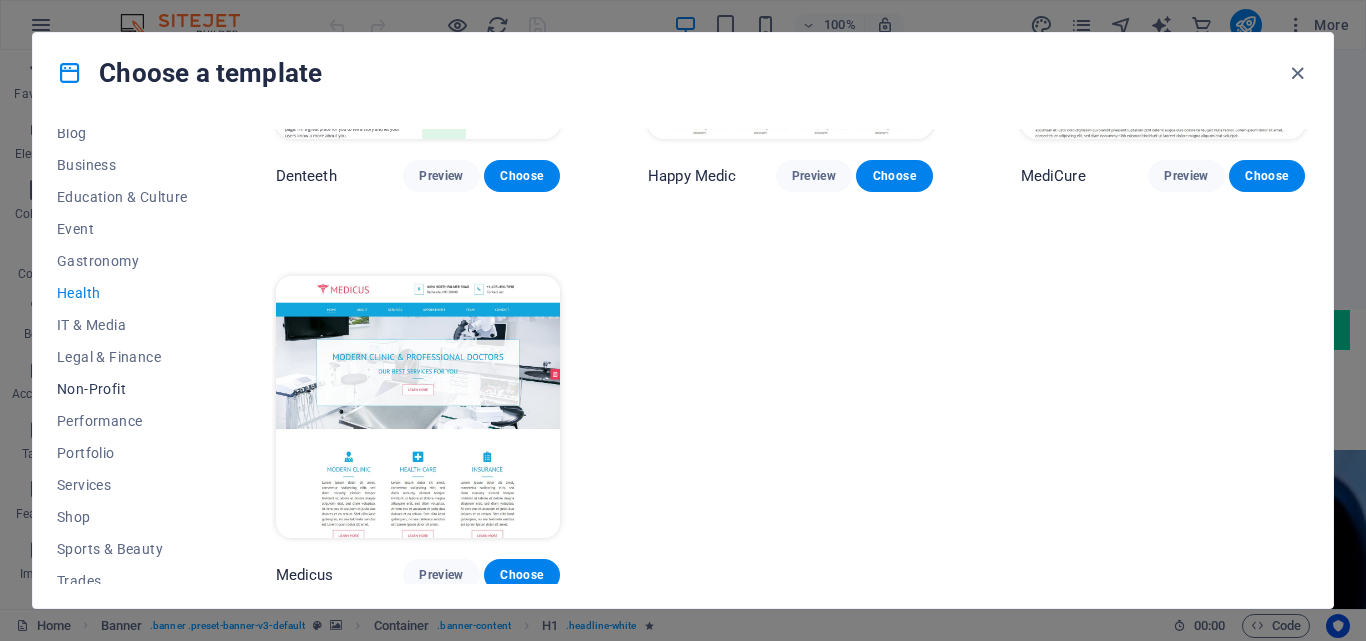 click on "Non-Profit" at bounding box center [122, 389] 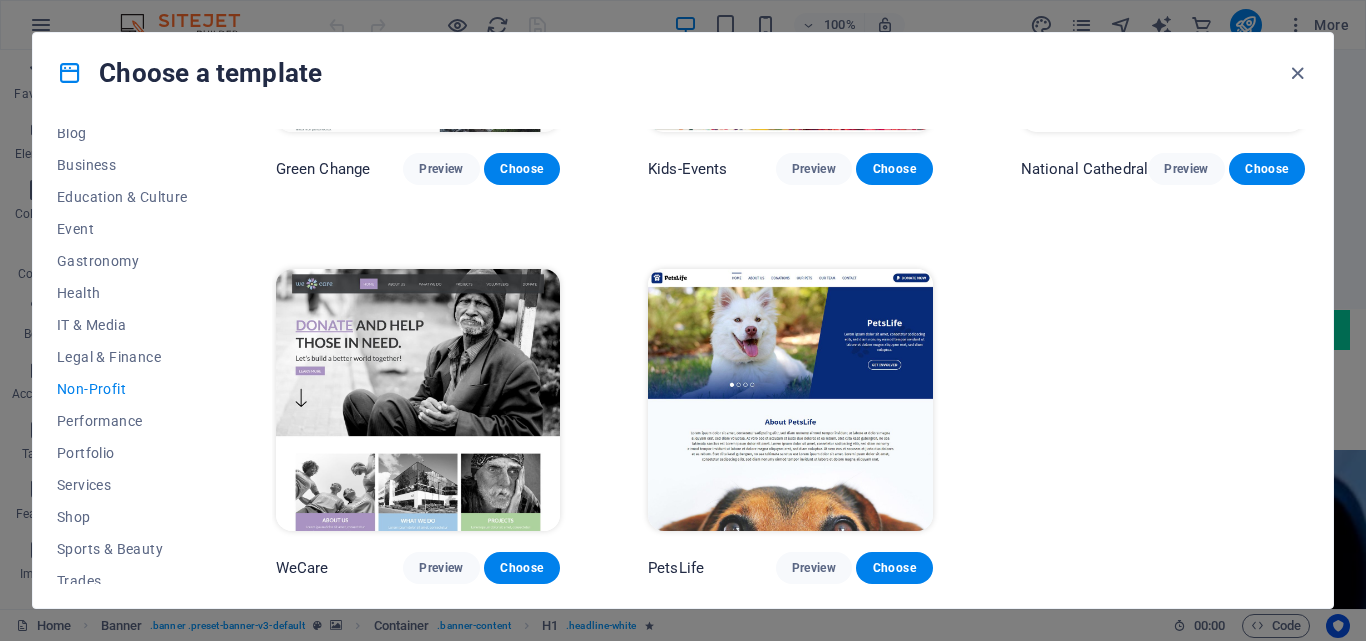 scroll, scrollTop: 0, scrollLeft: 0, axis: both 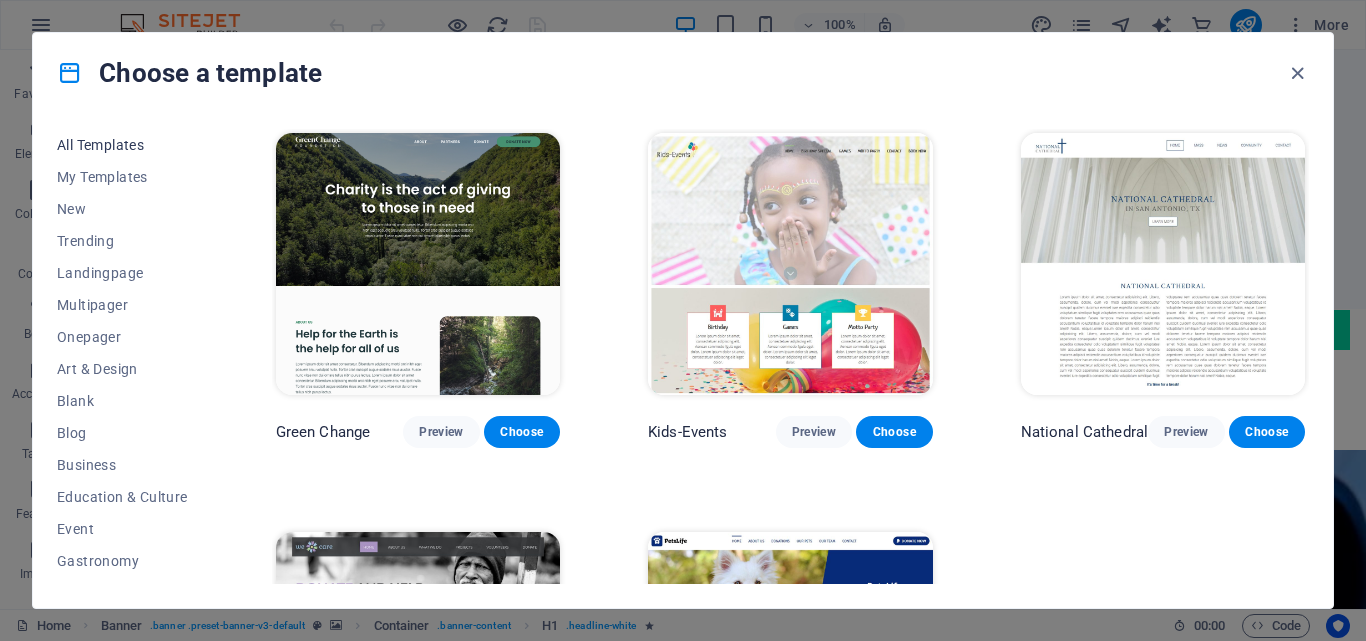 click on "All Templates" at bounding box center (122, 145) 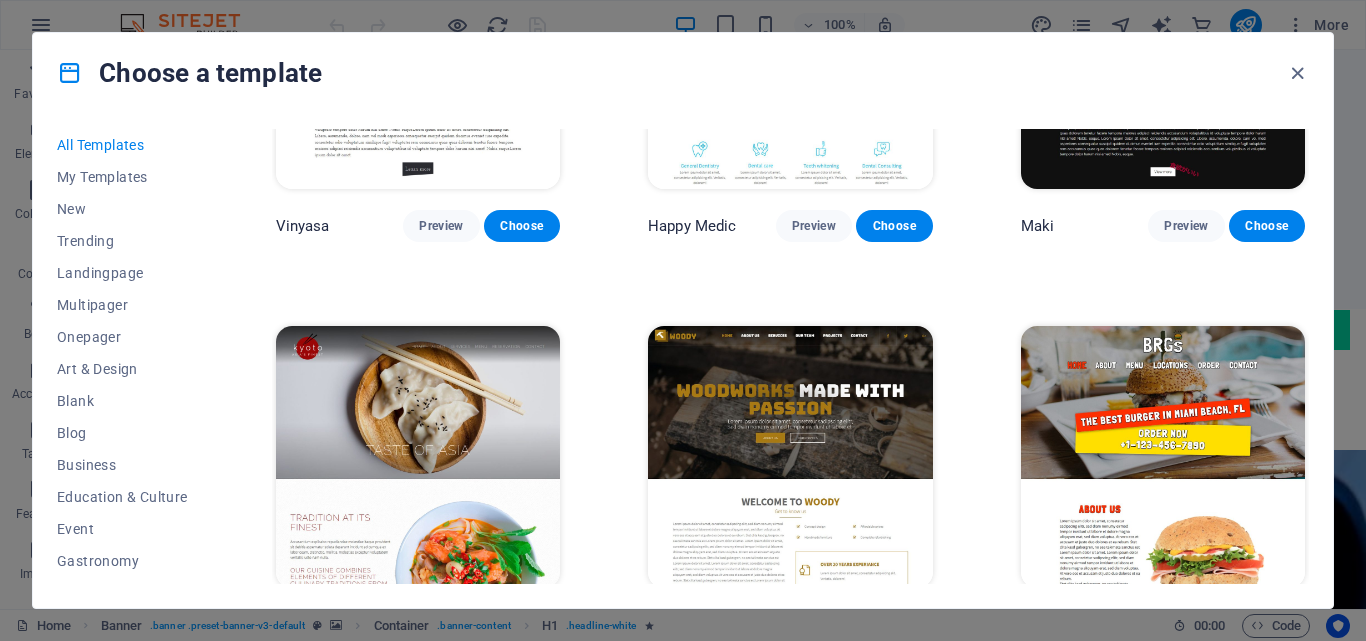 scroll, scrollTop: 10400, scrollLeft: 0, axis: vertical 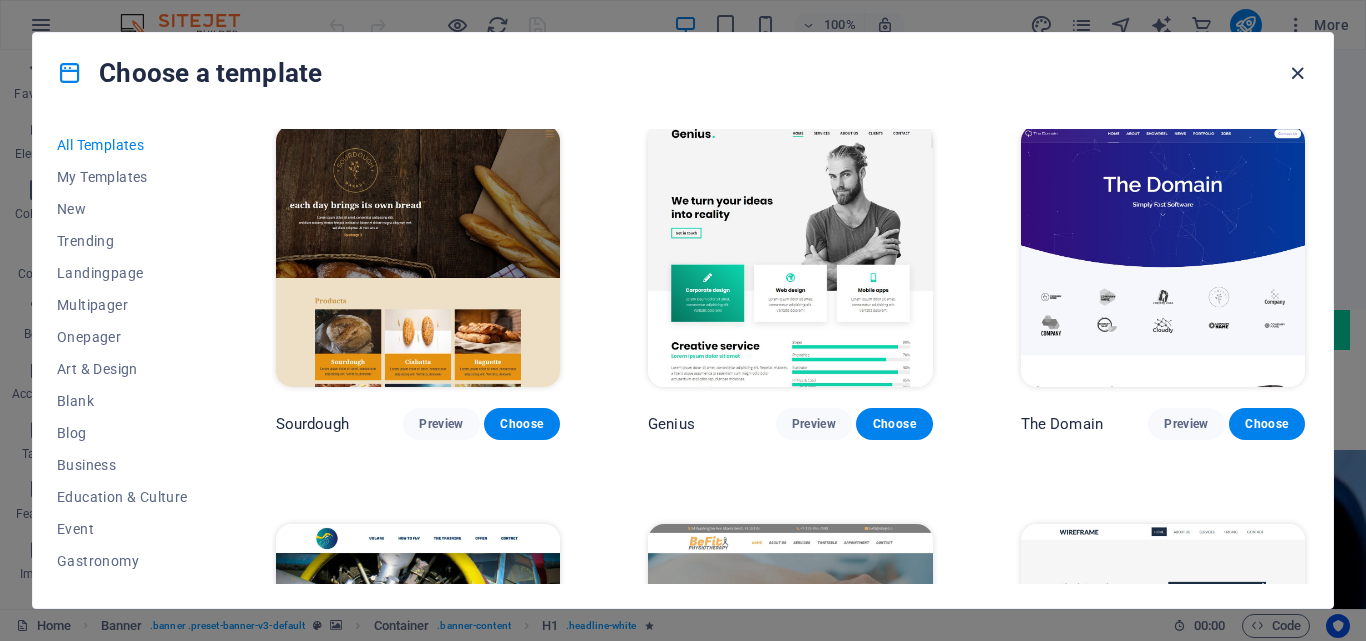 click at bounding box center (1297, 73) 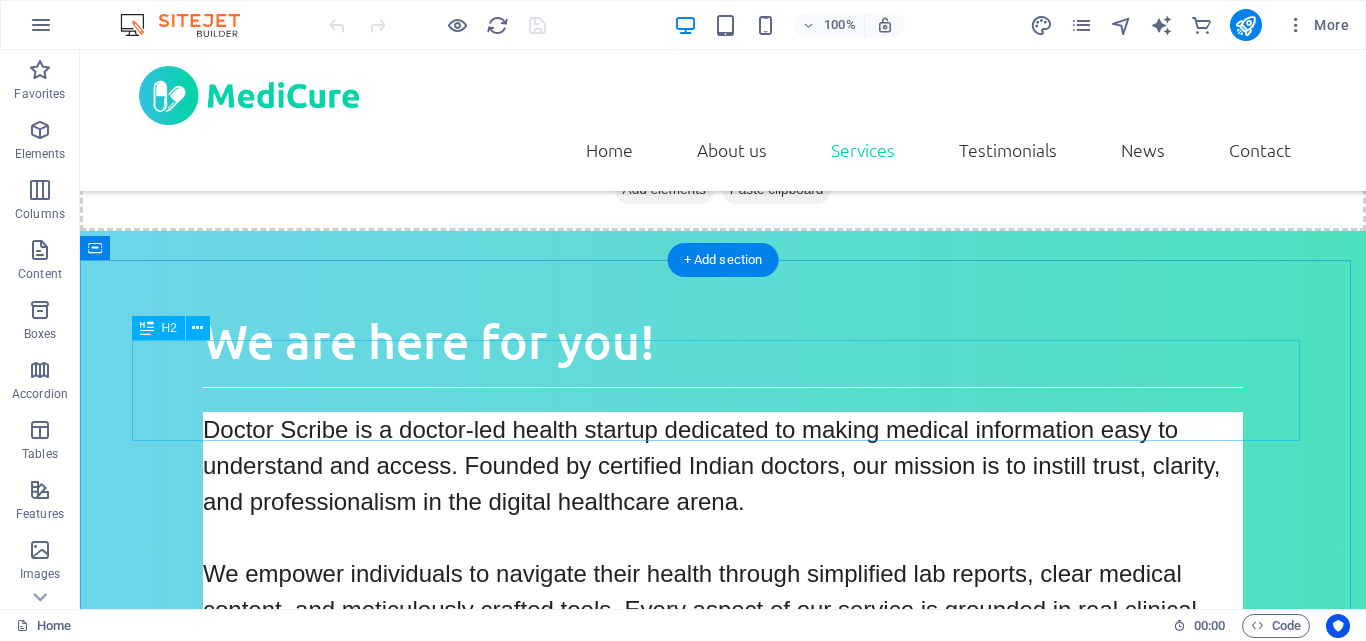 scroll, scrollTop: 2800, scrollLeft: 0, axis: vertical 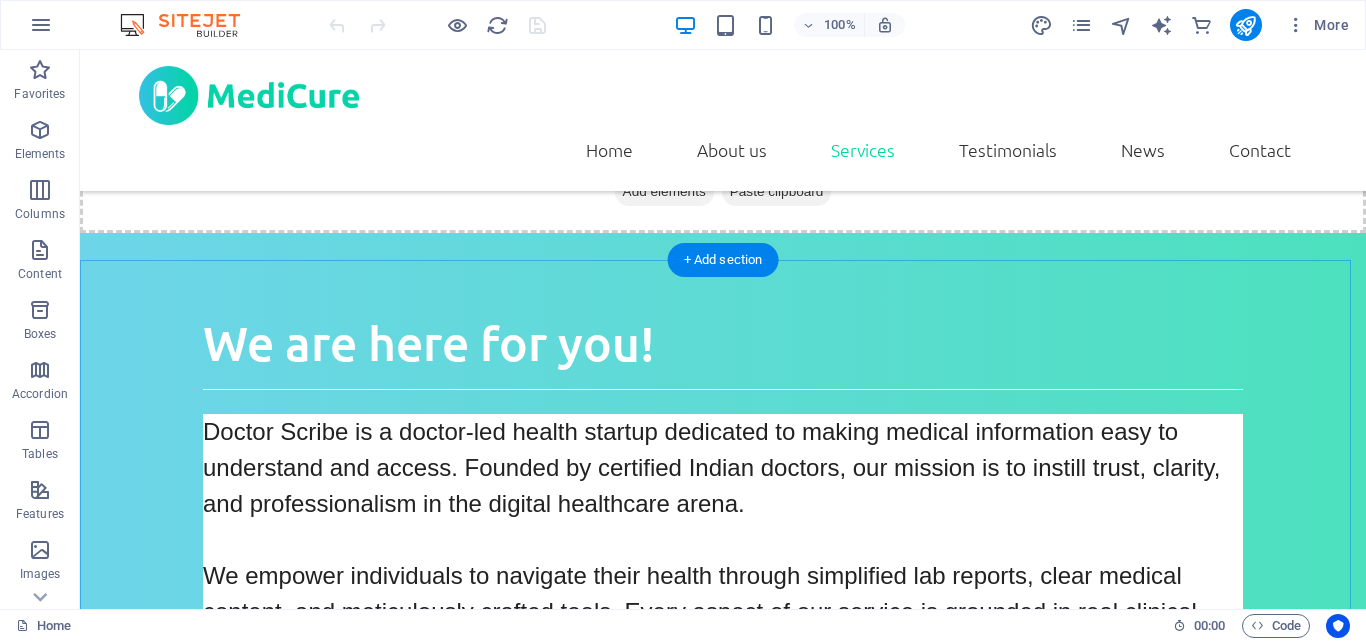click on "+ Add section" at bounding box center (723, 260) 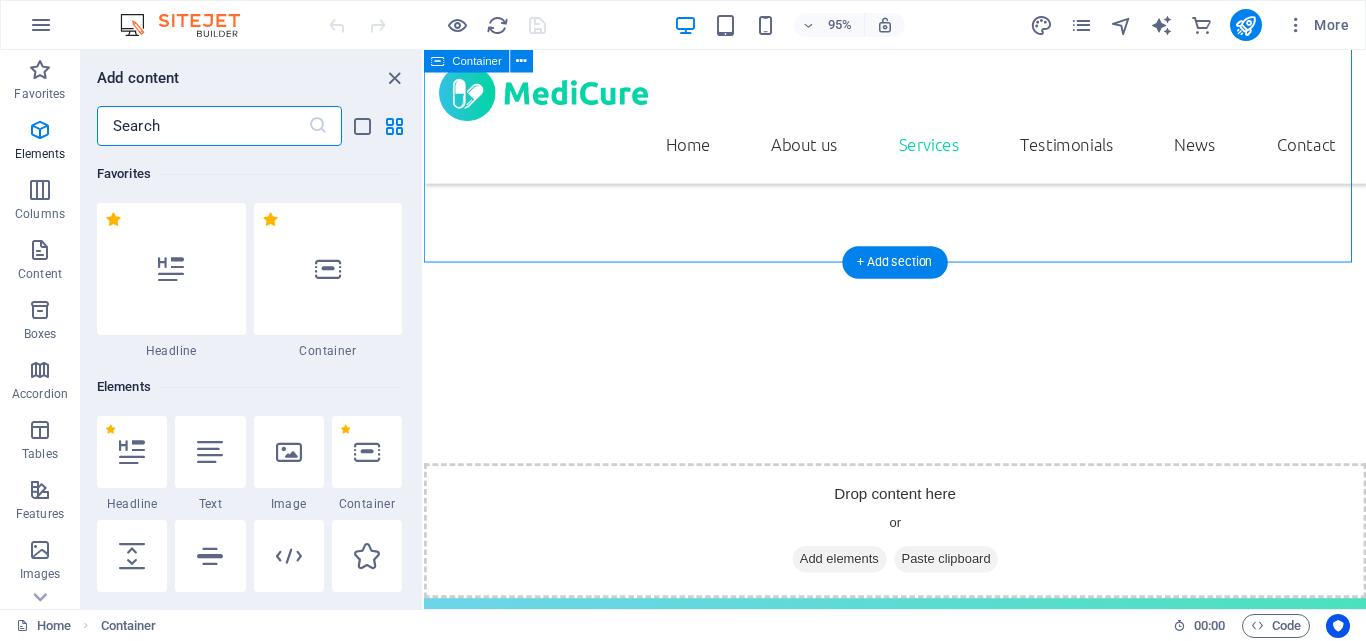 scroll, scrollTop: 3330, scrollLeft: 0, axis: vertical 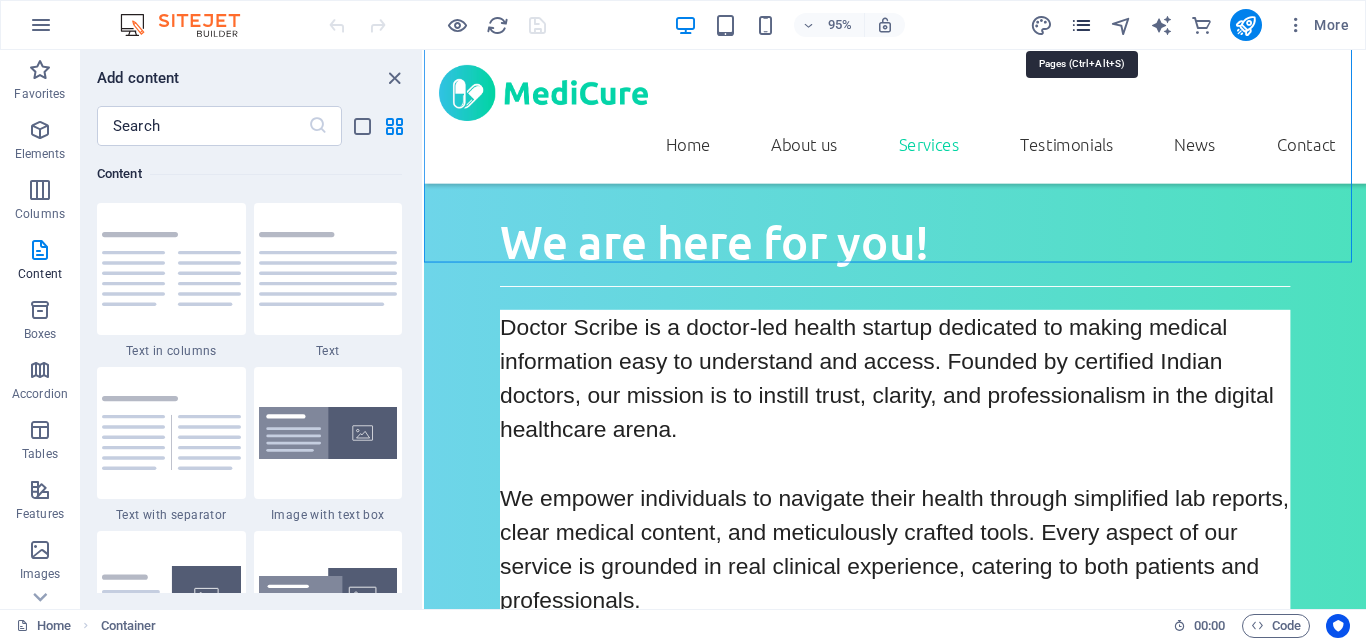 click at bounding box center (1081, 25) 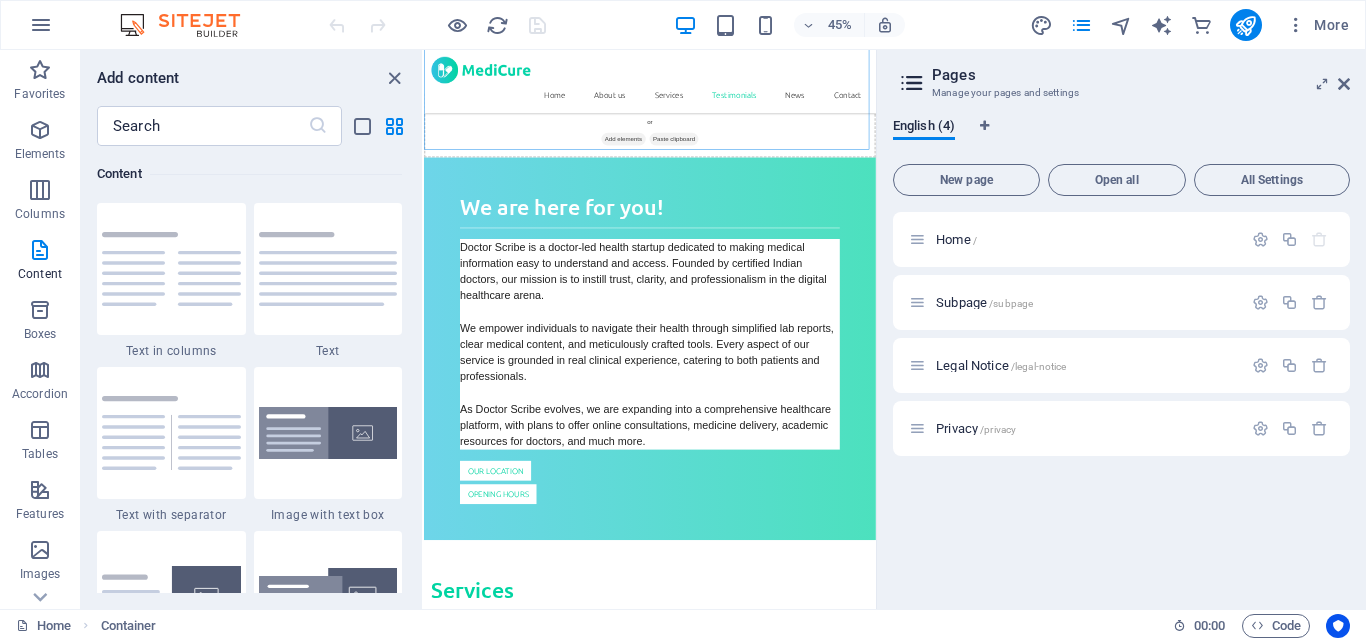click at bounding box center (912, 83) 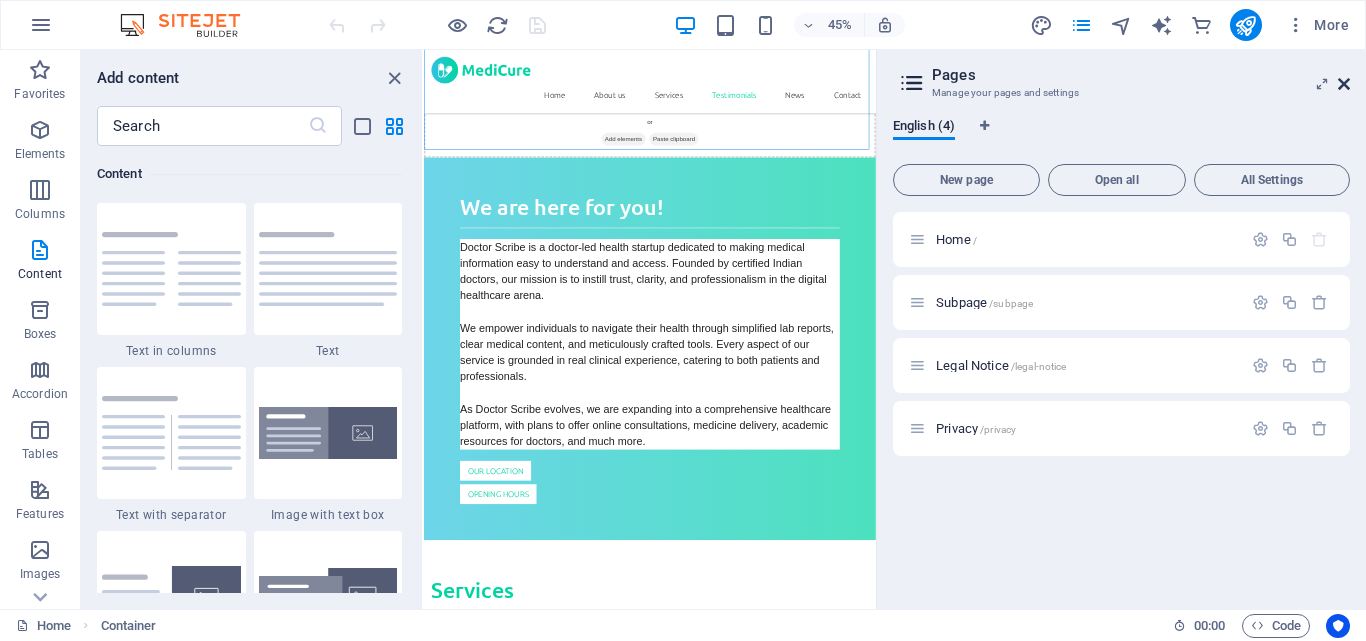 click at bounding box center [1344, 84] 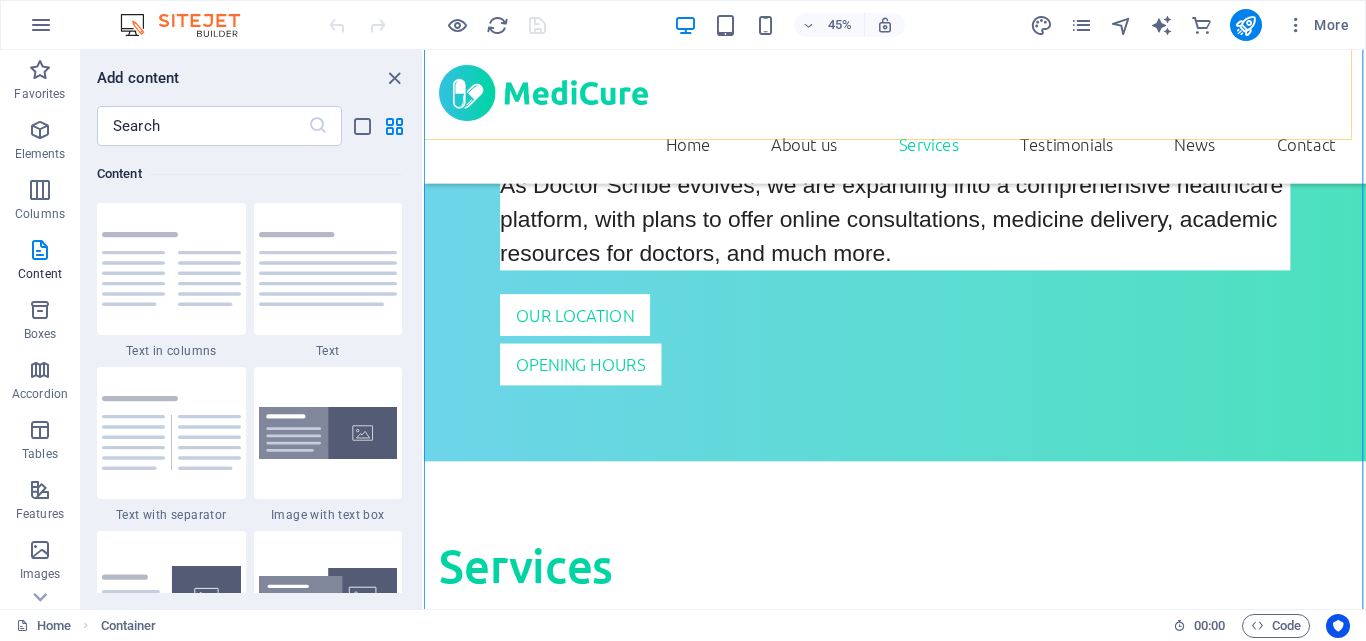 scroll, scrollTop: 3330, scrollLeft: 0, axis: vertical 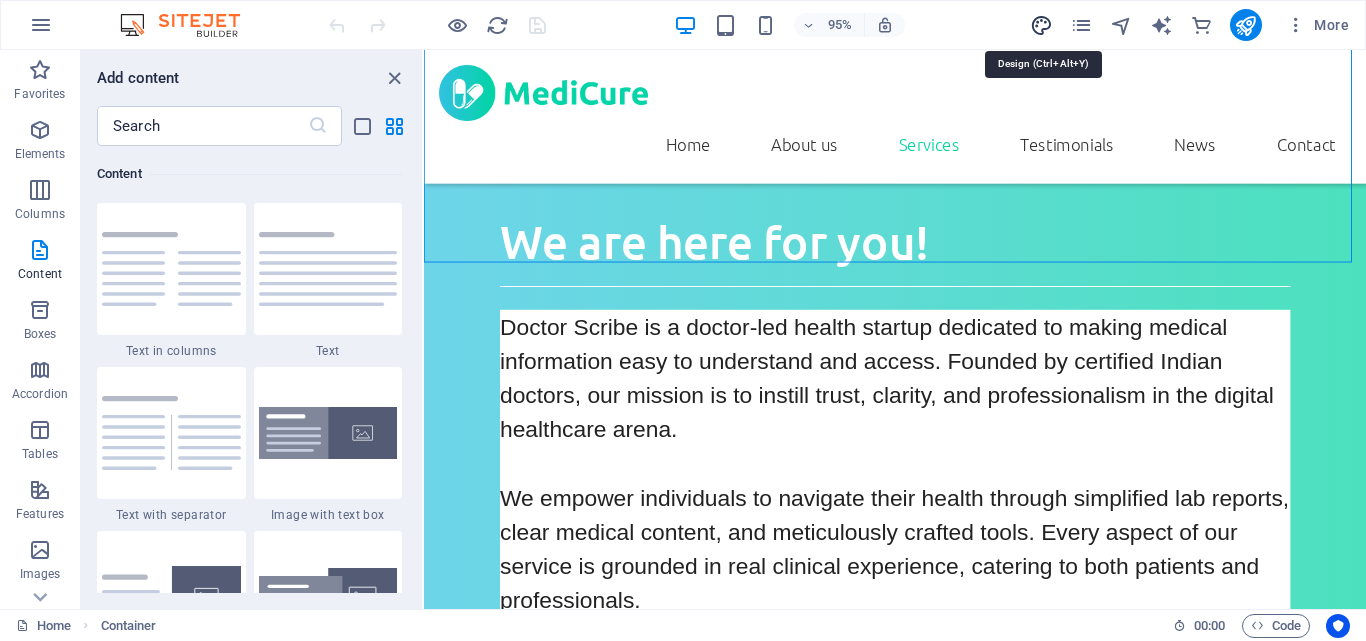 click at bounding box center [1041, 25] 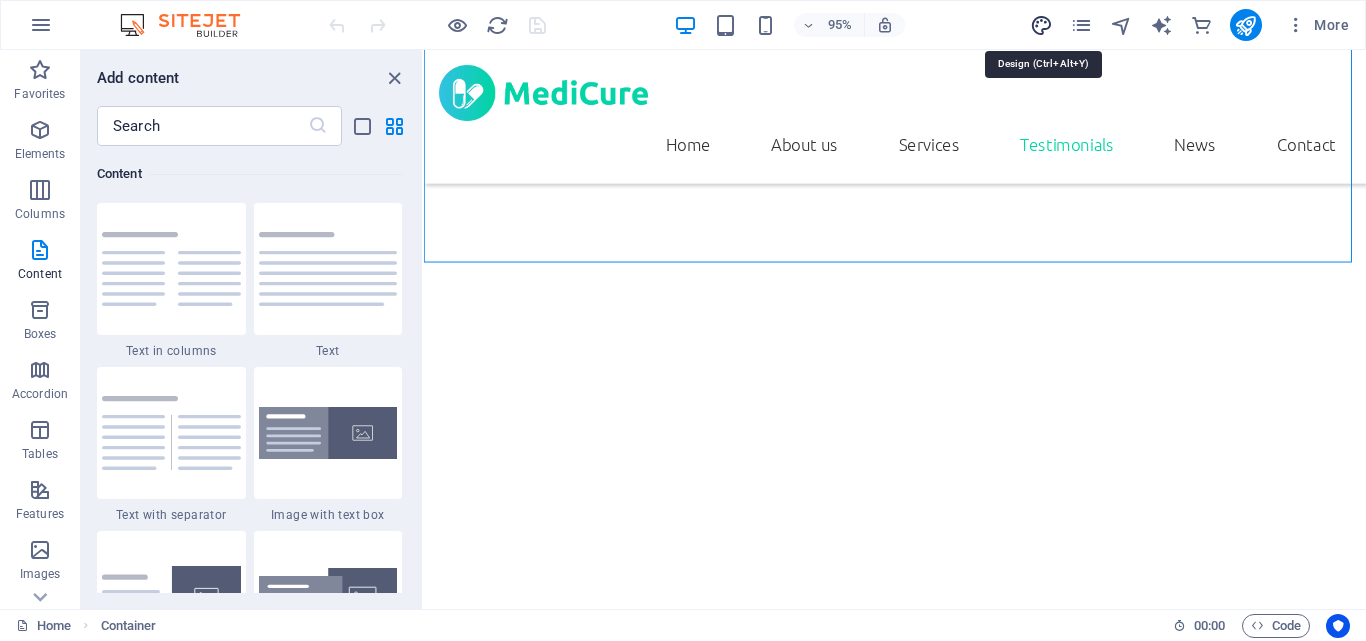 select on "rem" 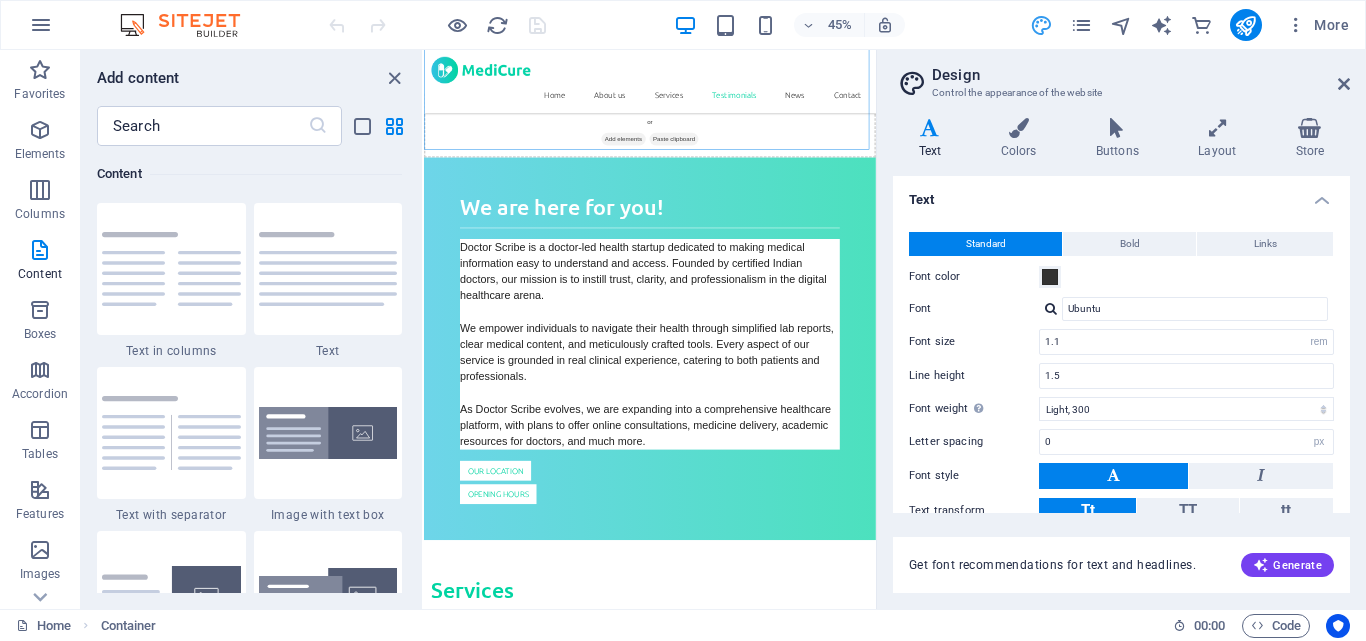 click at bounding box center (1344, 84) 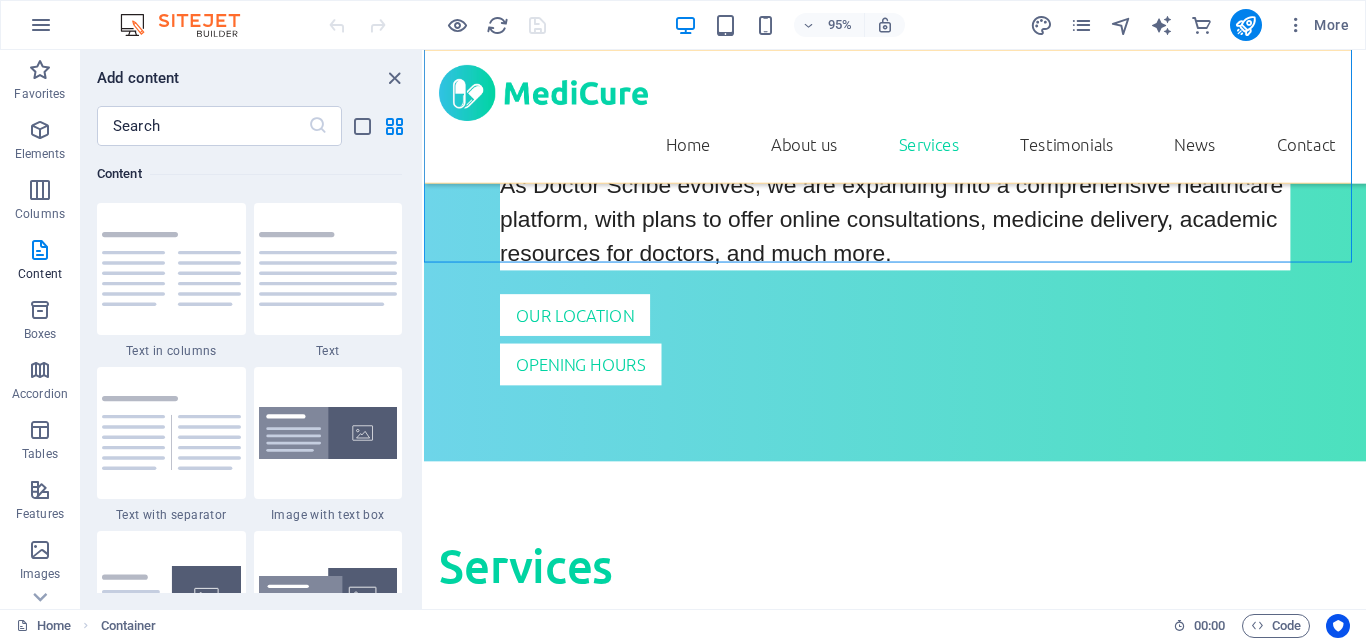 scroll, scrollTop: 3330, scrollLeft: 0, axis: vertical 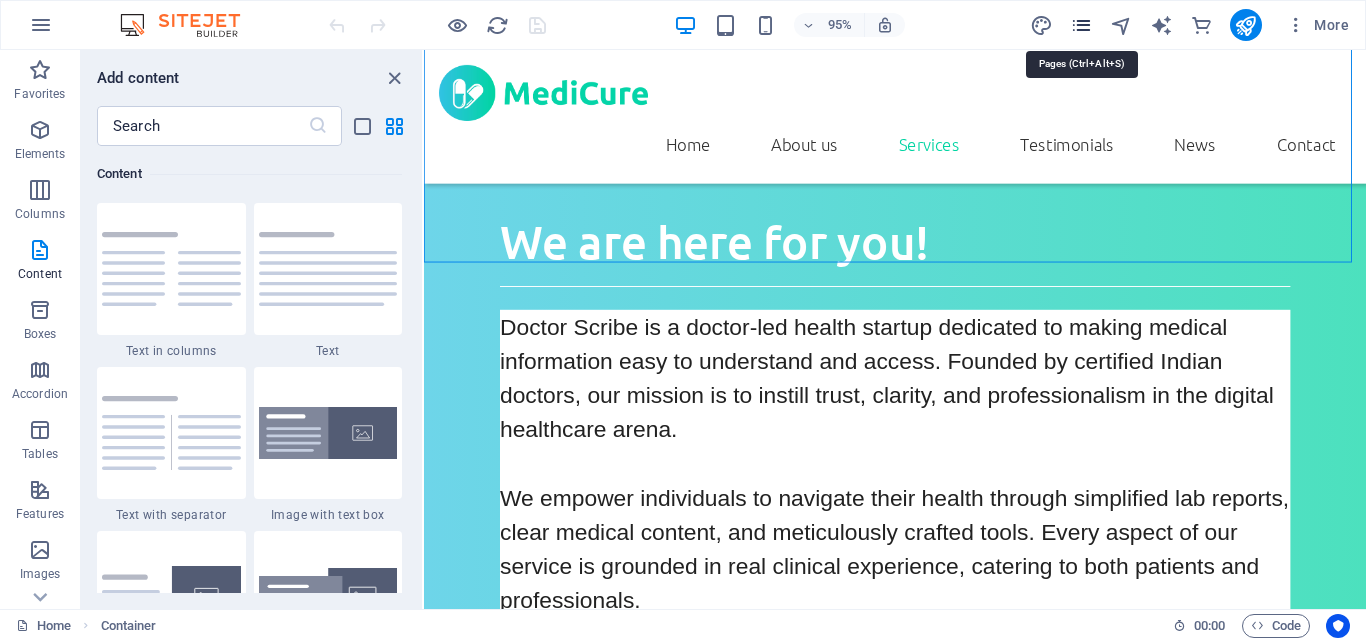 click at bounding box center [1081, 25] 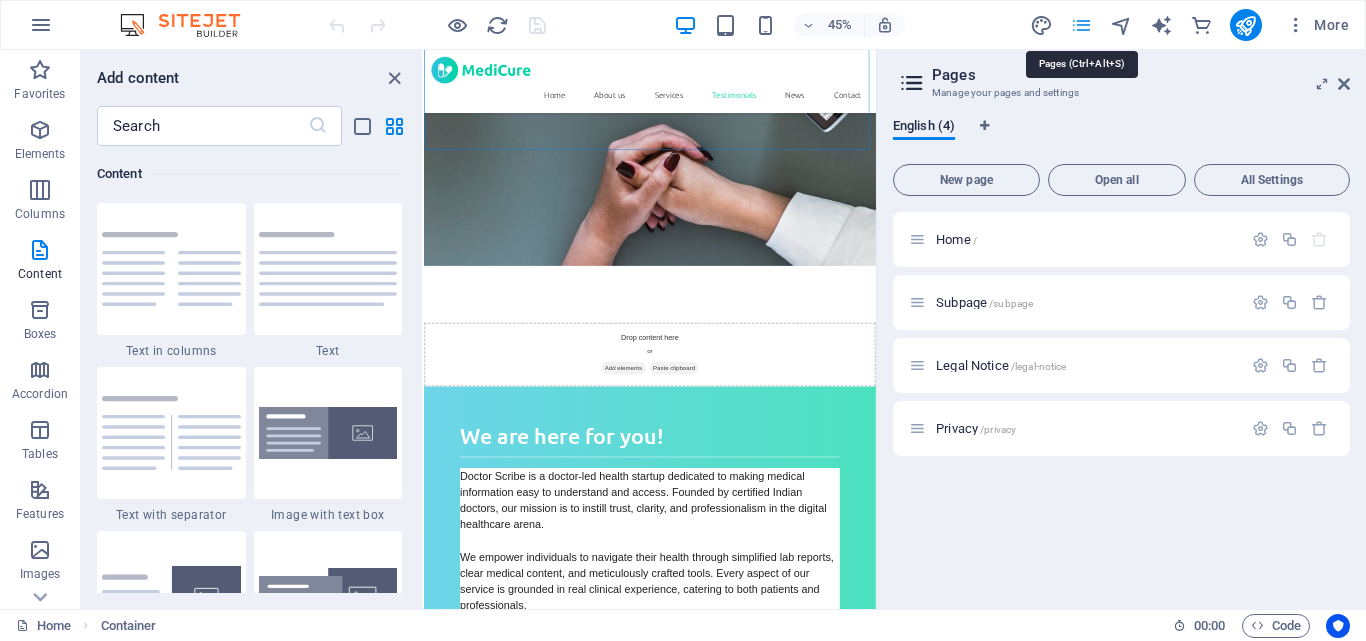 scroll, scrollTop: 3840, scrollLeft: 0, axis: vertical 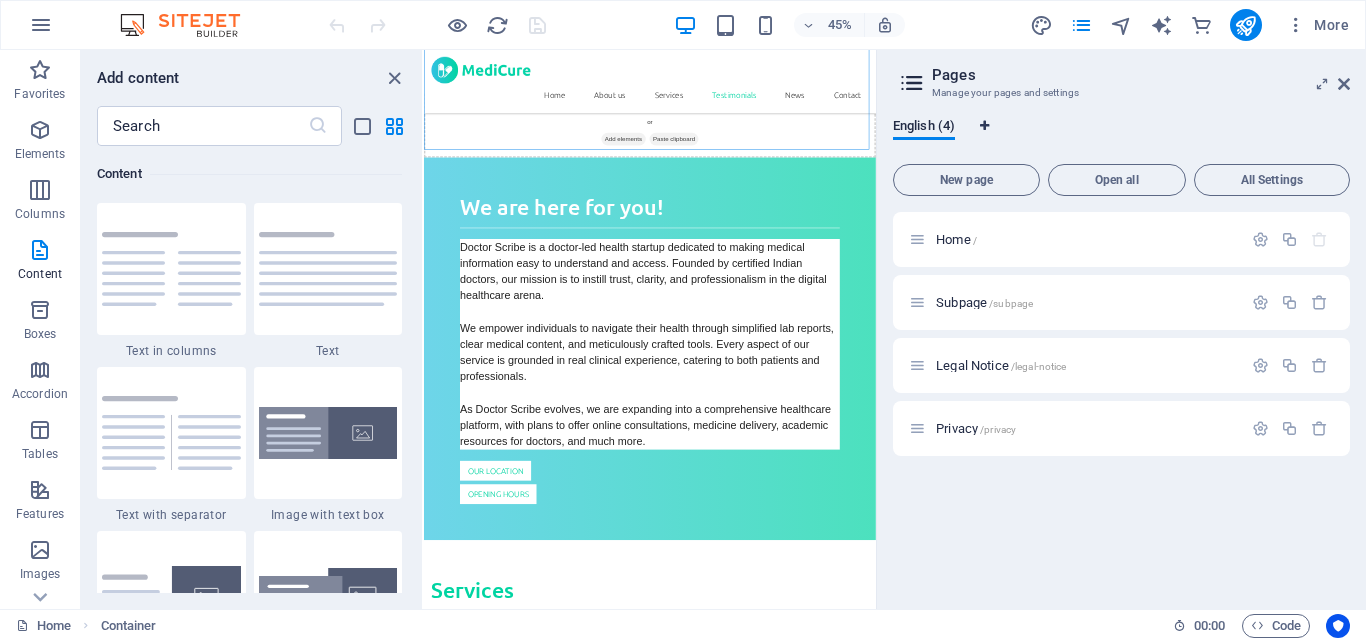 click at bounding box center [985, 126] 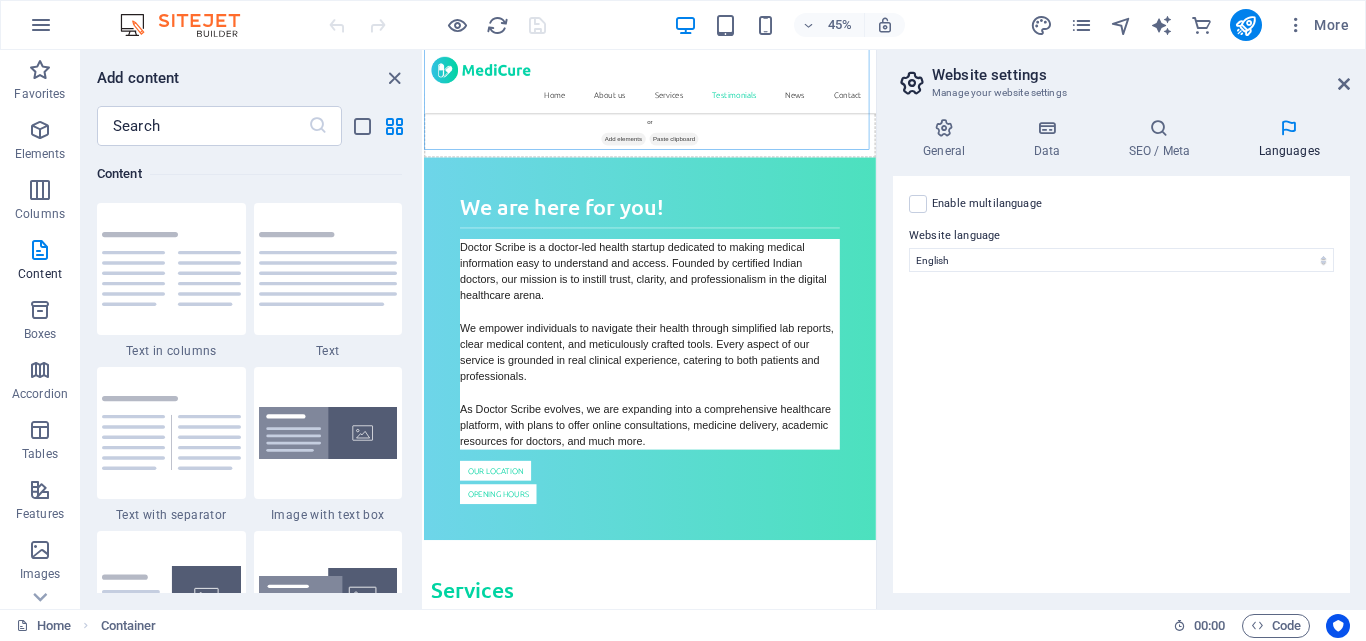 click on "Website settings" at bounding box center [1141, 75] 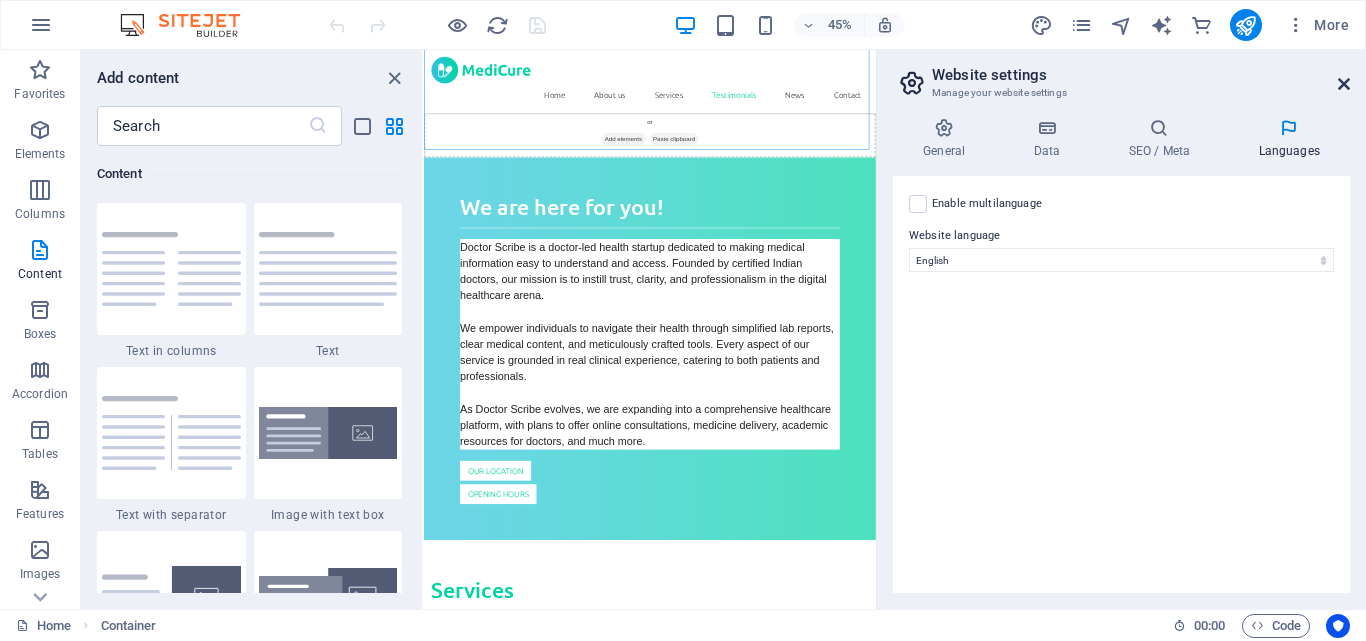 click at bounding box center [1344, 84] 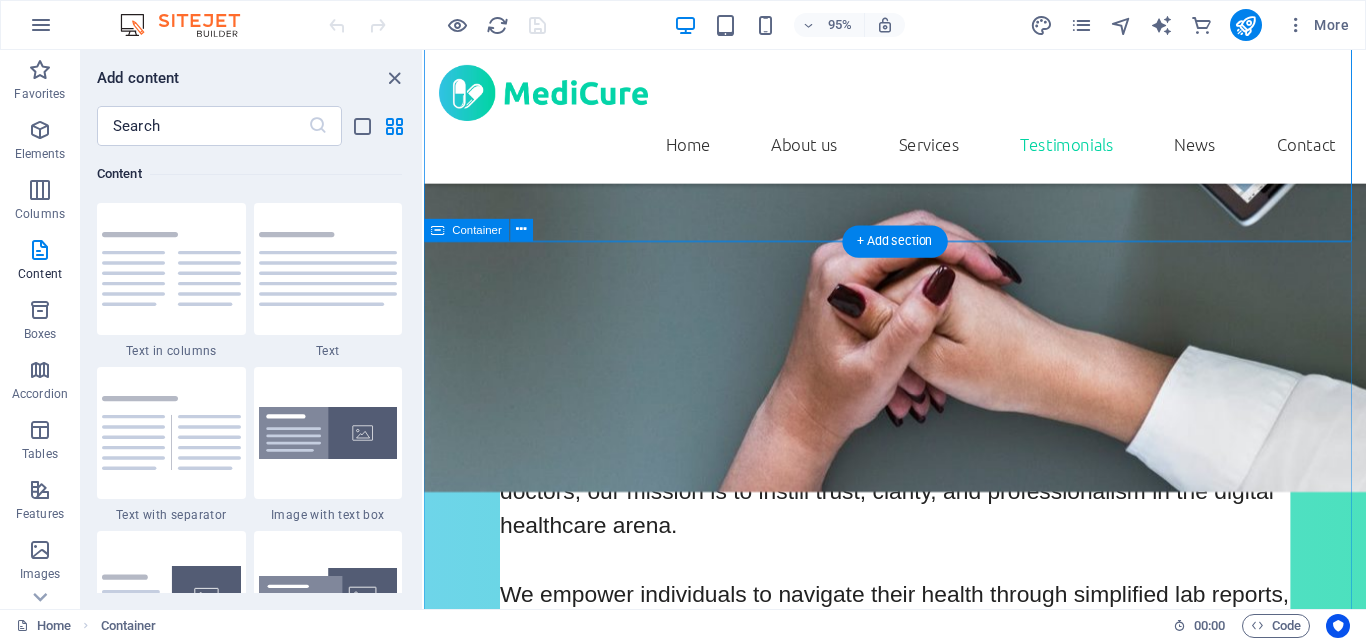 scroll, scrollTop: 3430, scrollLeft: 0, axis: vertical 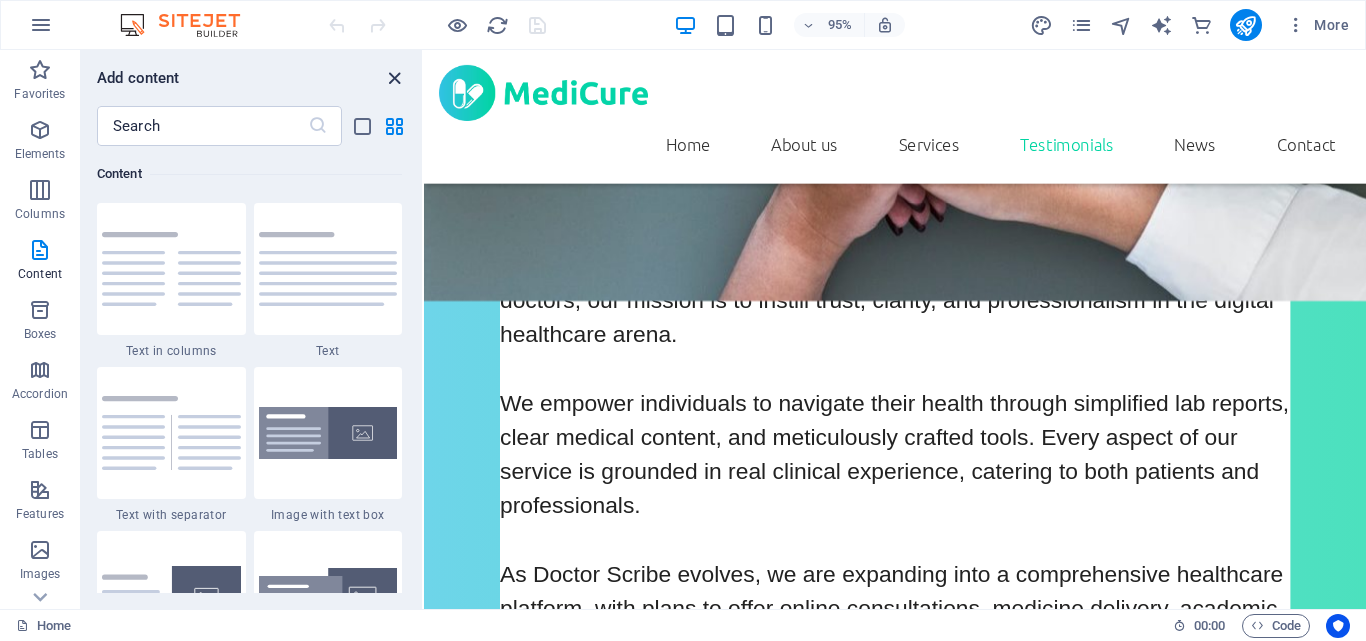 click at bounding box center [394, 78] 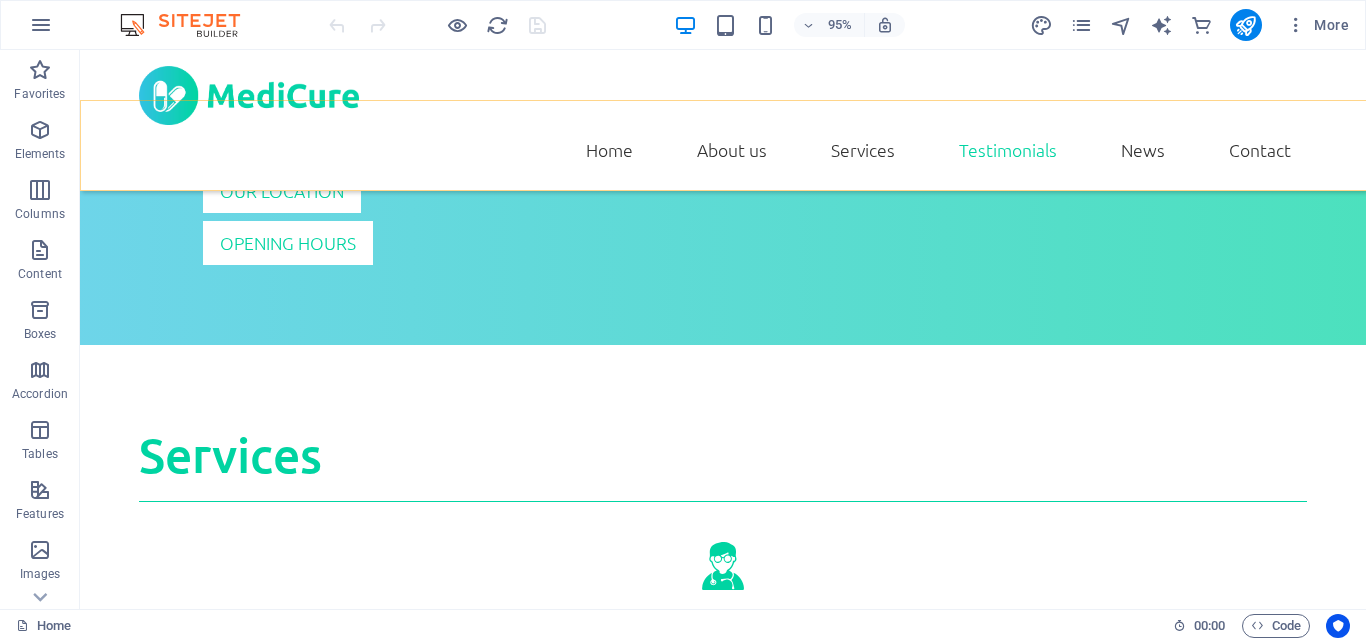 scroll, scrollTop: 2913, scrollLeft: 0, axis: vertical 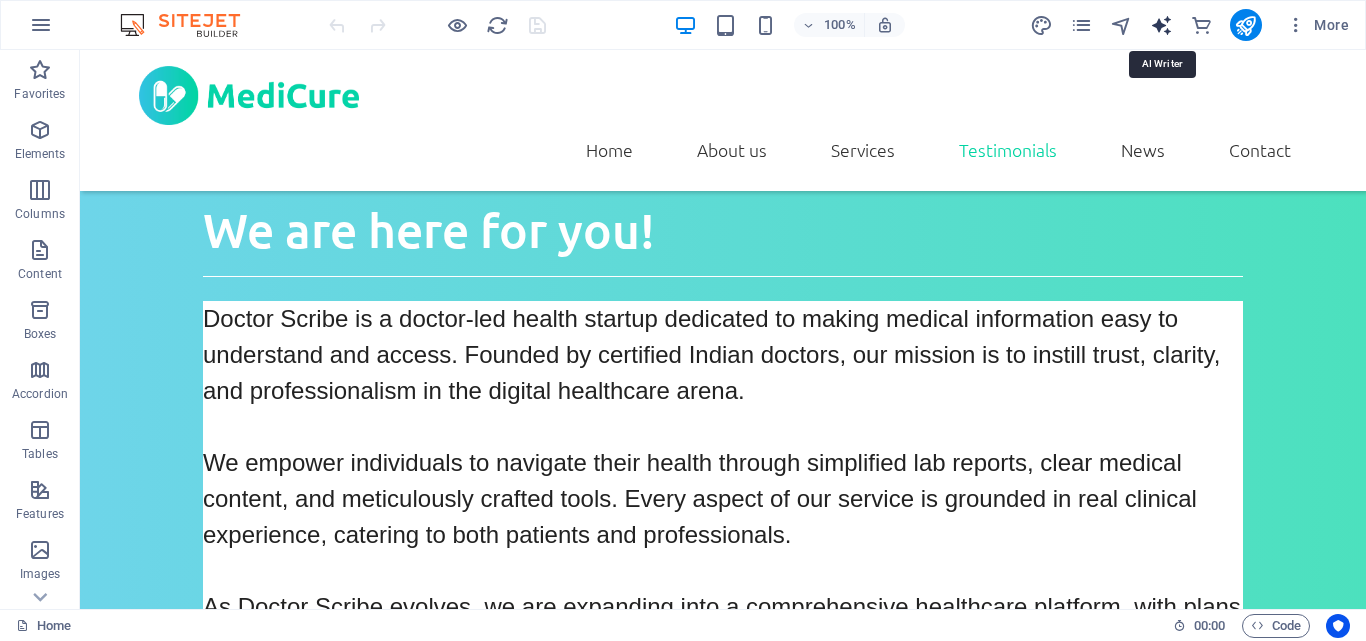 click at bounding box center [1161, 25] 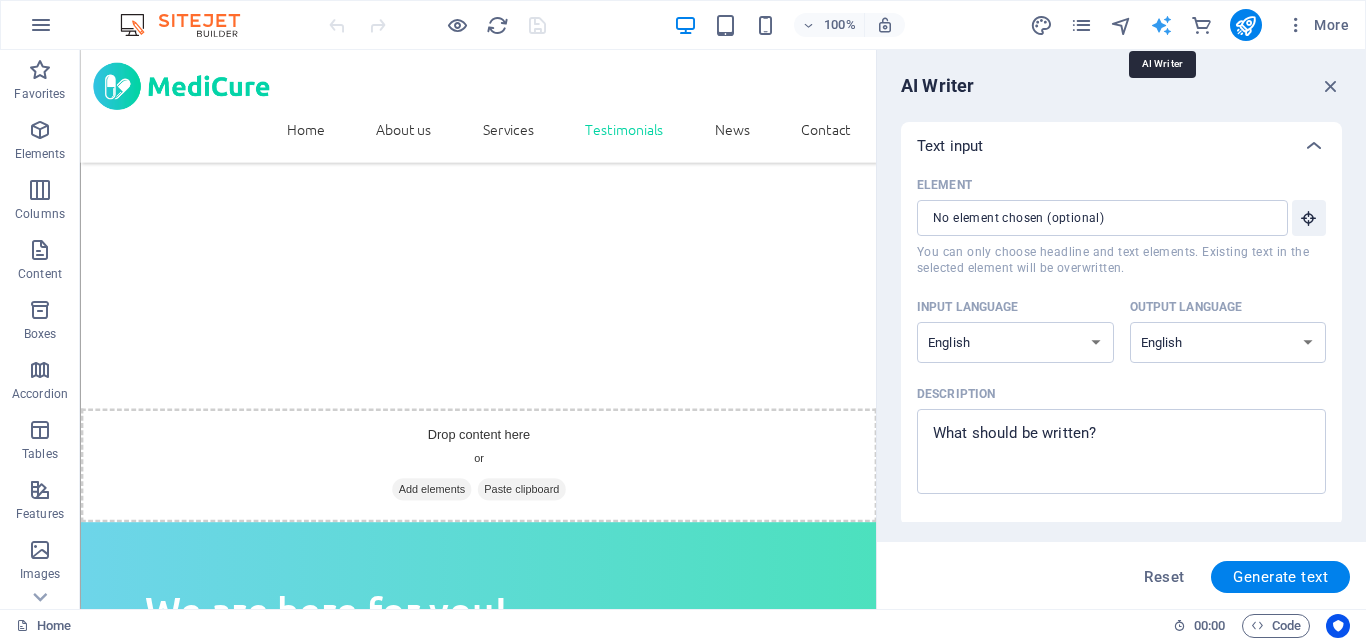 scroll, scrollTop: 3478, scrollLeft: 0, axis: vertical 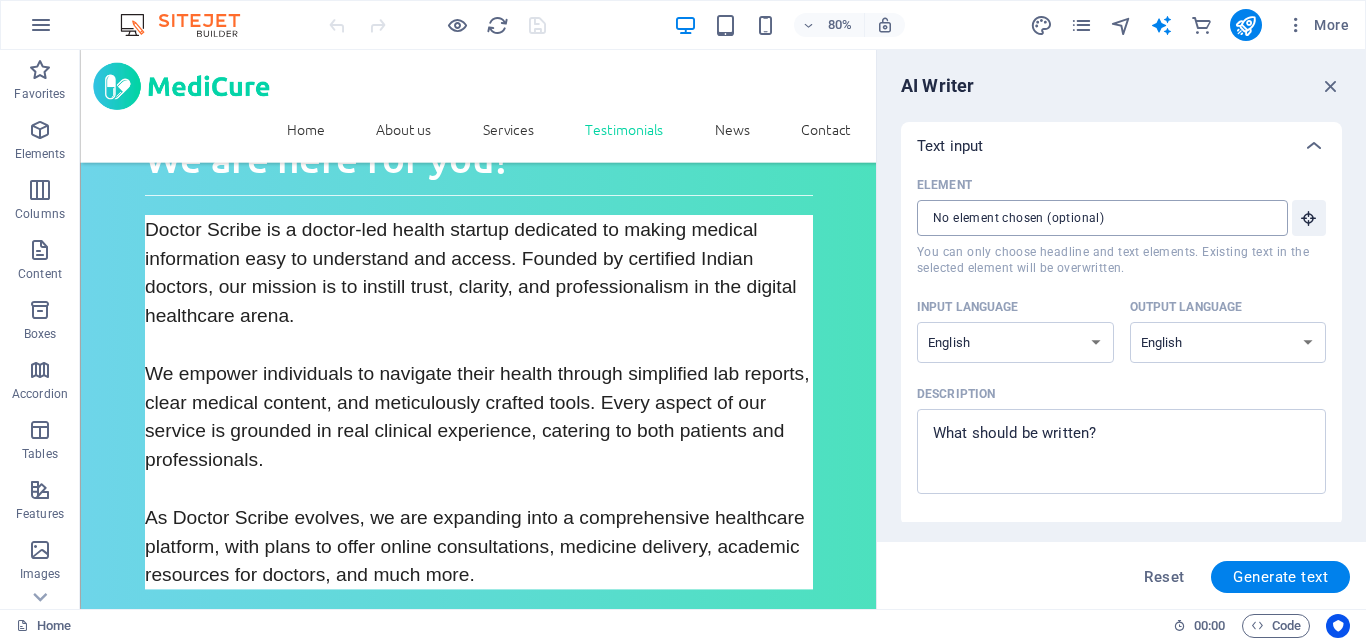 click on "Element ​ You can only choose headline and text elements. Existing text in the selected element will be overwritten." at bounding box center [1095, 218] 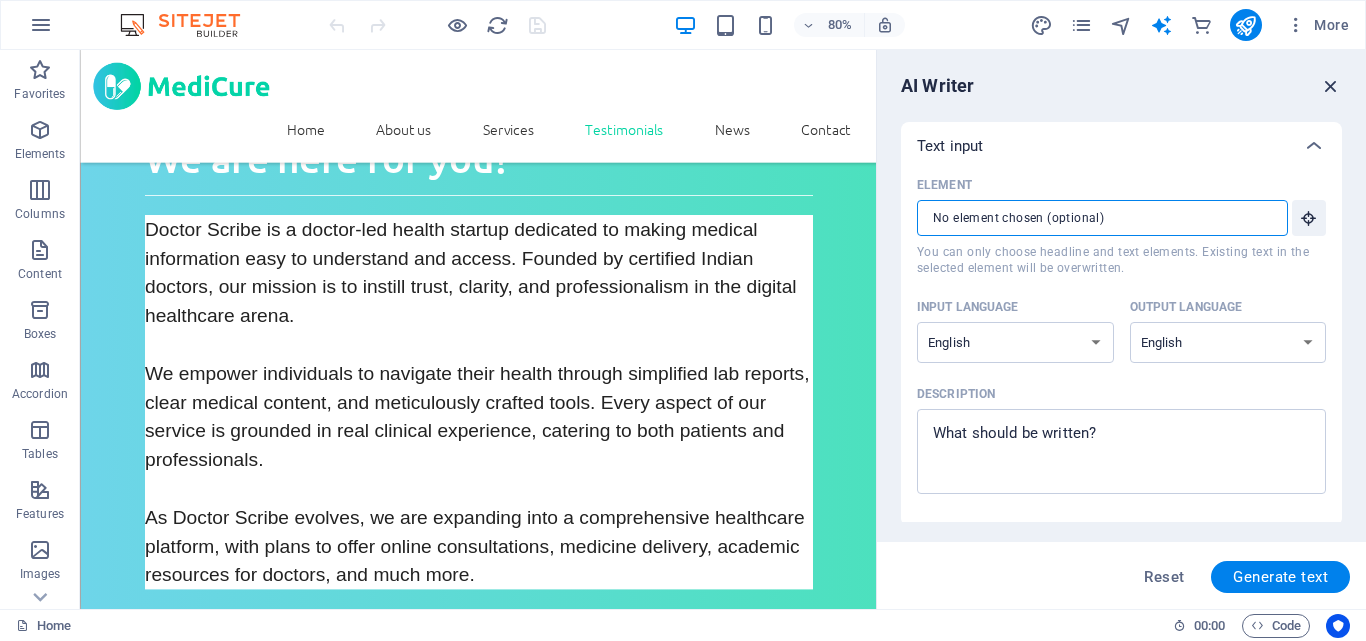 click at bounding box center (1331, 86) 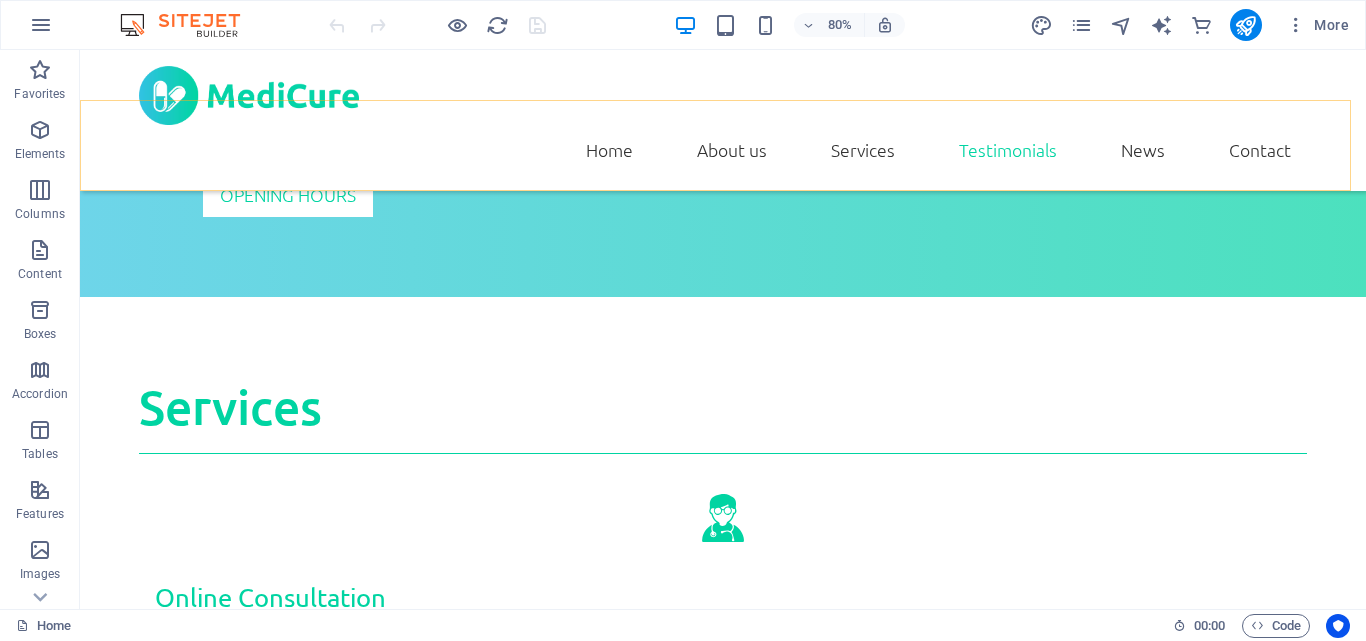 scroll, scrollTop: 2913, scrollLeft: 0, axis: vertical 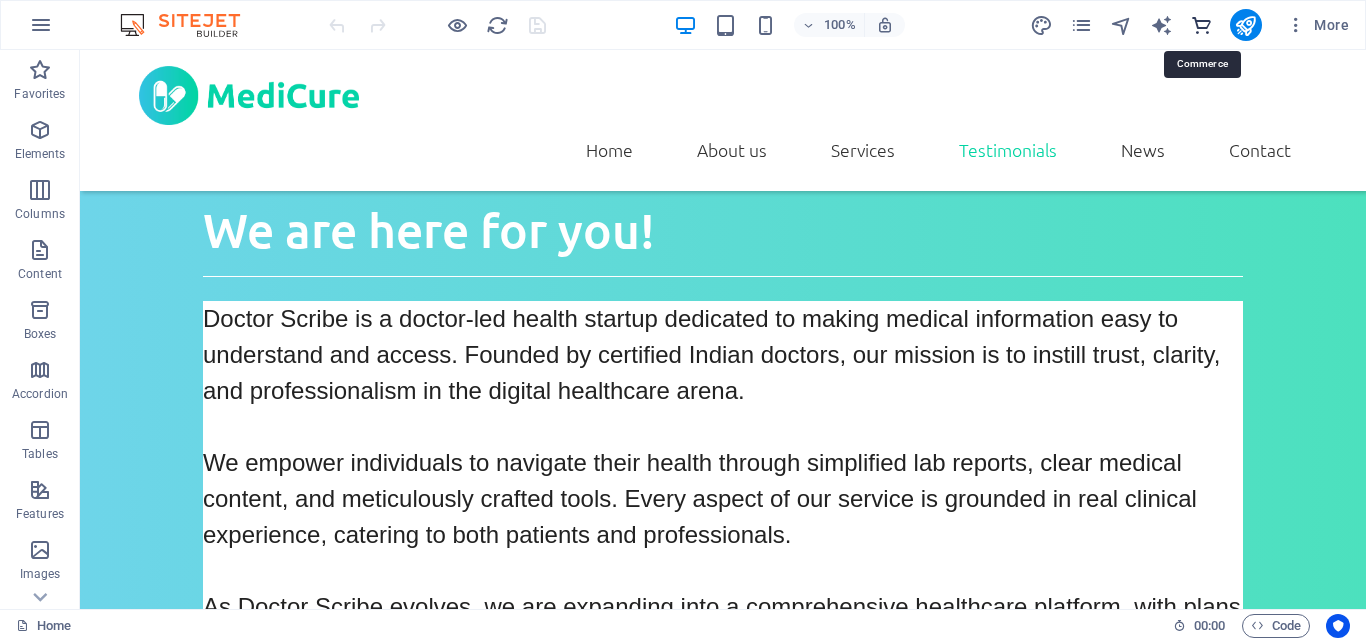 click at bounding box center (1201, 25) 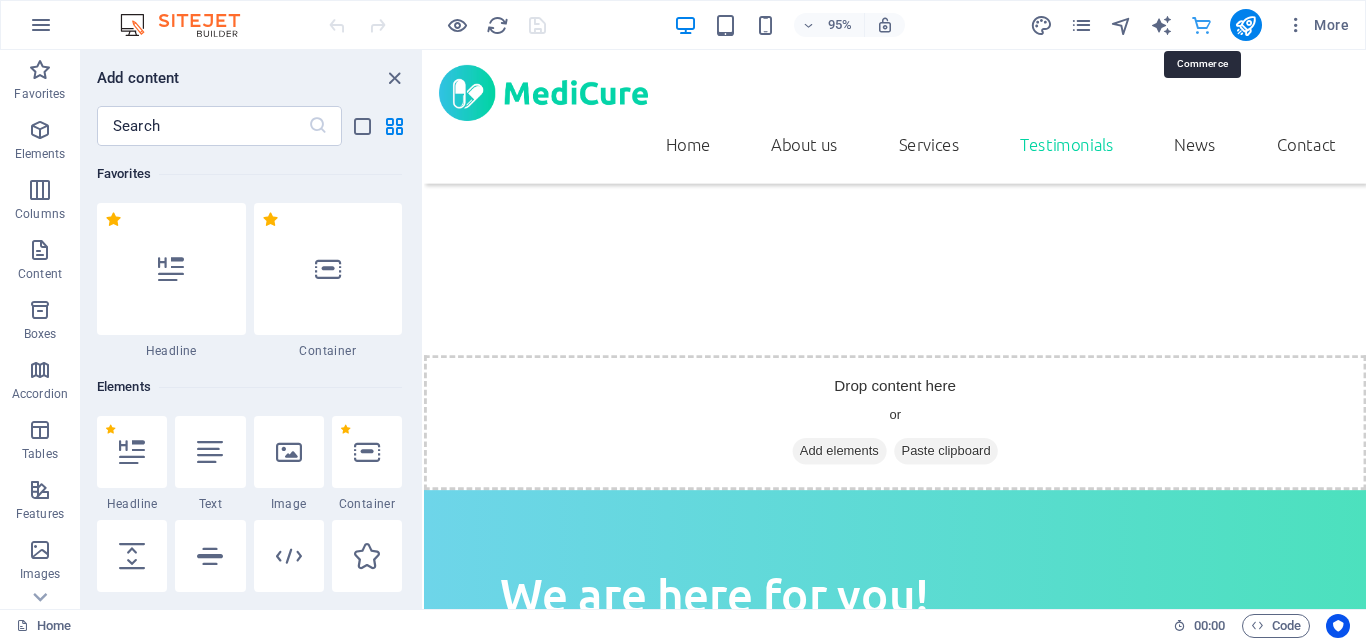 click at bounding box center (1201, 25) 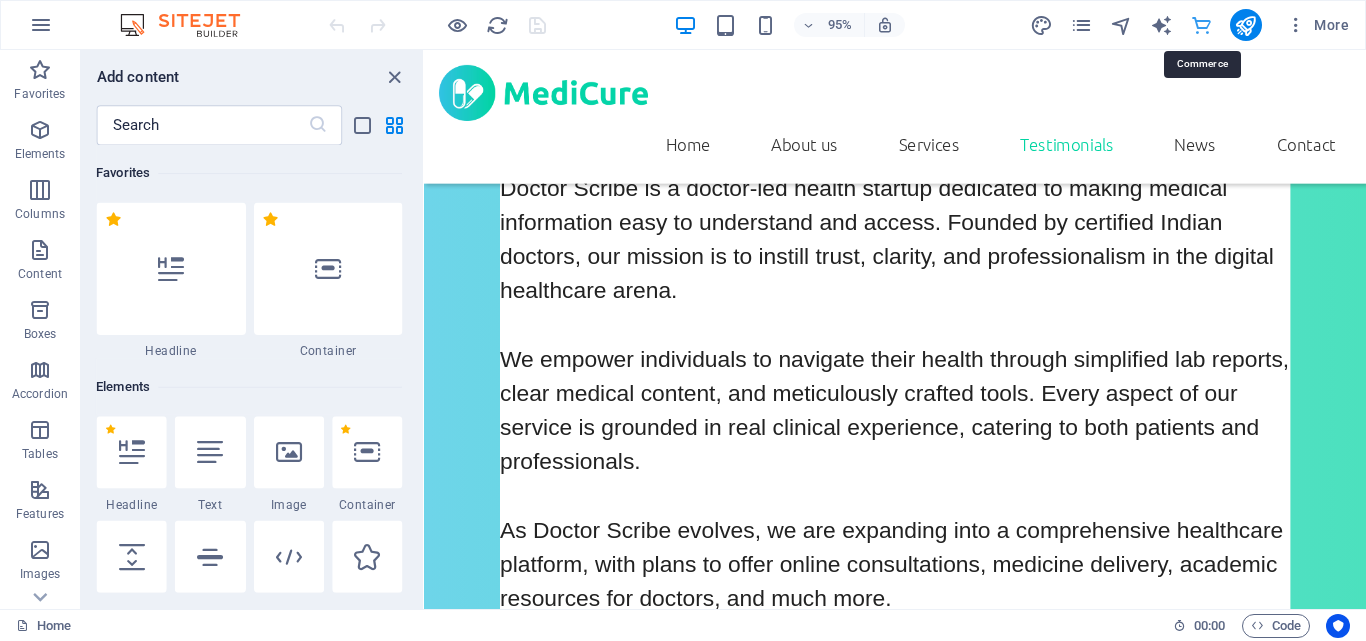scroll, scrollTop: 1269, scrollLeft: 0, axis: vertical 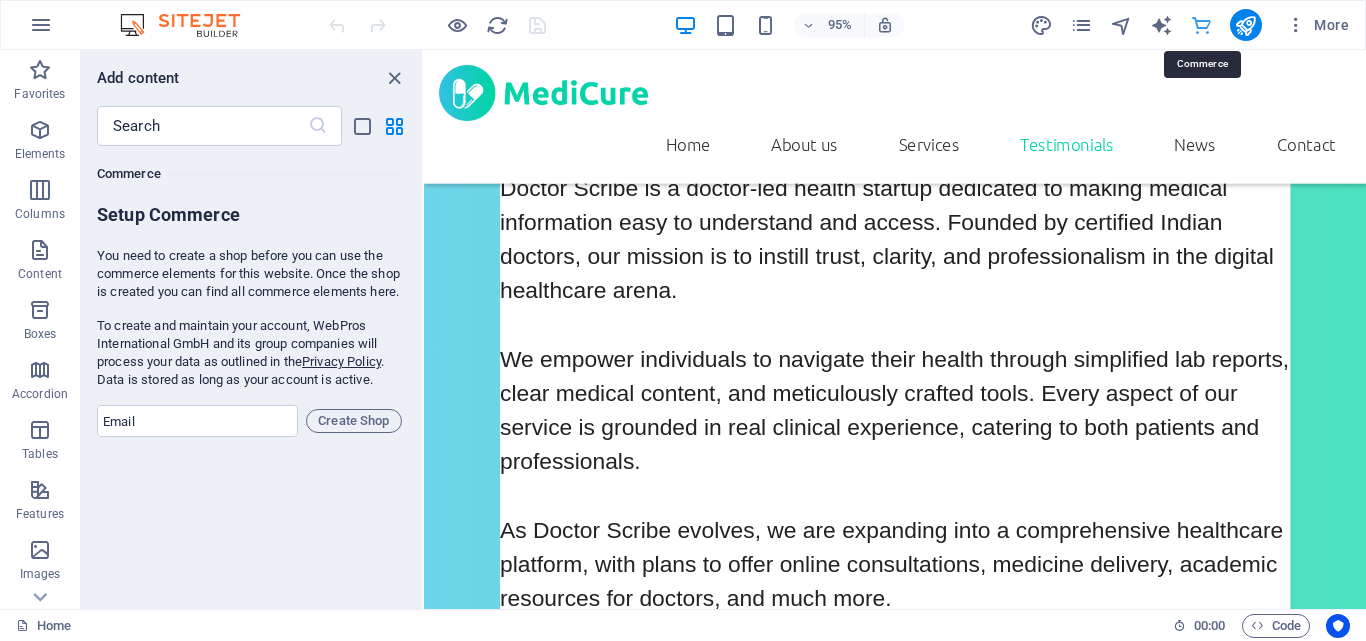 click at bounding box center (1201, 25) 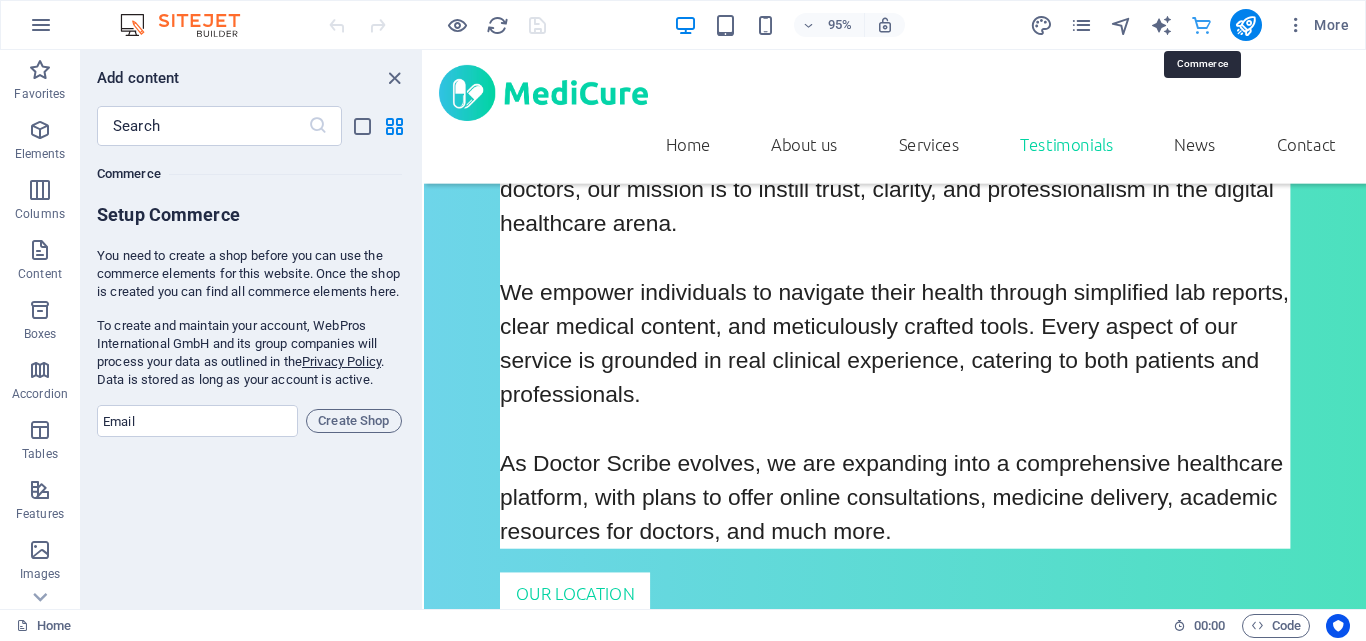scroll, scrollTop: 3430, scrollLeft: 0, axis: vertical 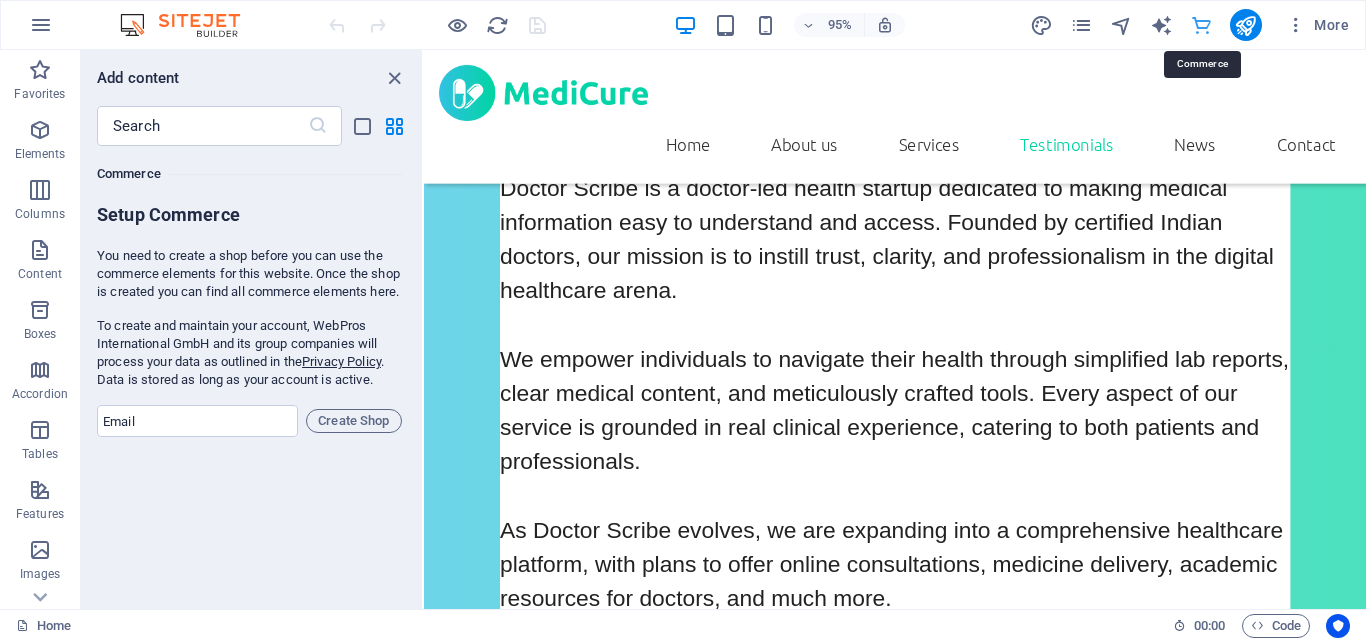 click at bounding box center (1201, 25) 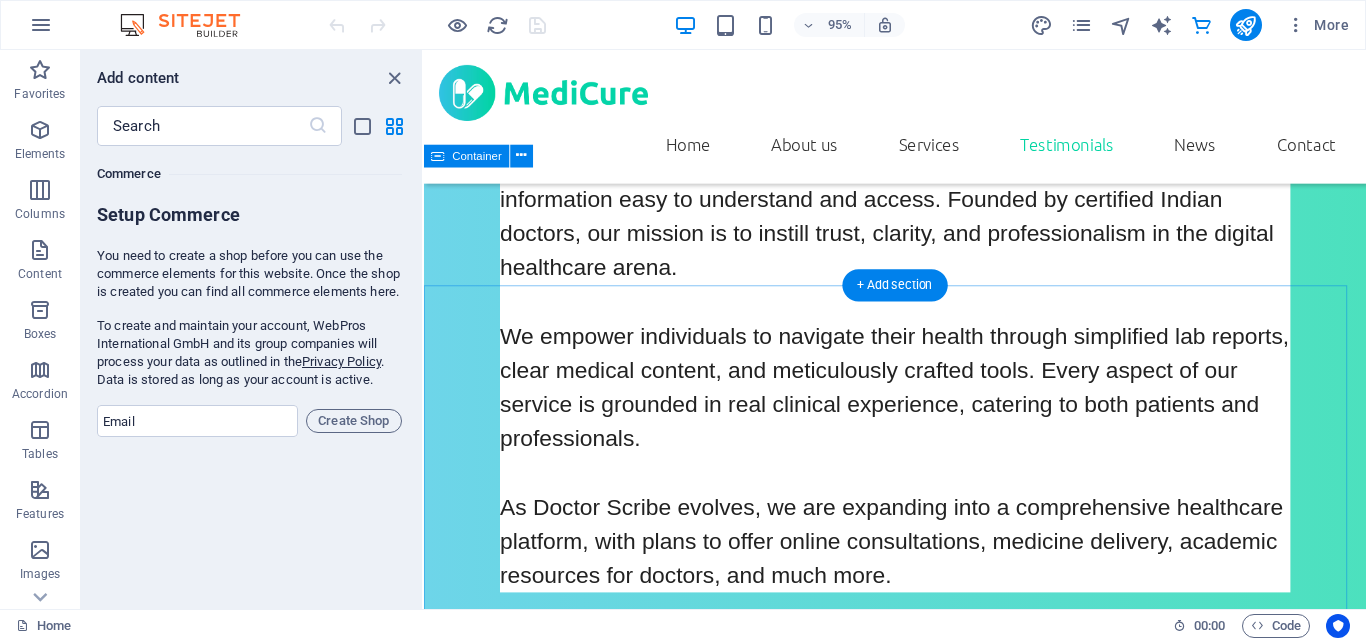 scroll, scrollTop: 3430, scrollLeft: 0, axis: vertical 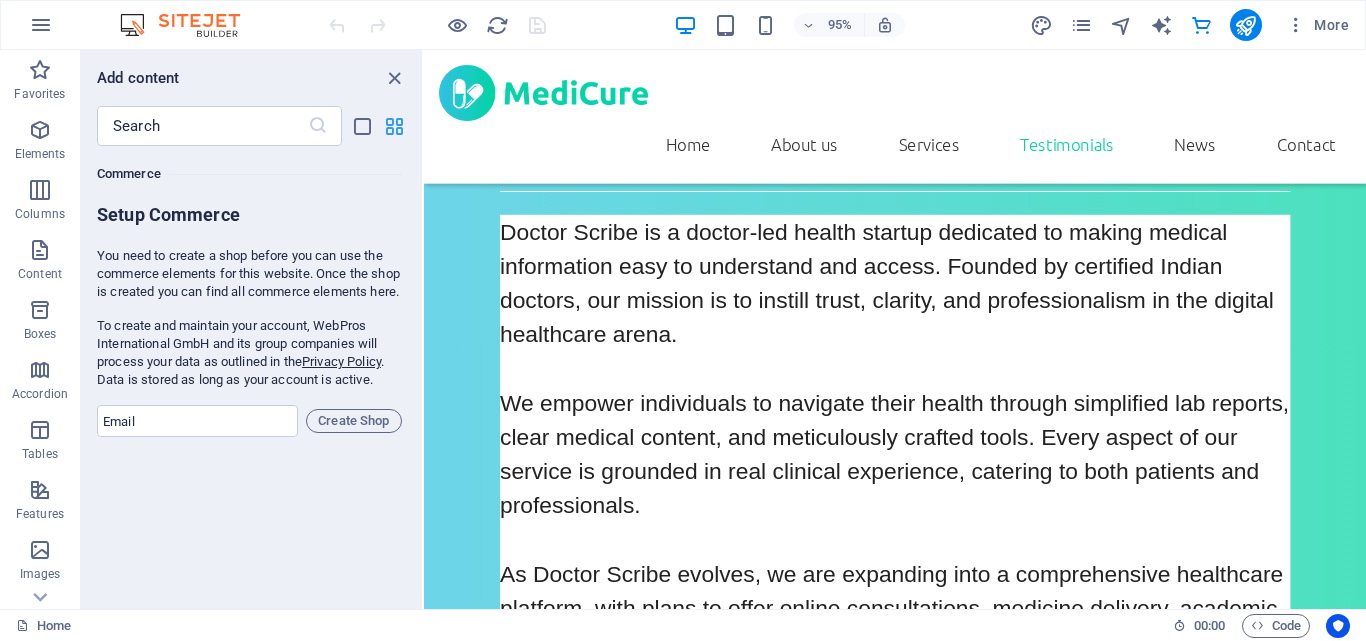 click at bounding box center (394, 126) 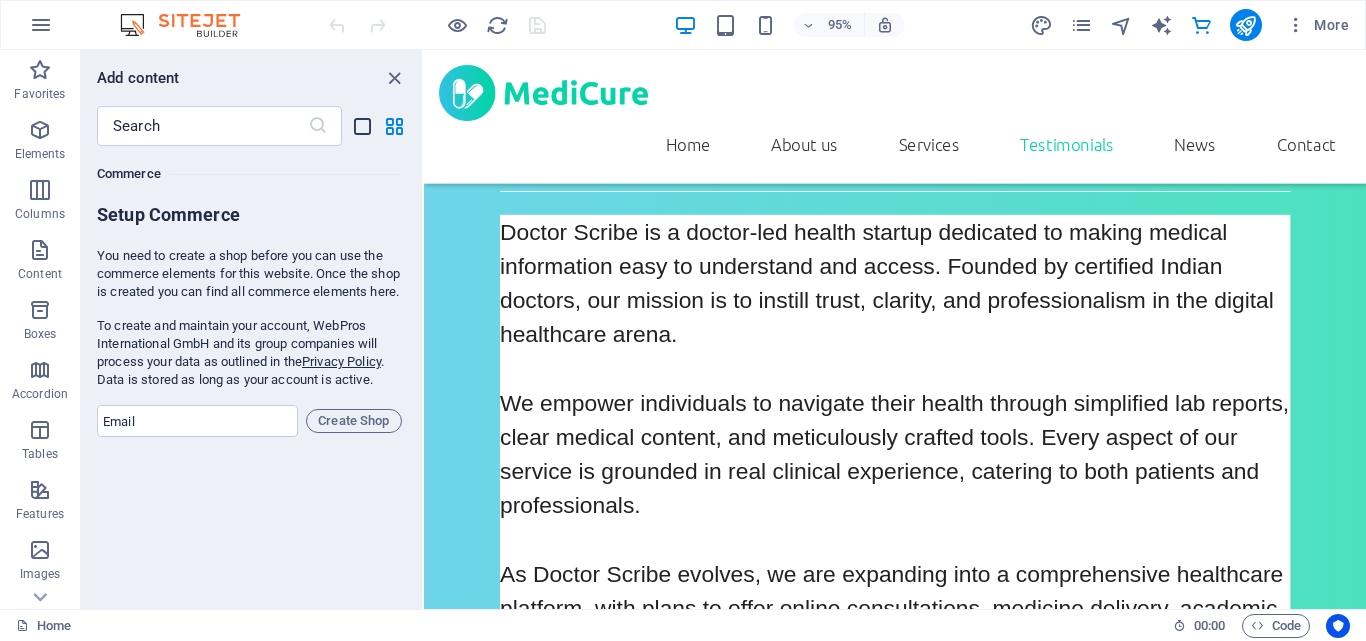 click at bounding box center [362, 126] 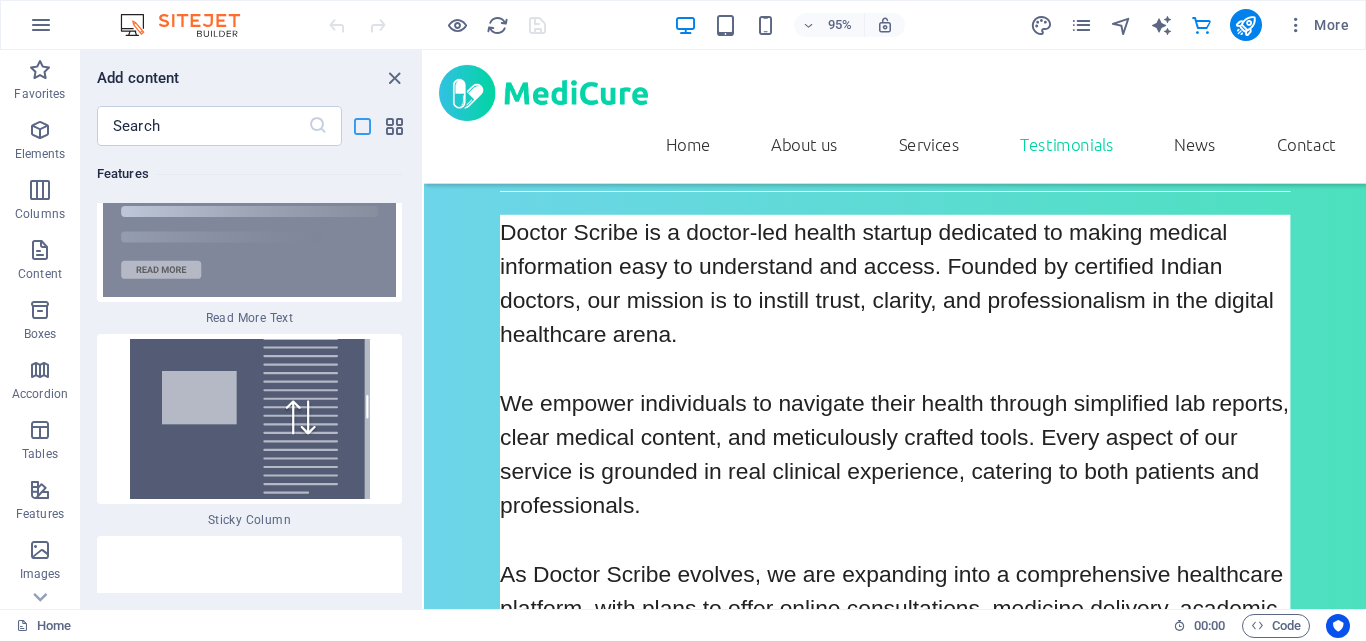 scroll, scrollTop: 43134, scrollLeft: 0, axis: vertical 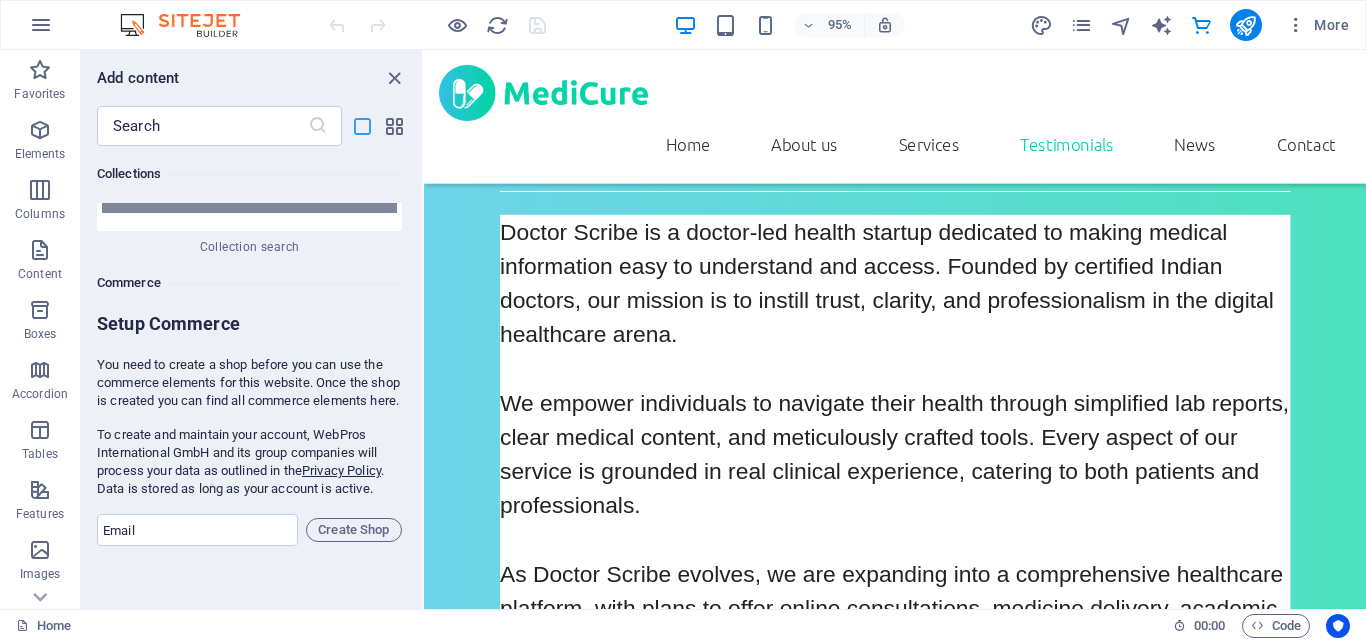 click at bounding box center (362, 126) 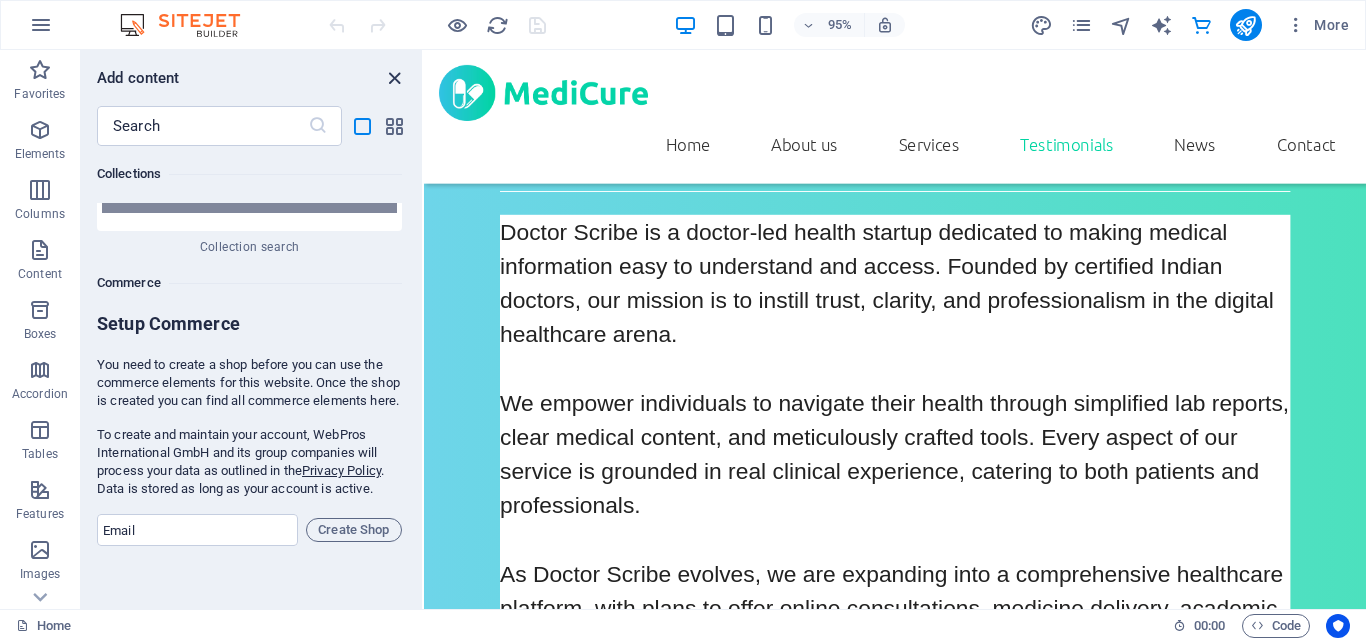 click at bounding box center [394, 78] 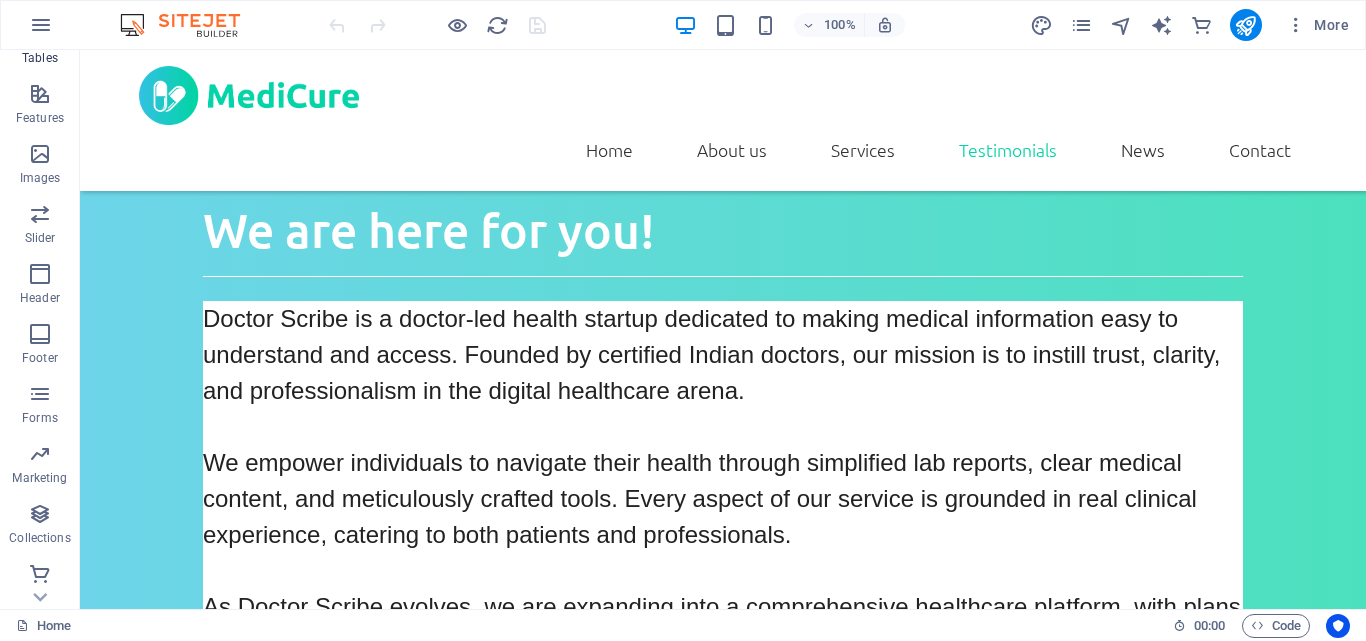 scroll, scrollTop: 401, scrollLeft: 0, axis: vertical 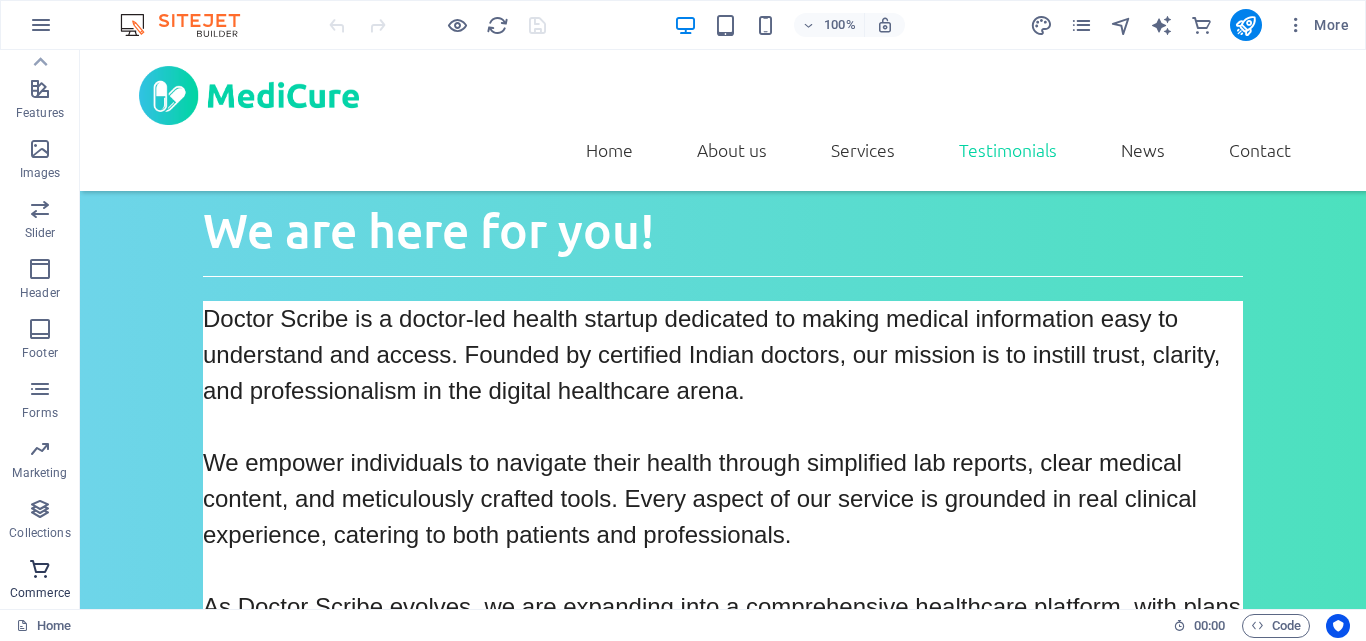 click on "Commerce" at bounding box center [40, 581] 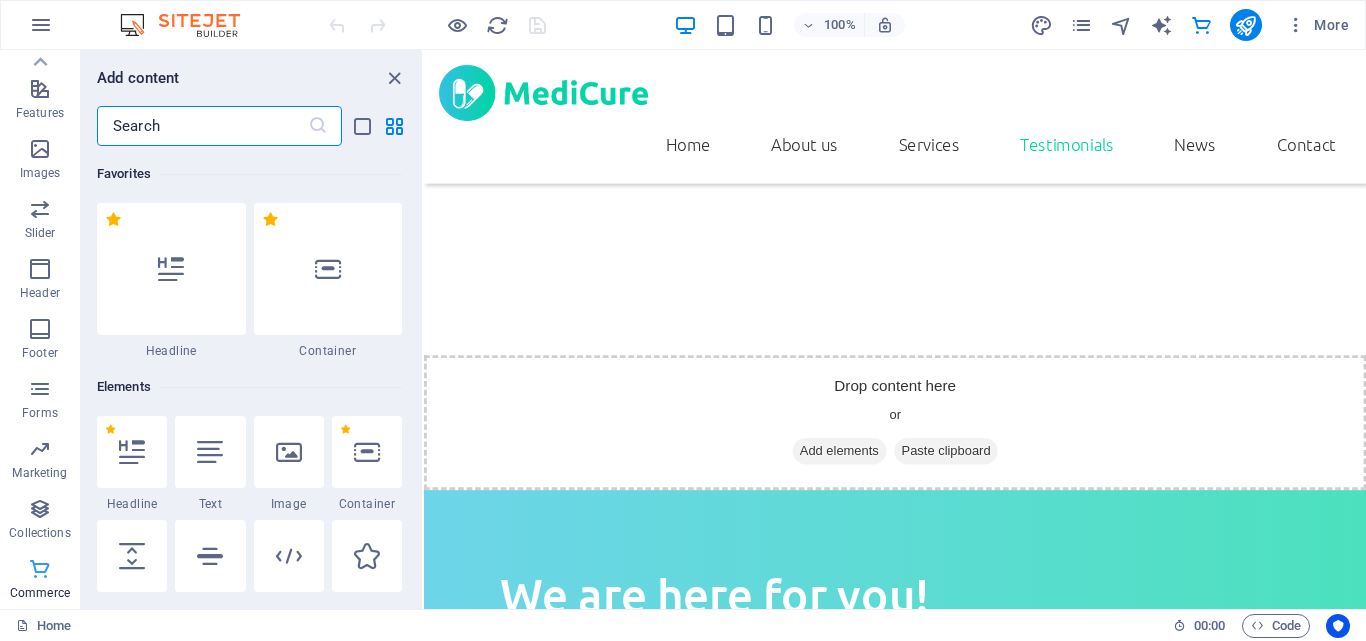scroll, scrollTop: 3430, scrollLeft: 0, axis: vertical 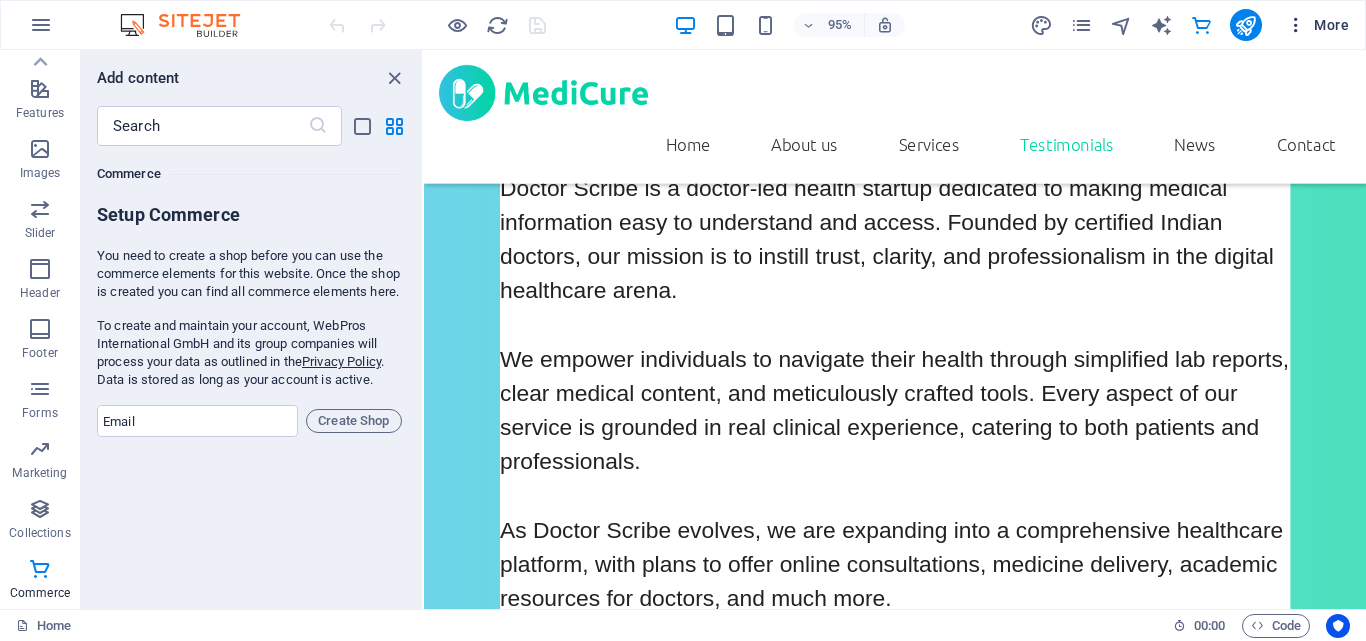 click at bounding box center [1296, 25] 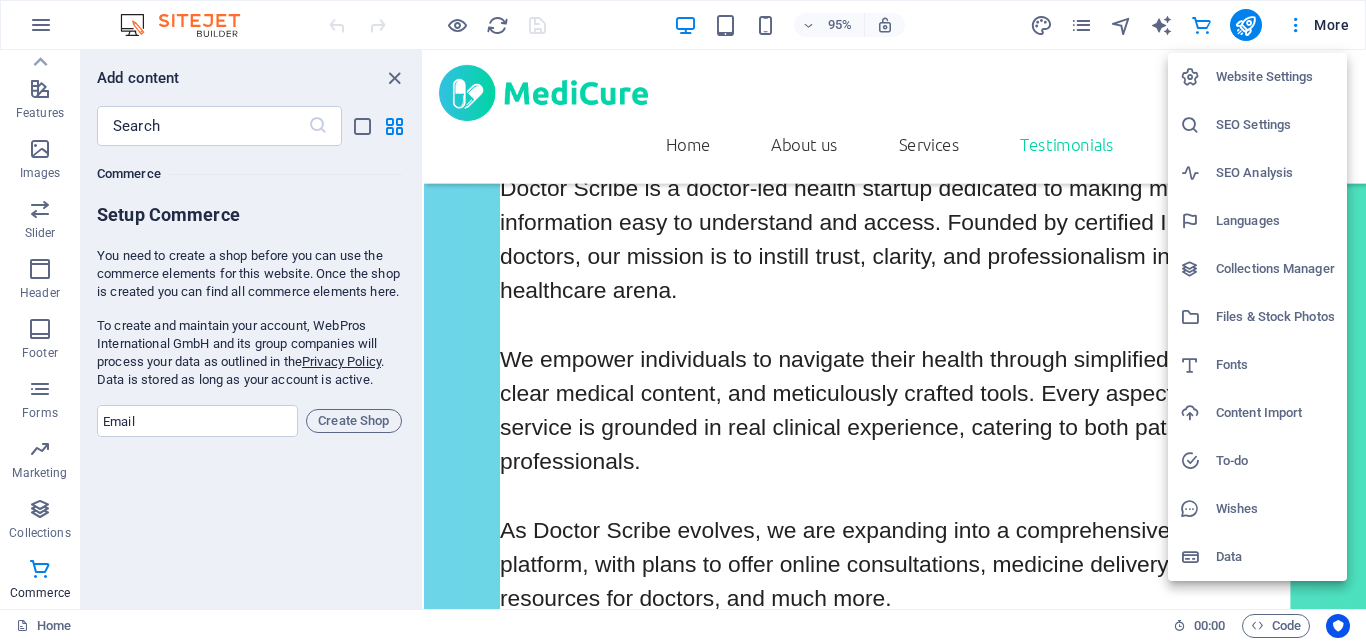 click at bounding box center [683, 320] 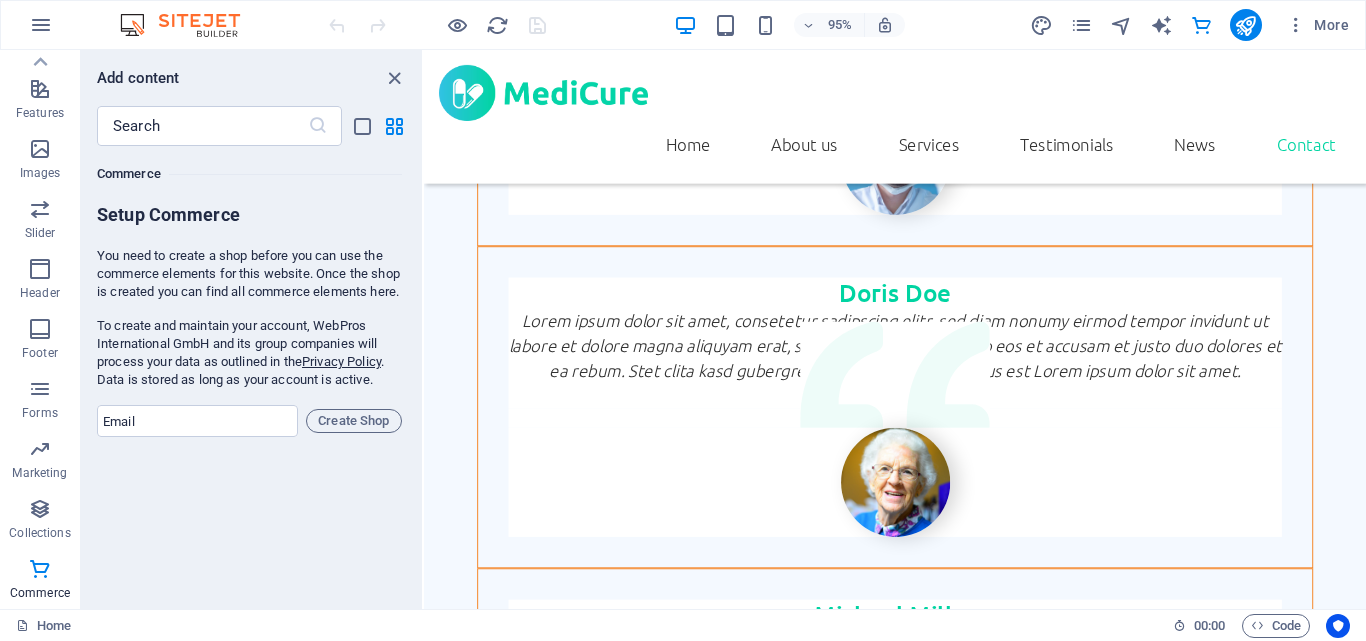 scroll, scrollTop: 6258, scrollLeft: 0, axis: vertical 